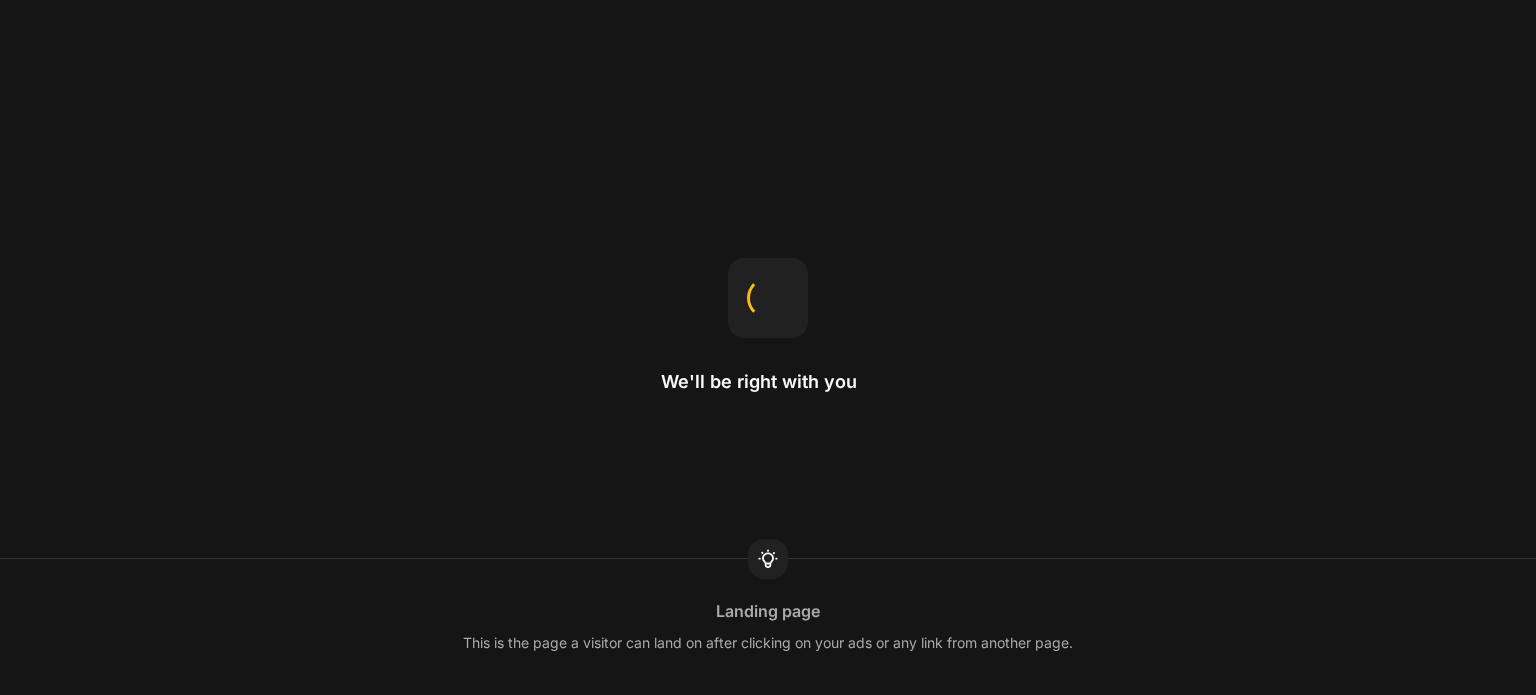 scroll, scrollTop: 0, scrollLeft: 0, axis: both 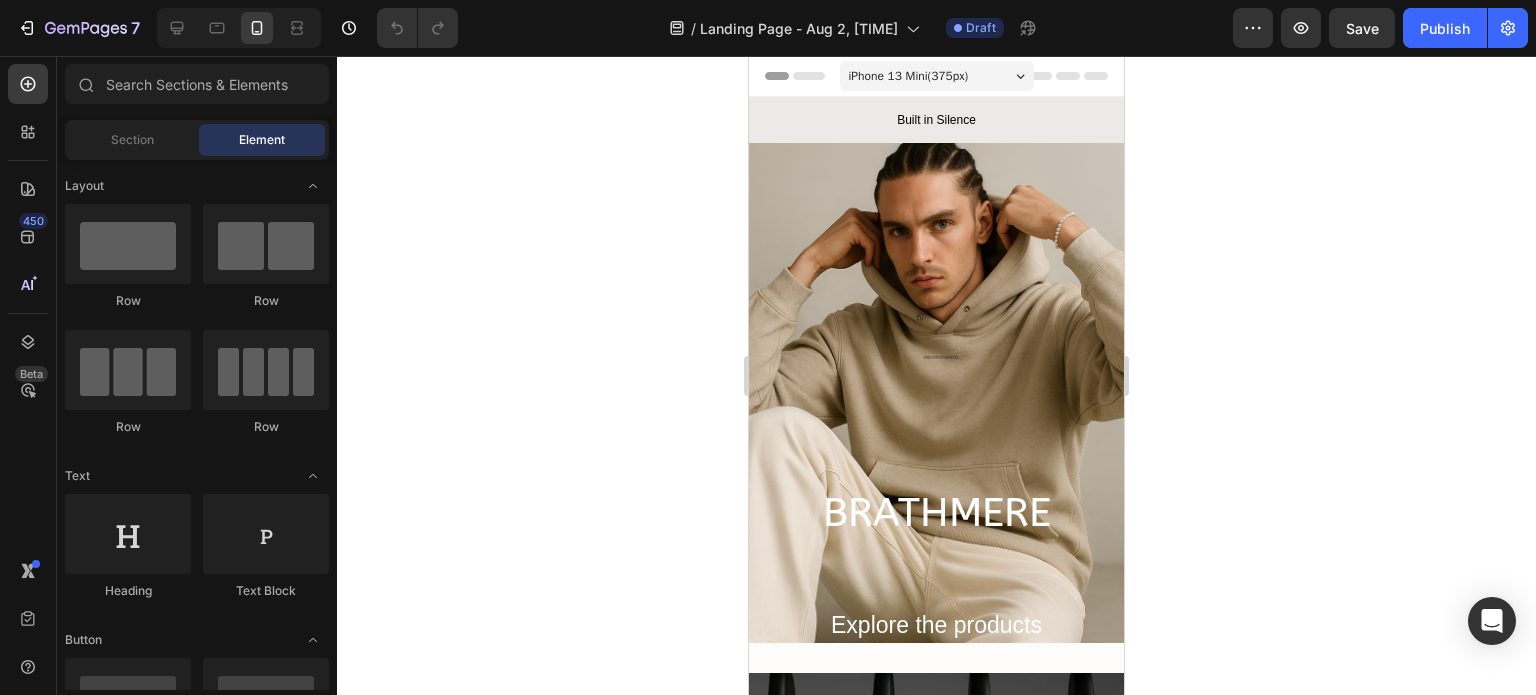 click on "iPhone 13 Mini  ( 375 px)" at bounding box center (937, 76) 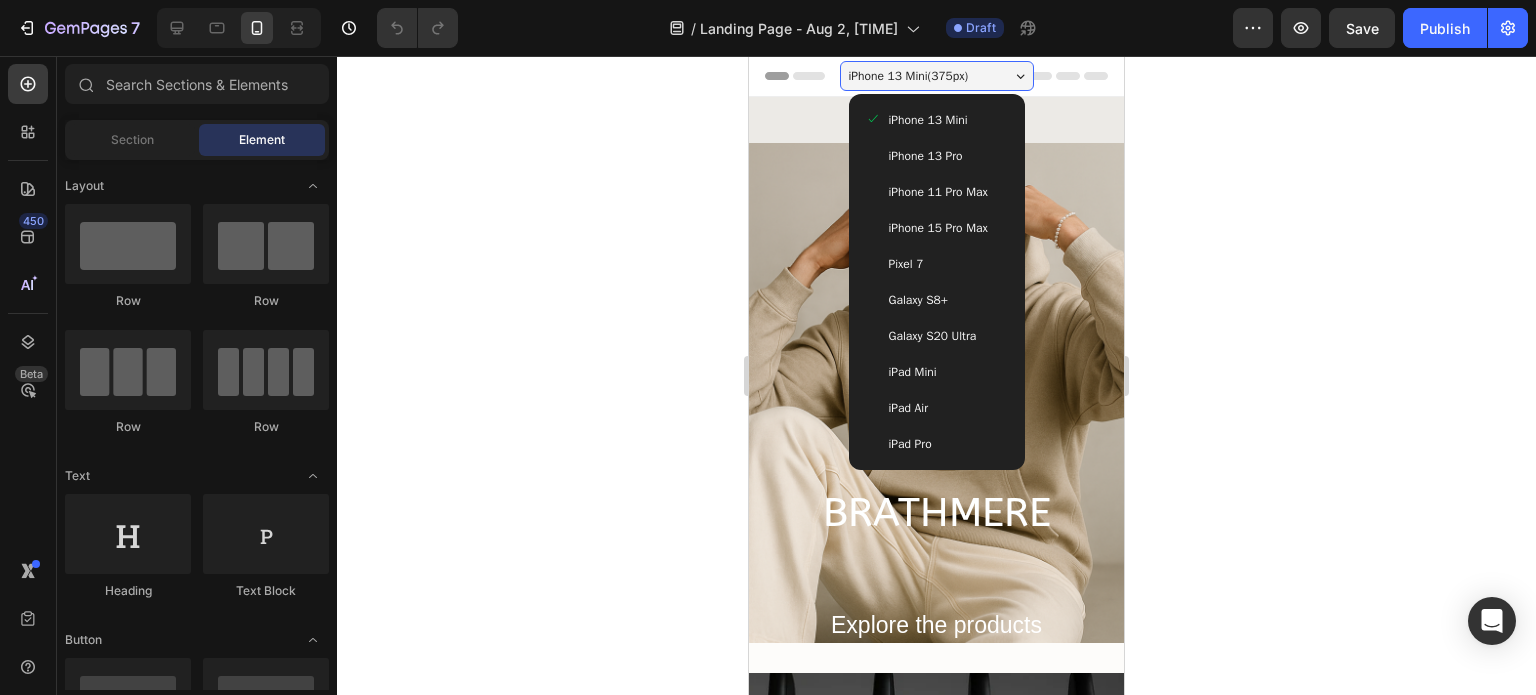 click on "iPhone 15 Pro Max" at bounding box center (937, 228) 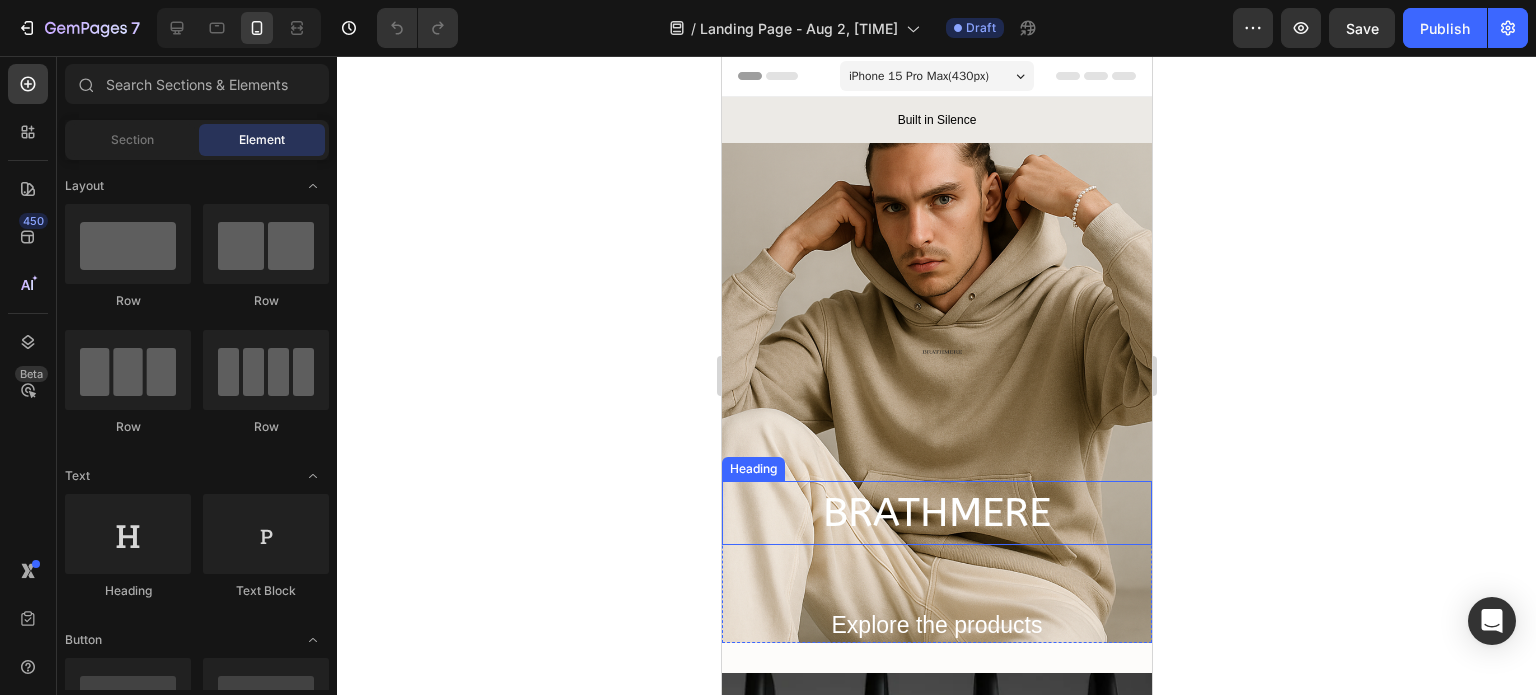 click on "BRATHMERE" at bounding box center [936, 513] 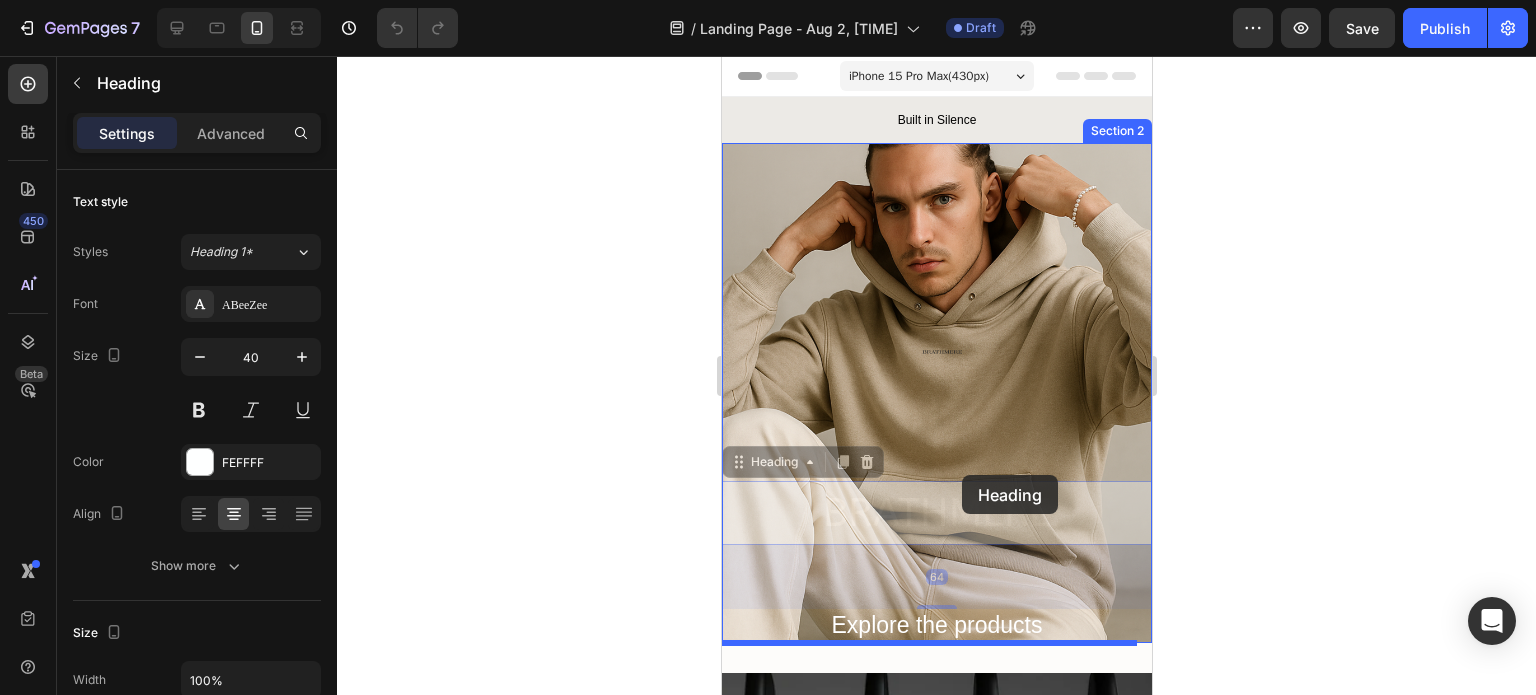 drag, startPoint x: 959, startPoint y: 511, endPoint x: 961, endPoint y: 475, distance: 36.05551 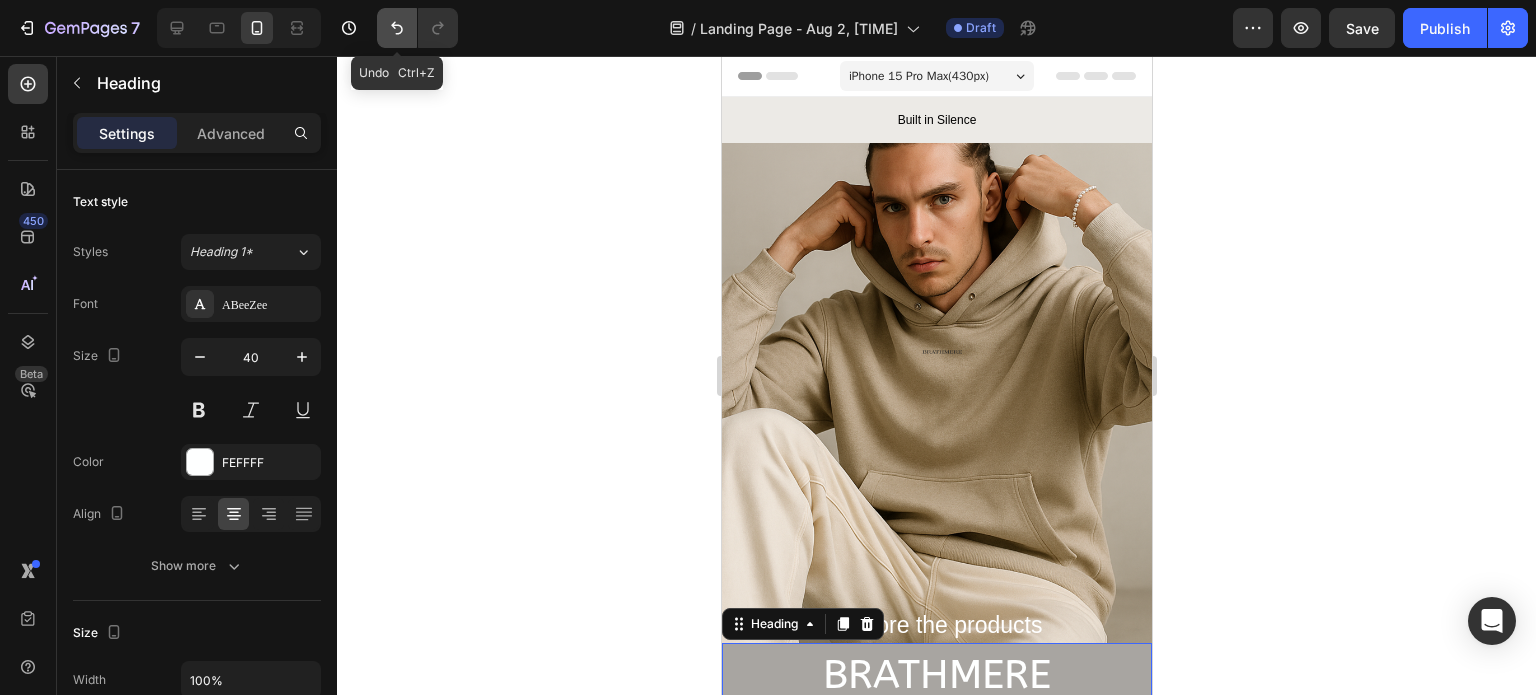 click 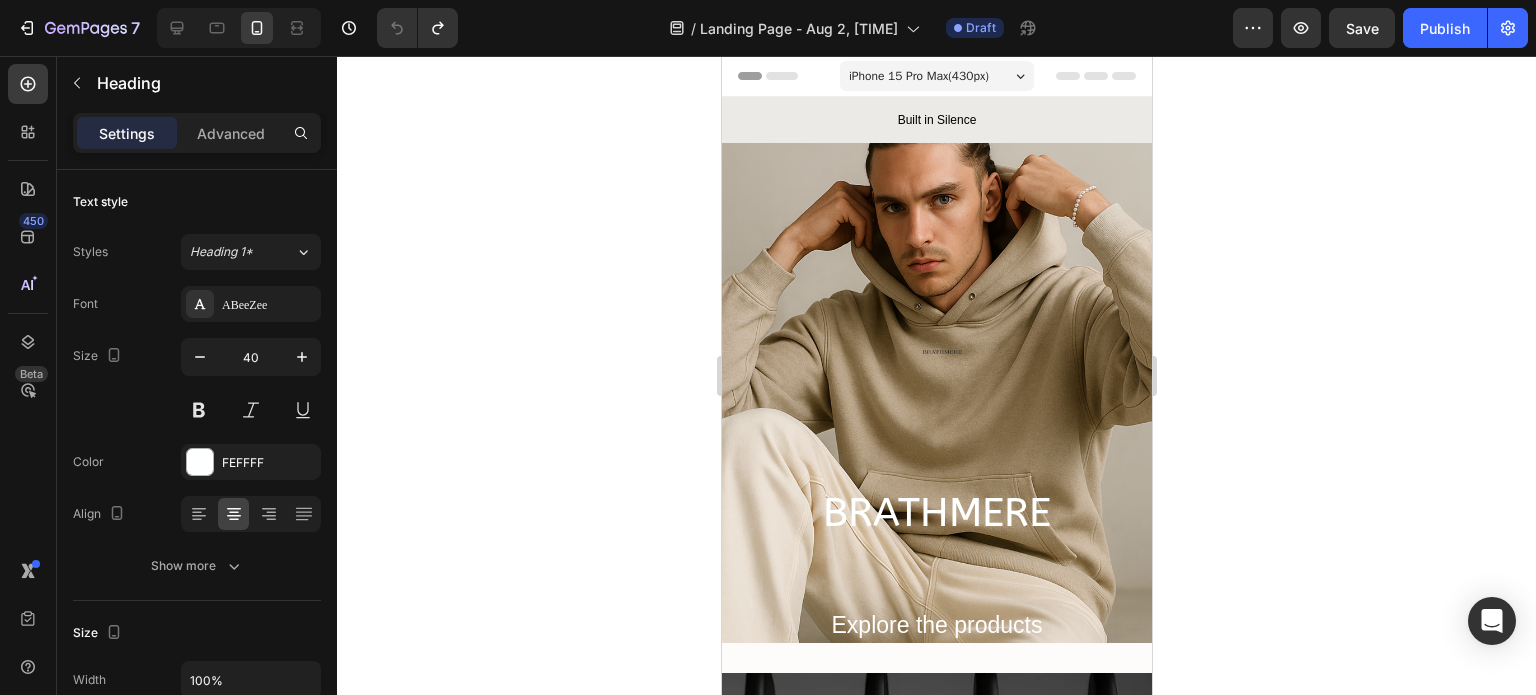 click on "BRATHMERE" at bounding box center [936, 513] 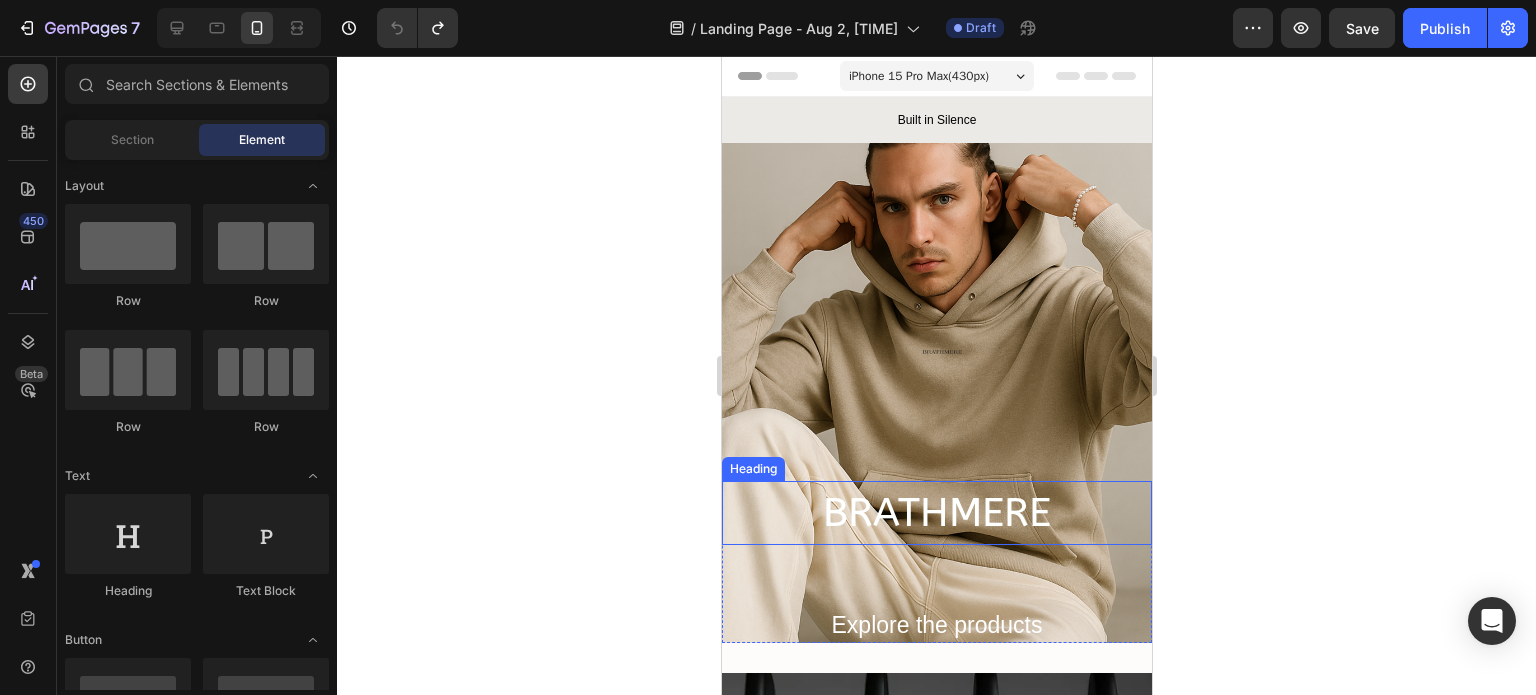 click on "BRATHMERE" at bounding box center (936, 513) 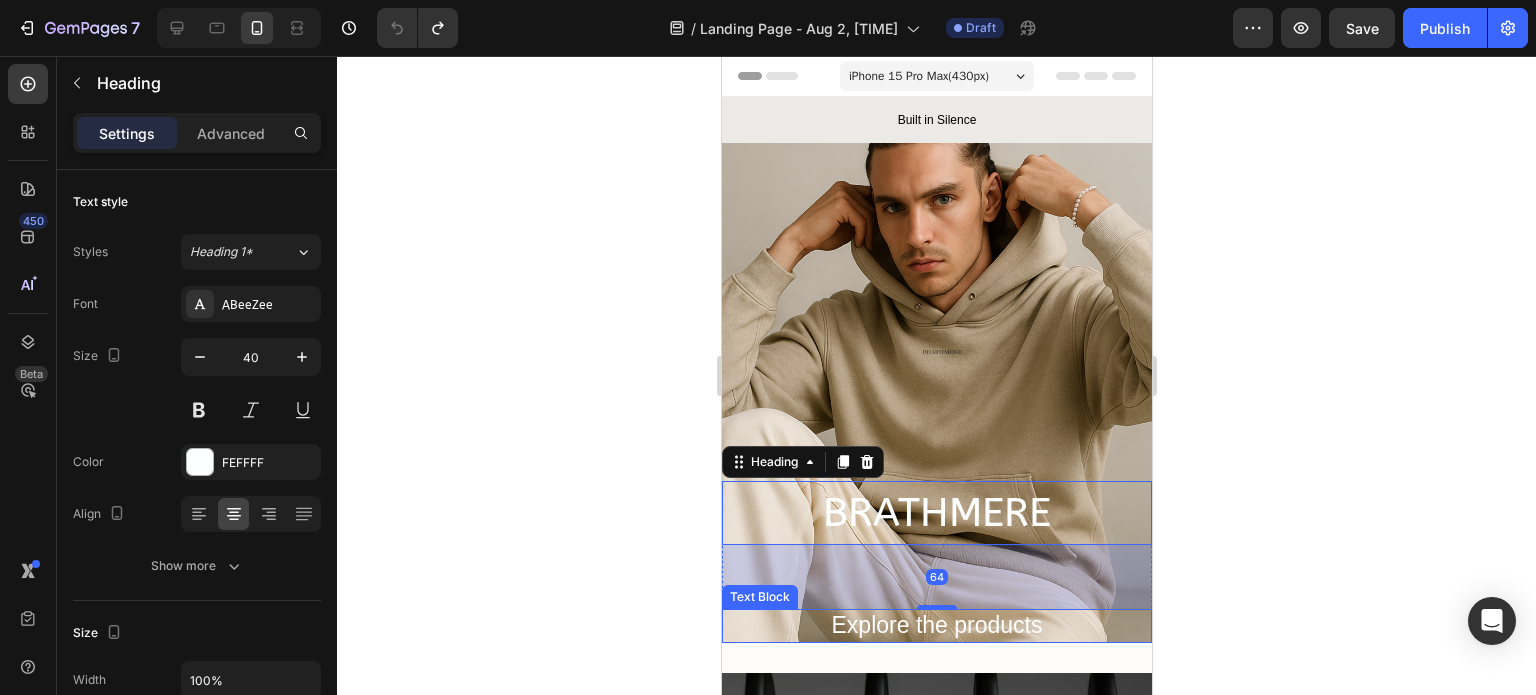 click on "Explore the products" at bounding box center (936, 626) 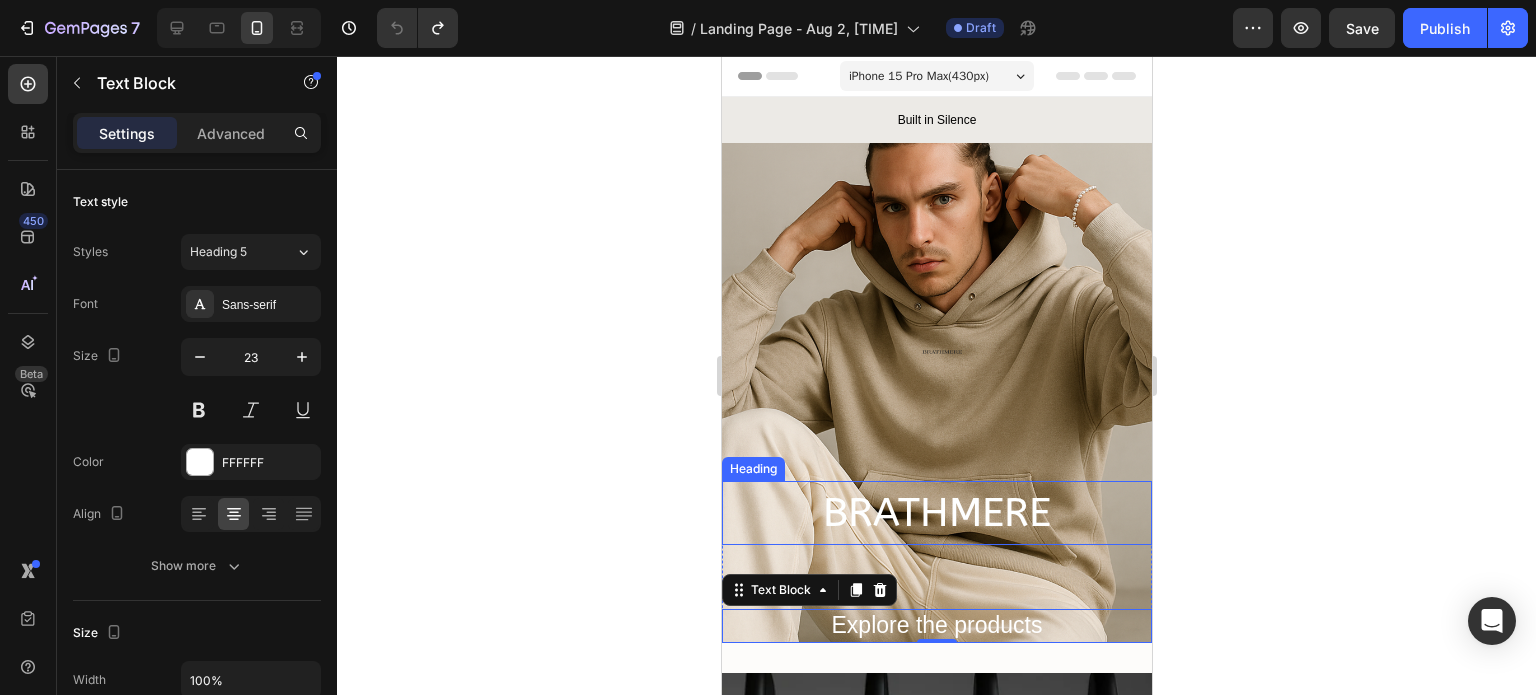 click on "BRATHMERE" at bounding box center [936, 513] 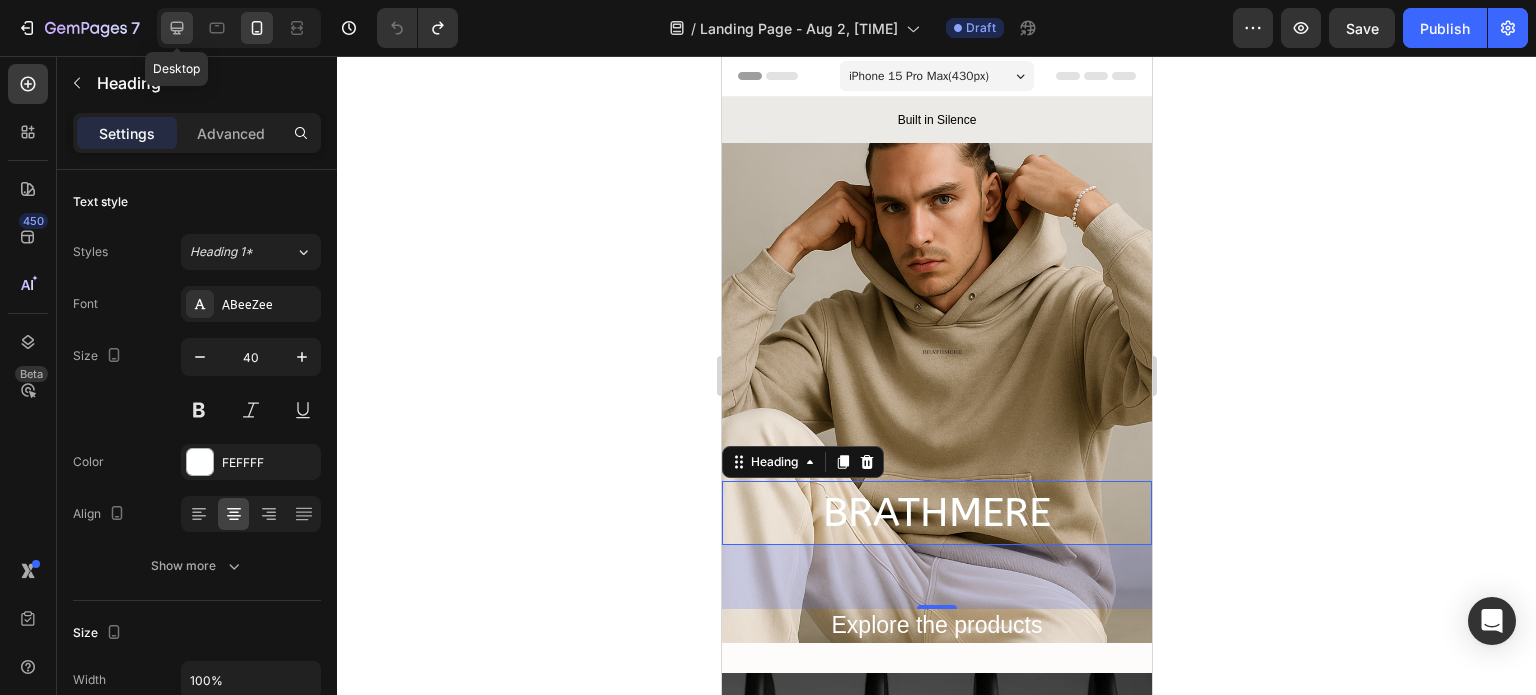 click 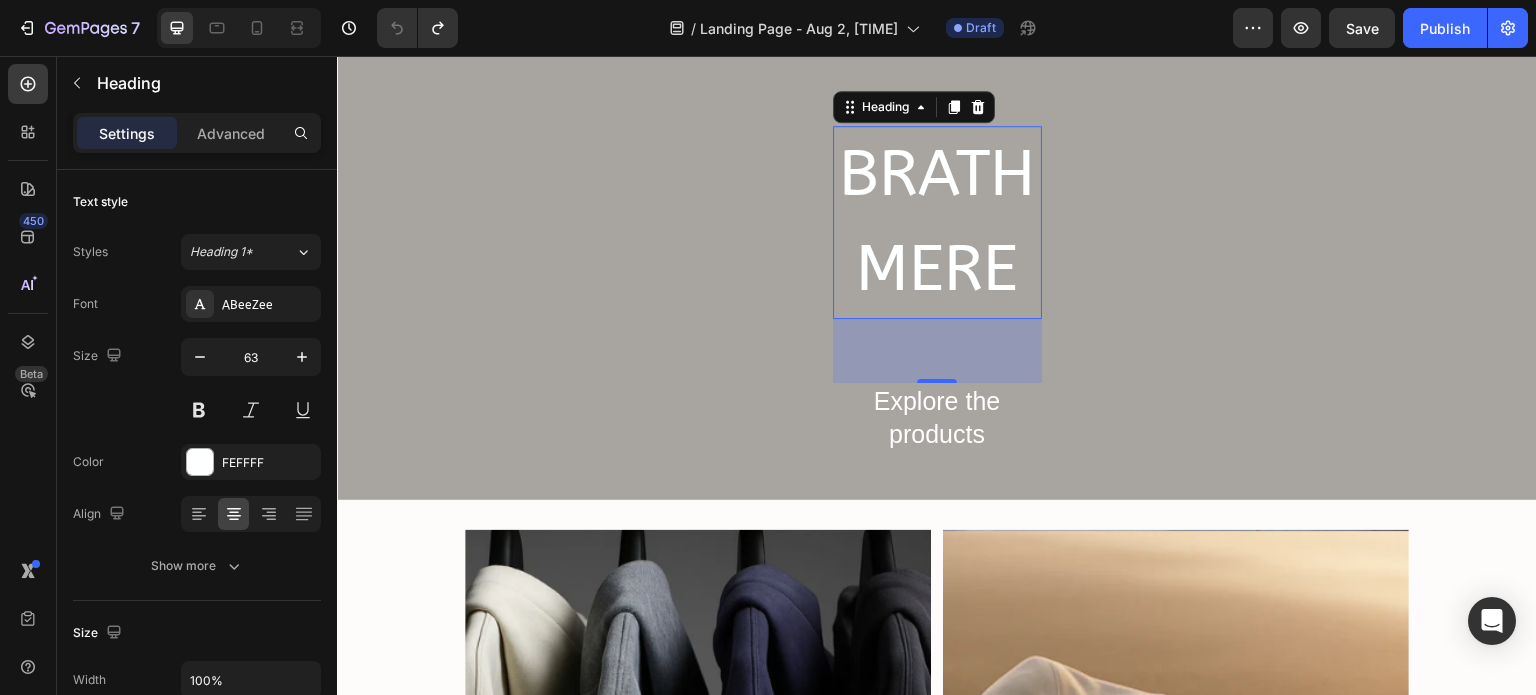 scroll, scrollTop: 428, scrollLeft: 0, axis: vertical 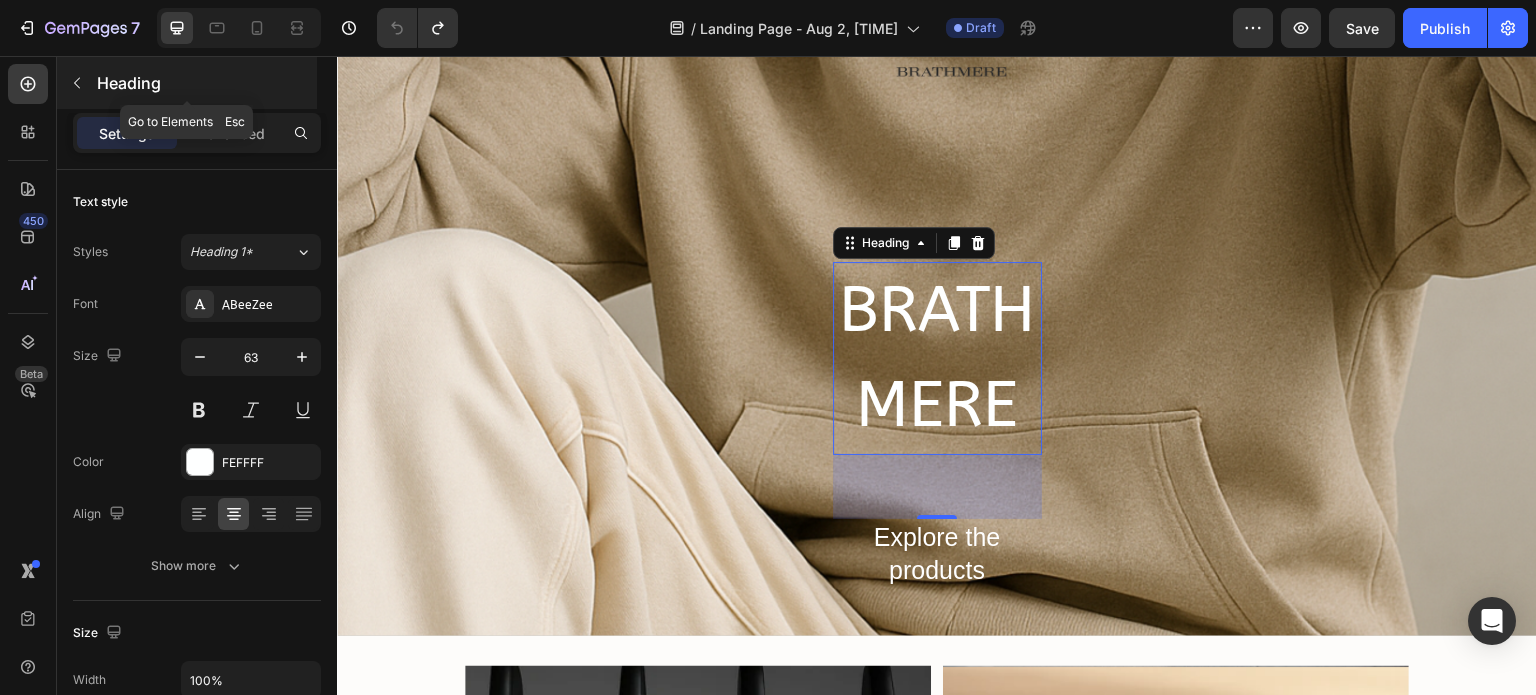 click 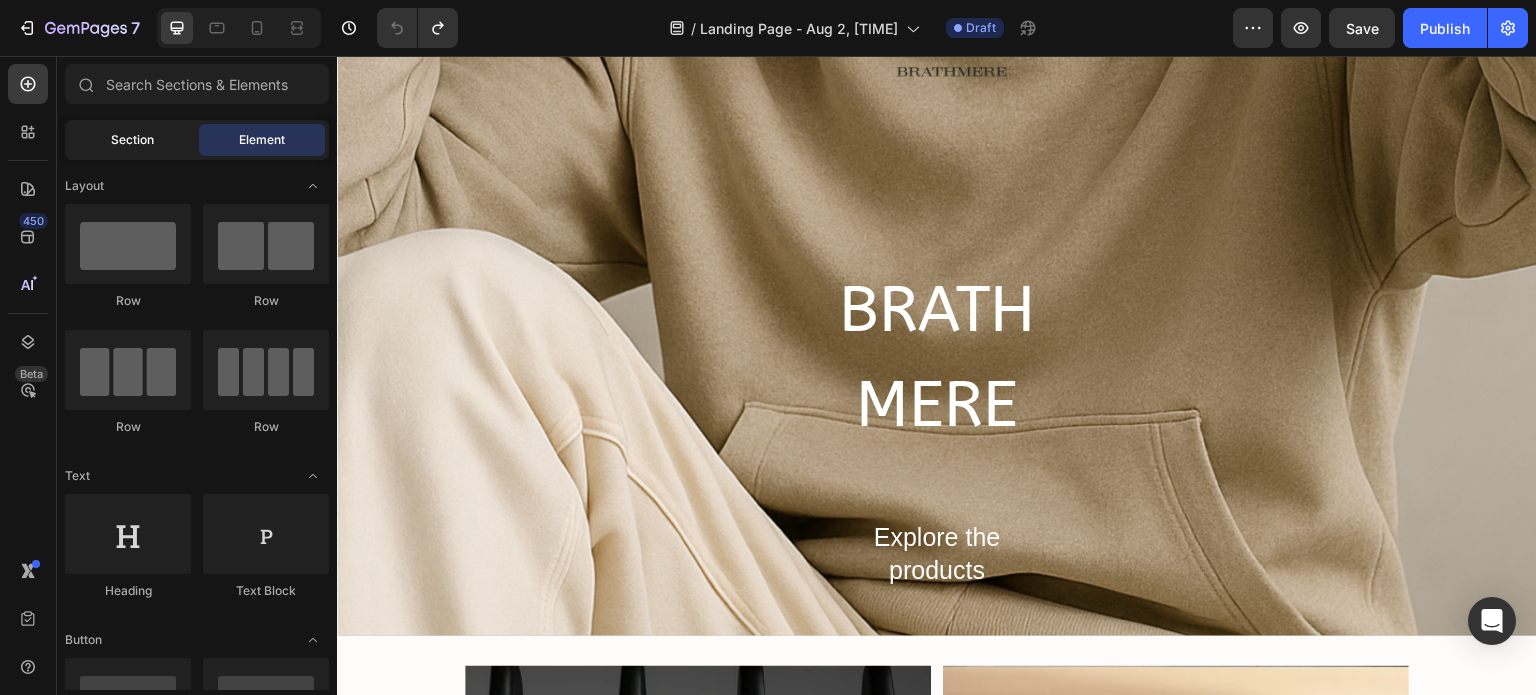 click on "Section" 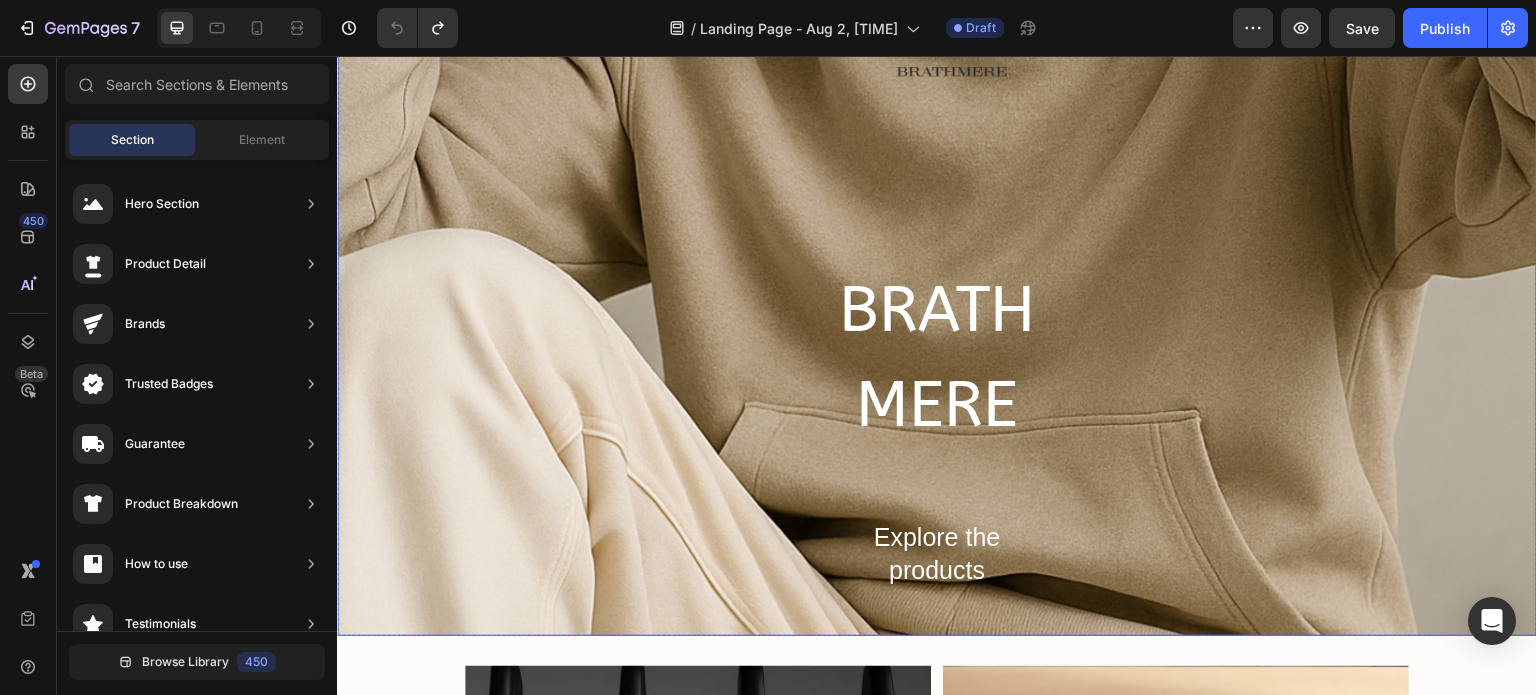 click on "[NAME] Heading Explore the products Text Block Row" at bounding box center [937, 449] 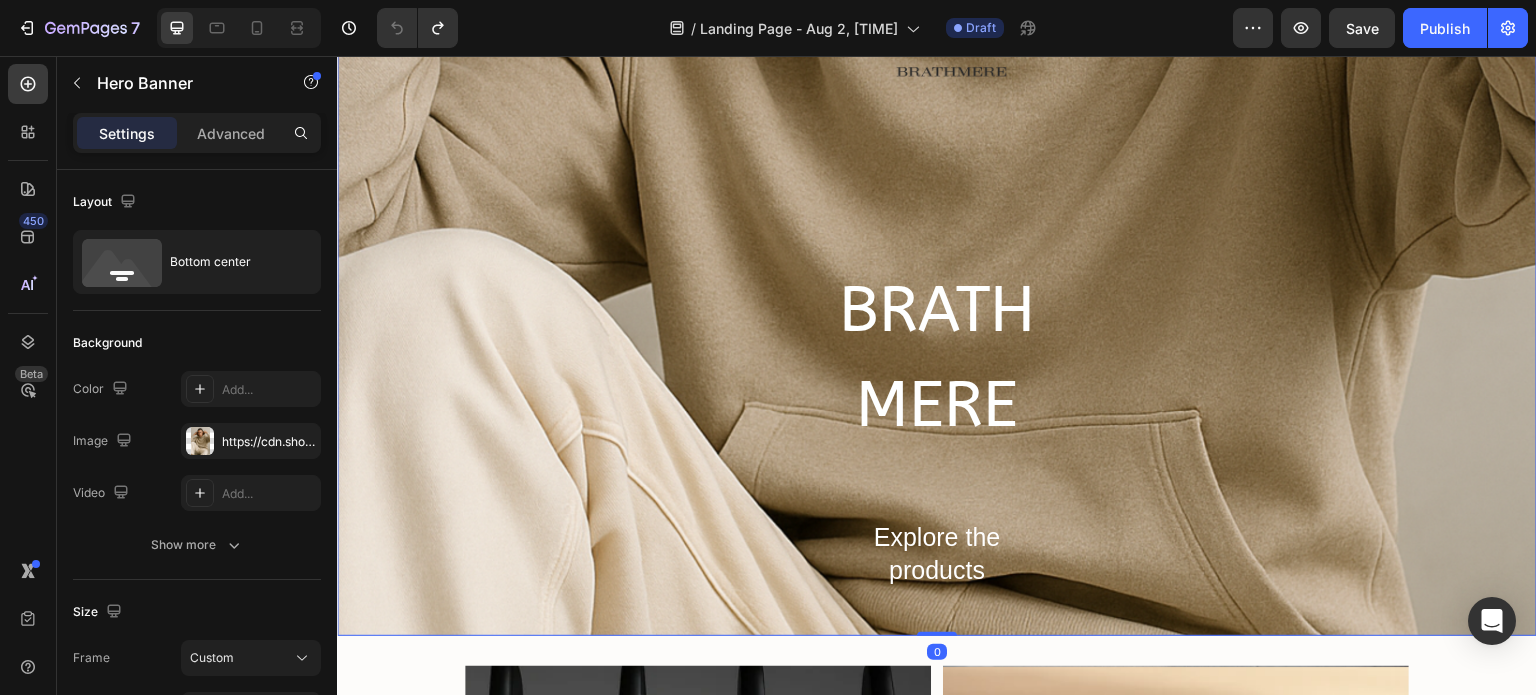 click on "BRATHMERE" at bounding box center (937, 358) 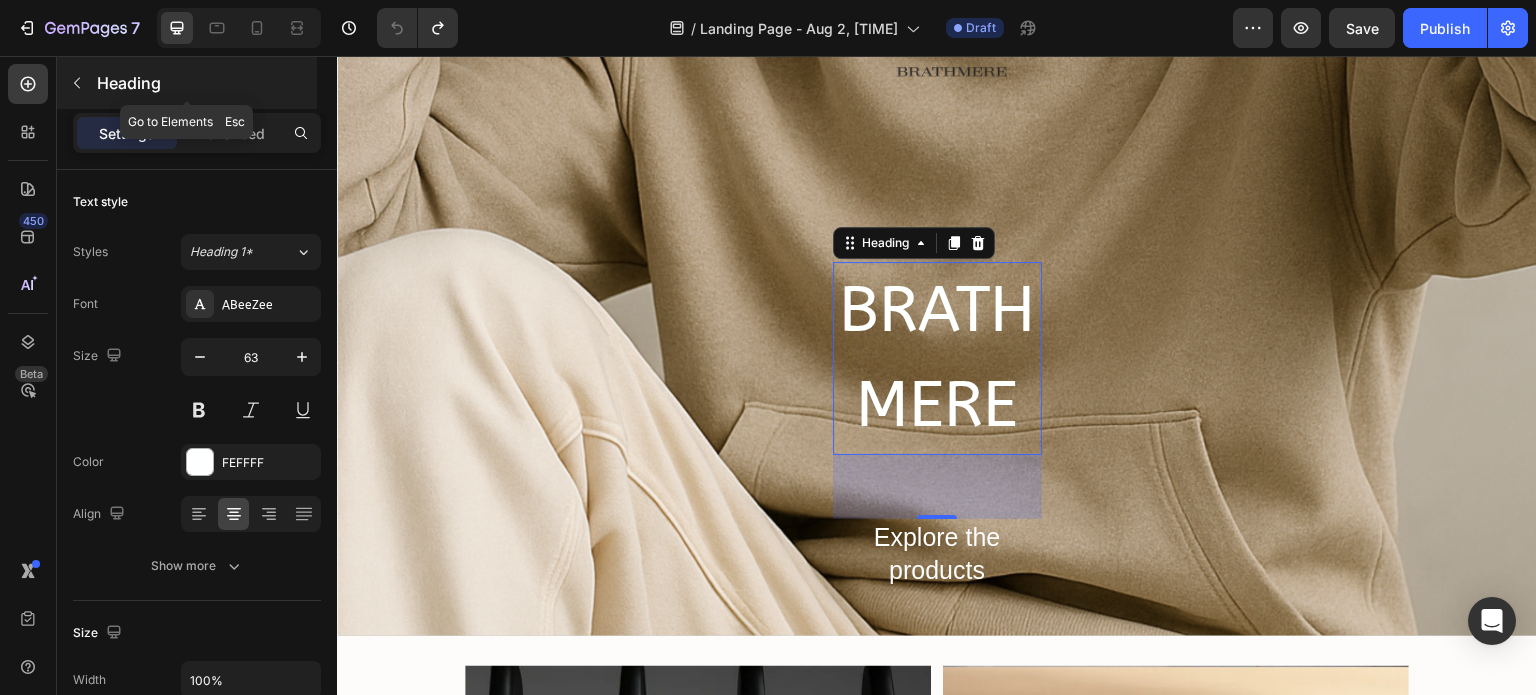 click on "Heading" at bounding box center [205, 83] 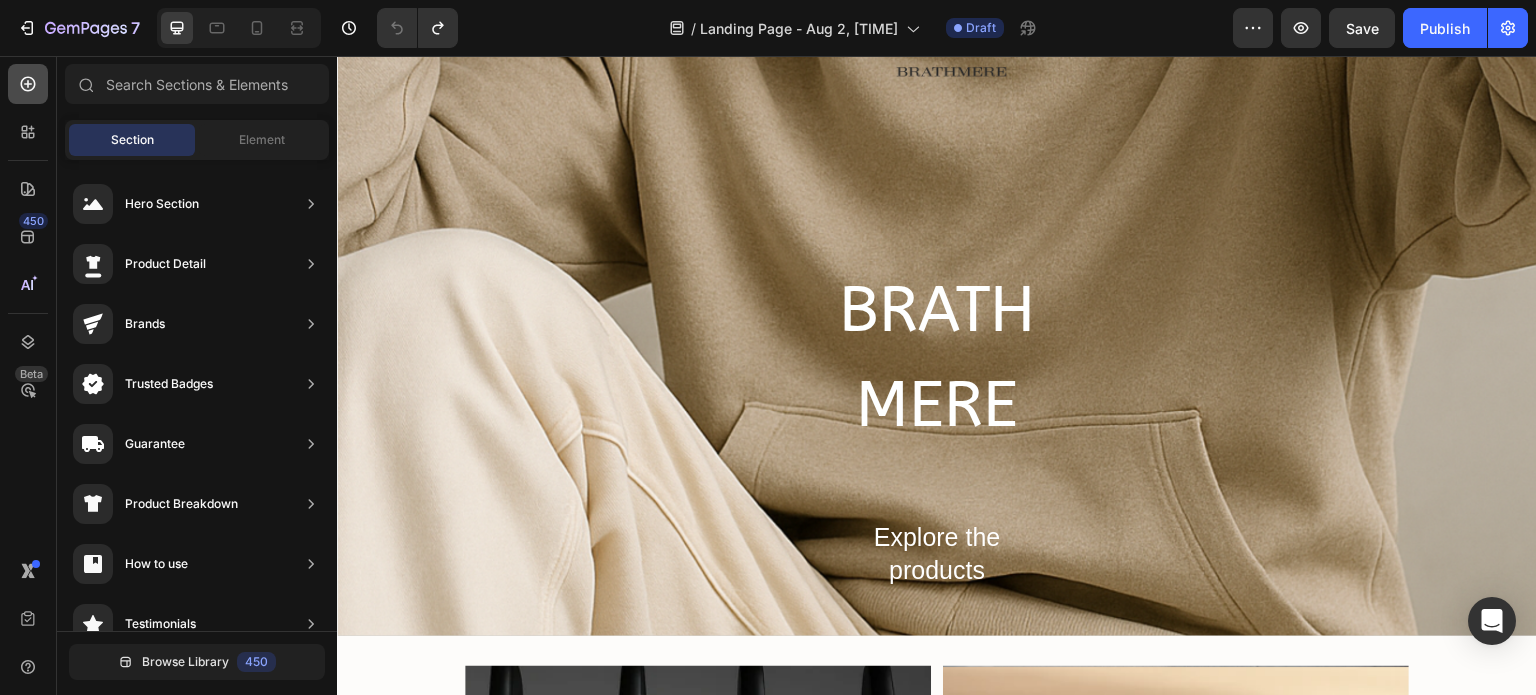 click 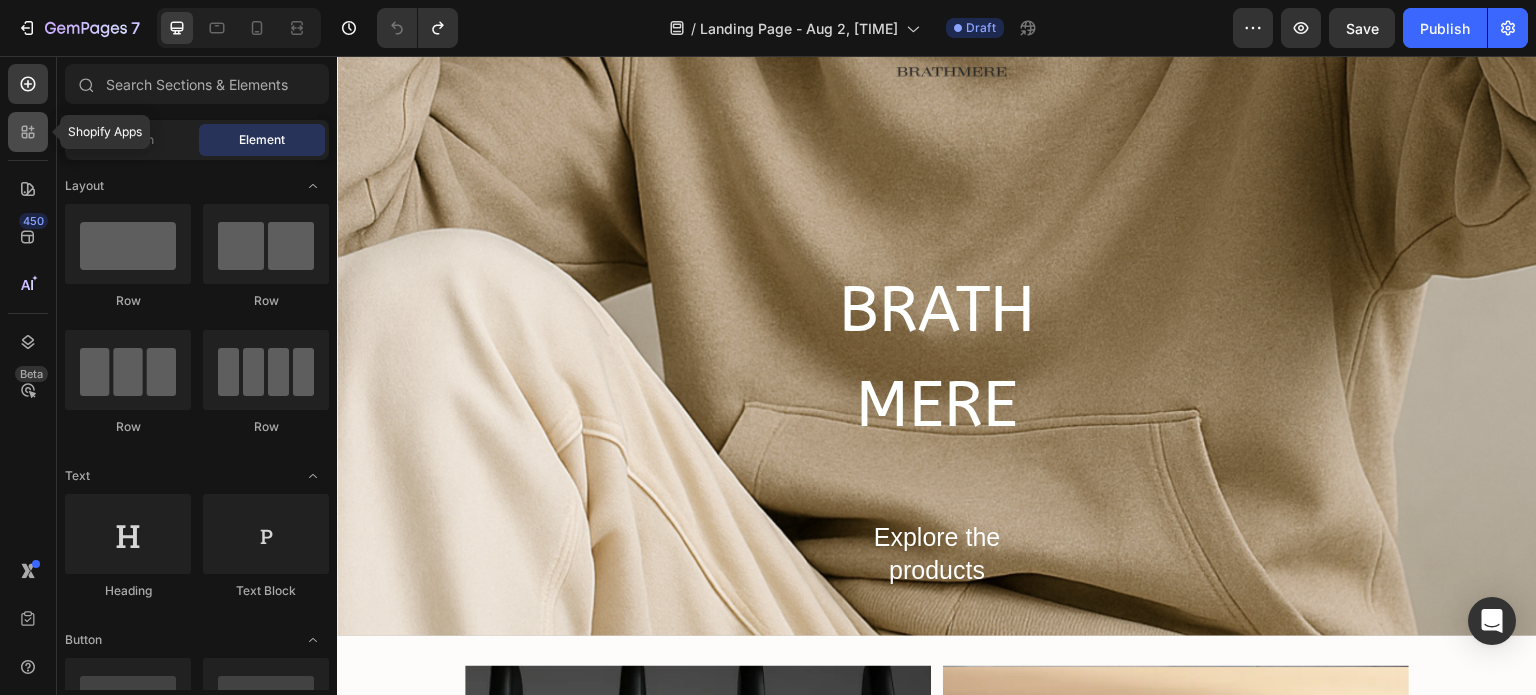 click 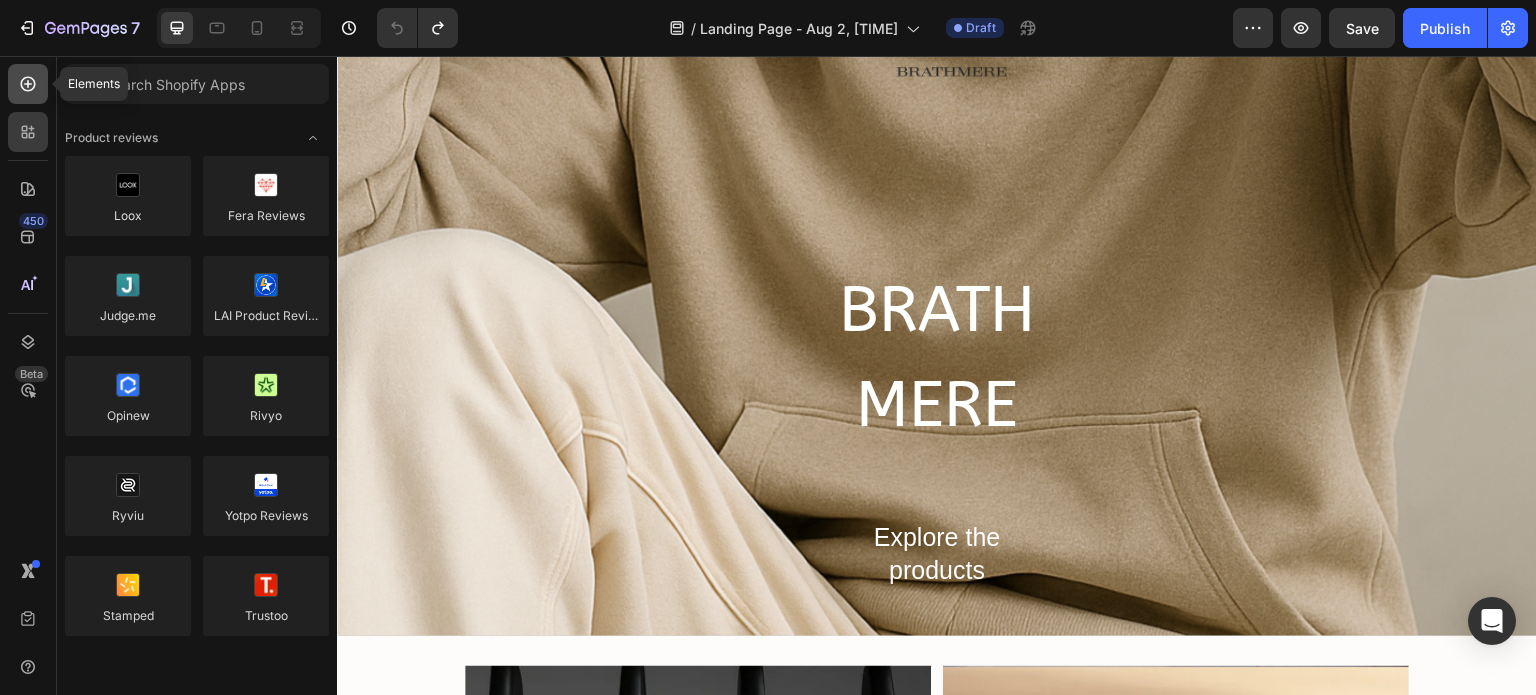 click 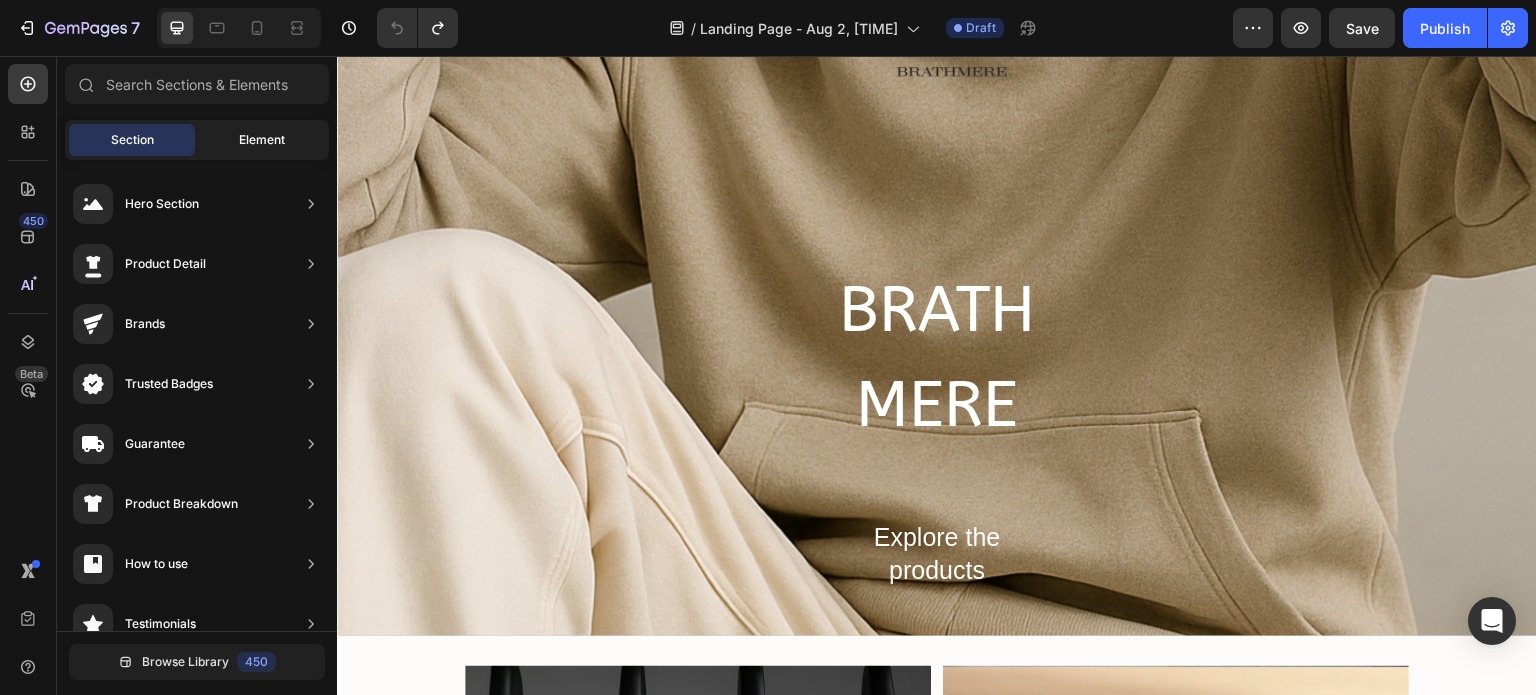 click on "Element" at bounding box center (262, 140) 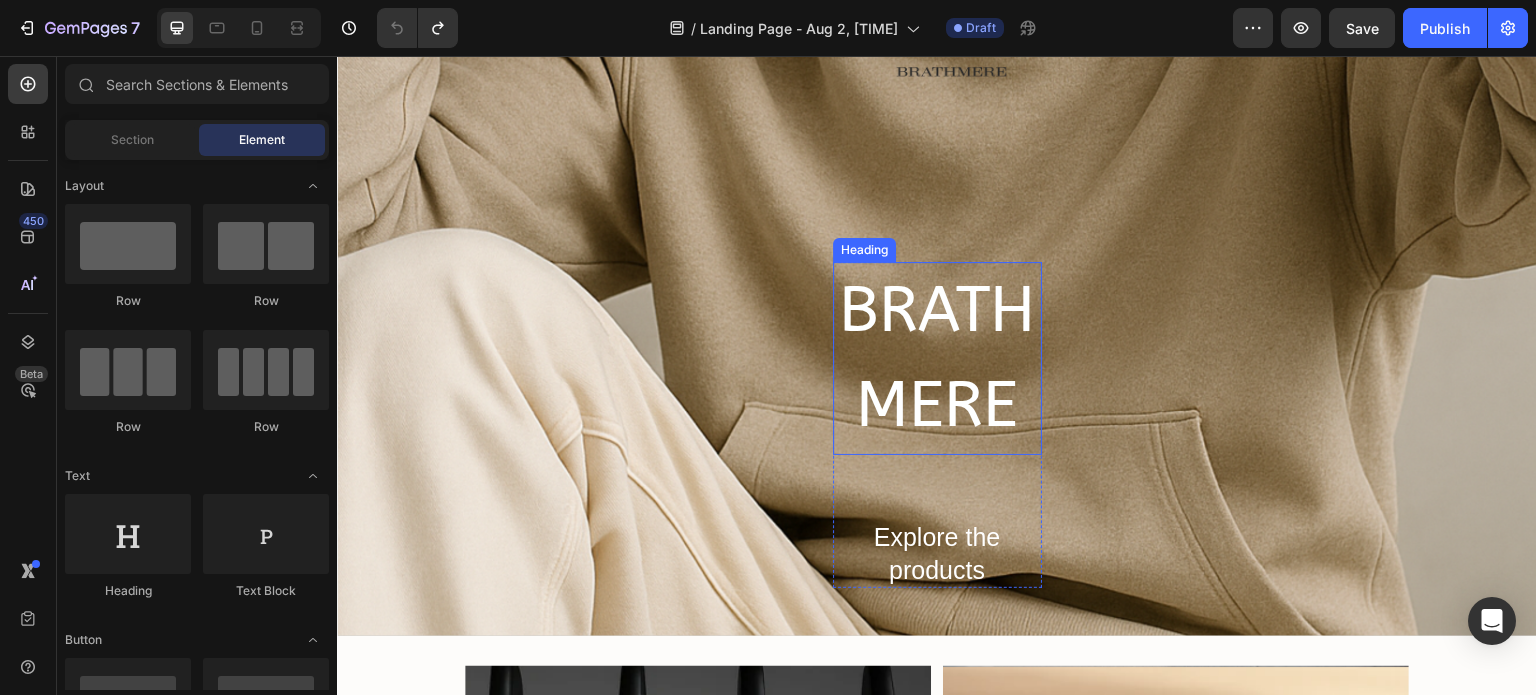 click on "BRATHMERE" at bounding box center (937, 358) 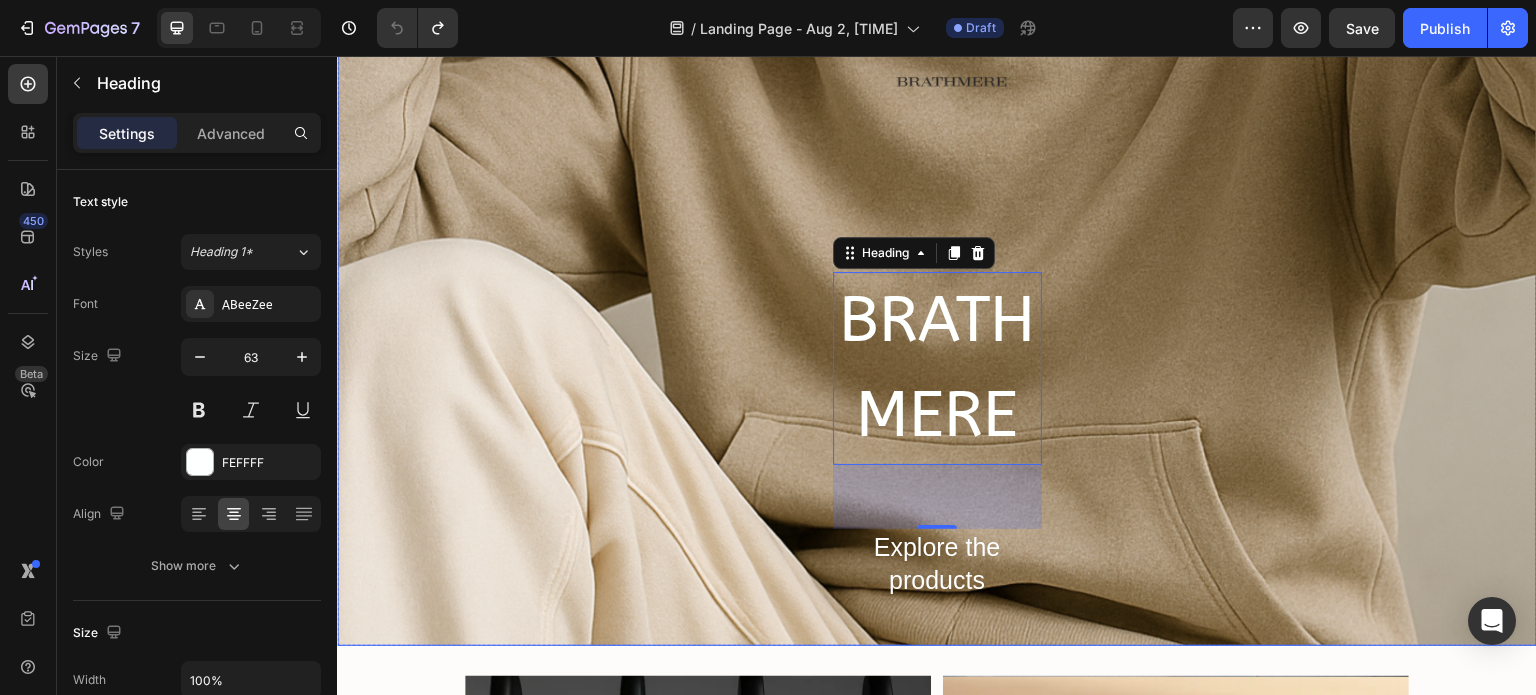 scroll, scrollTop: 416, scrollLeft: 0, axis: vertical 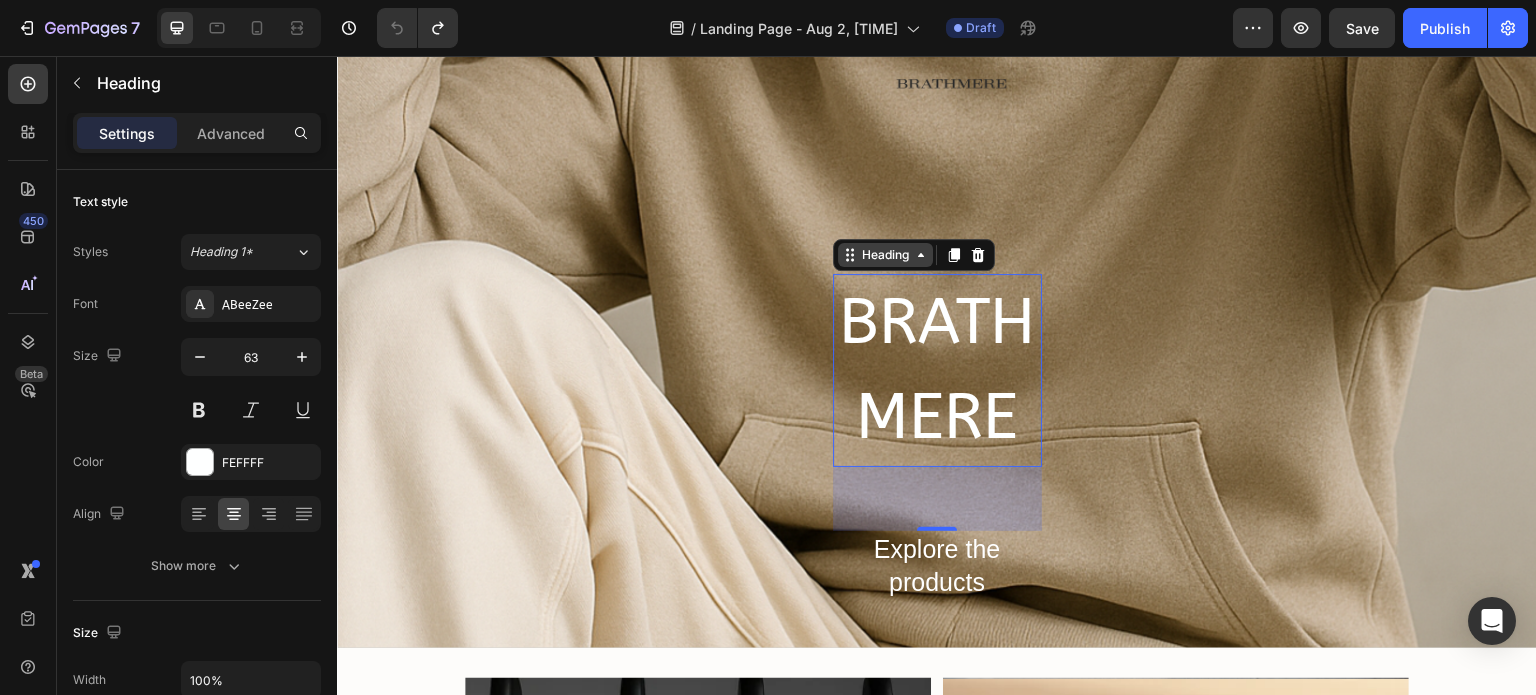 click on "Heading" at bounding box center (885, 255) 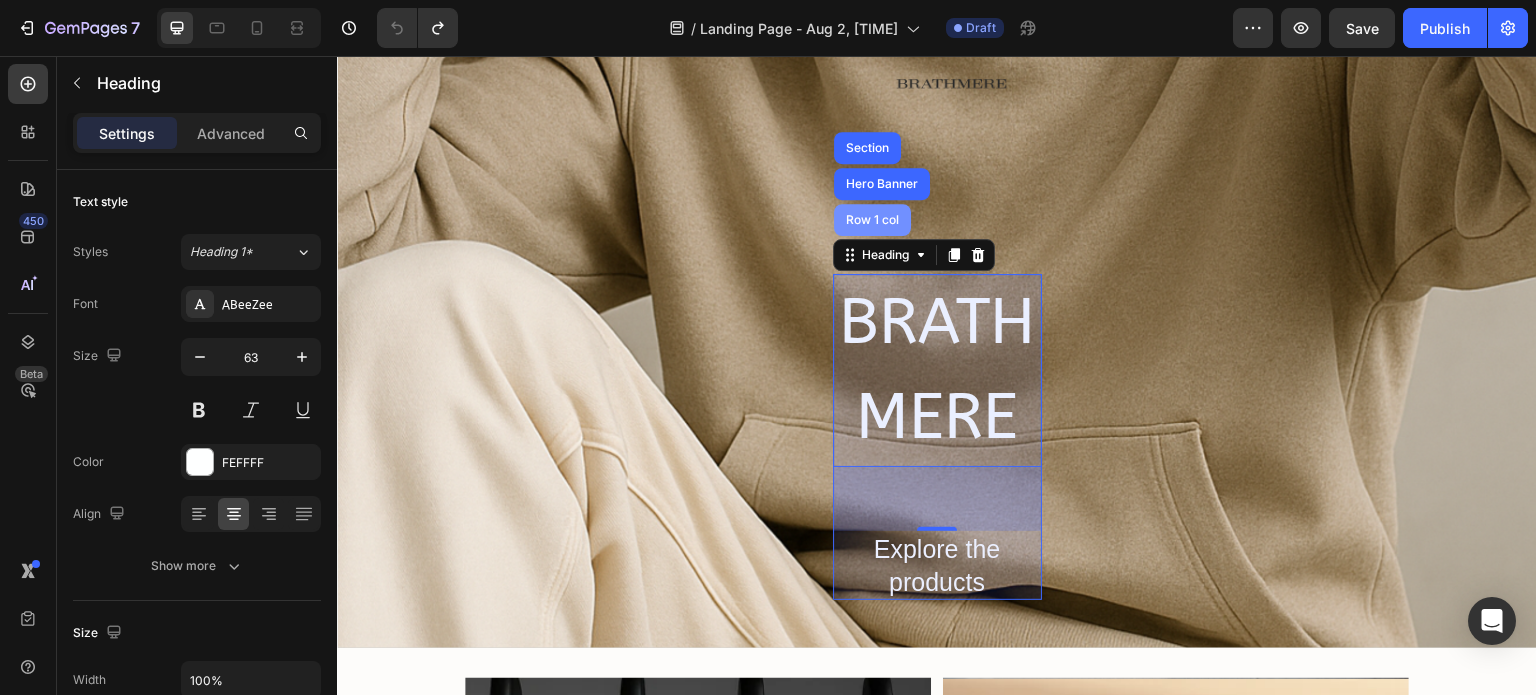 click on "Row 1 col" at bounding box center [872, 220] 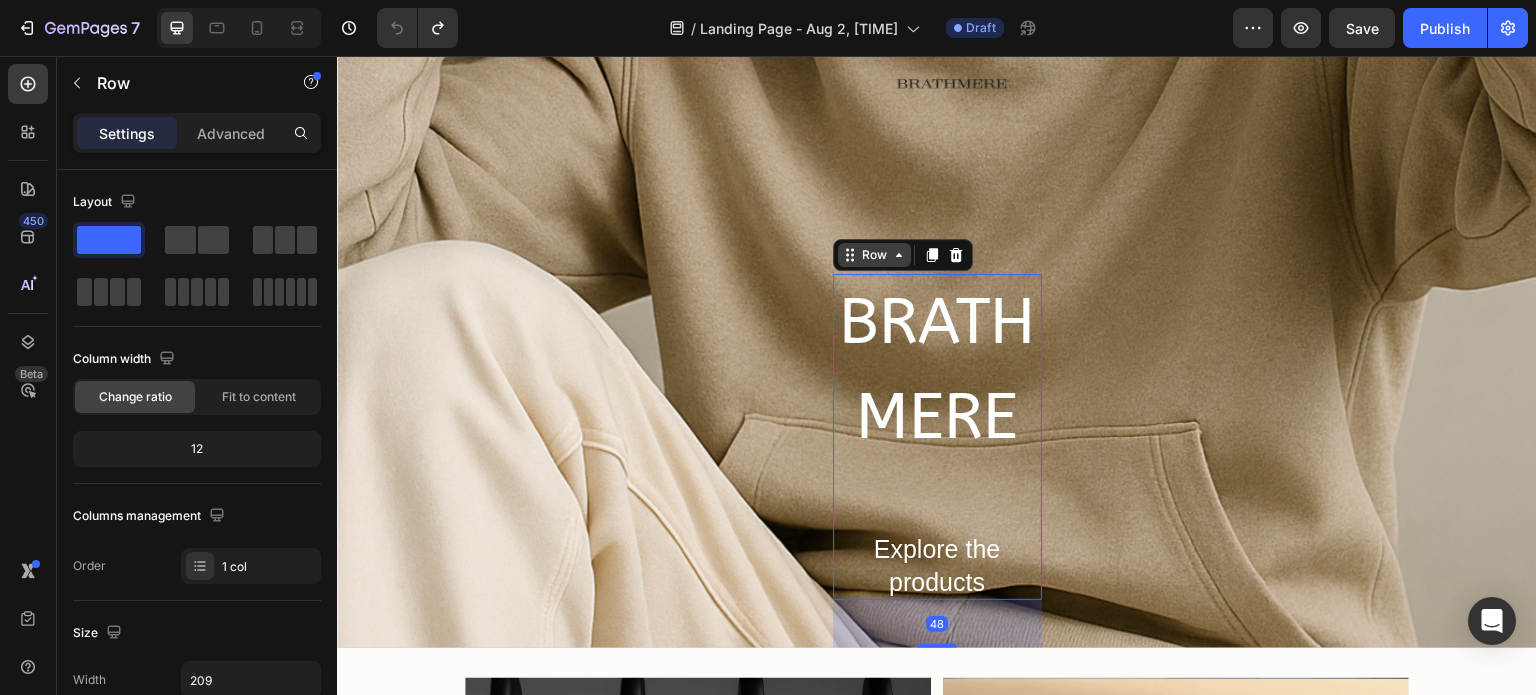 click 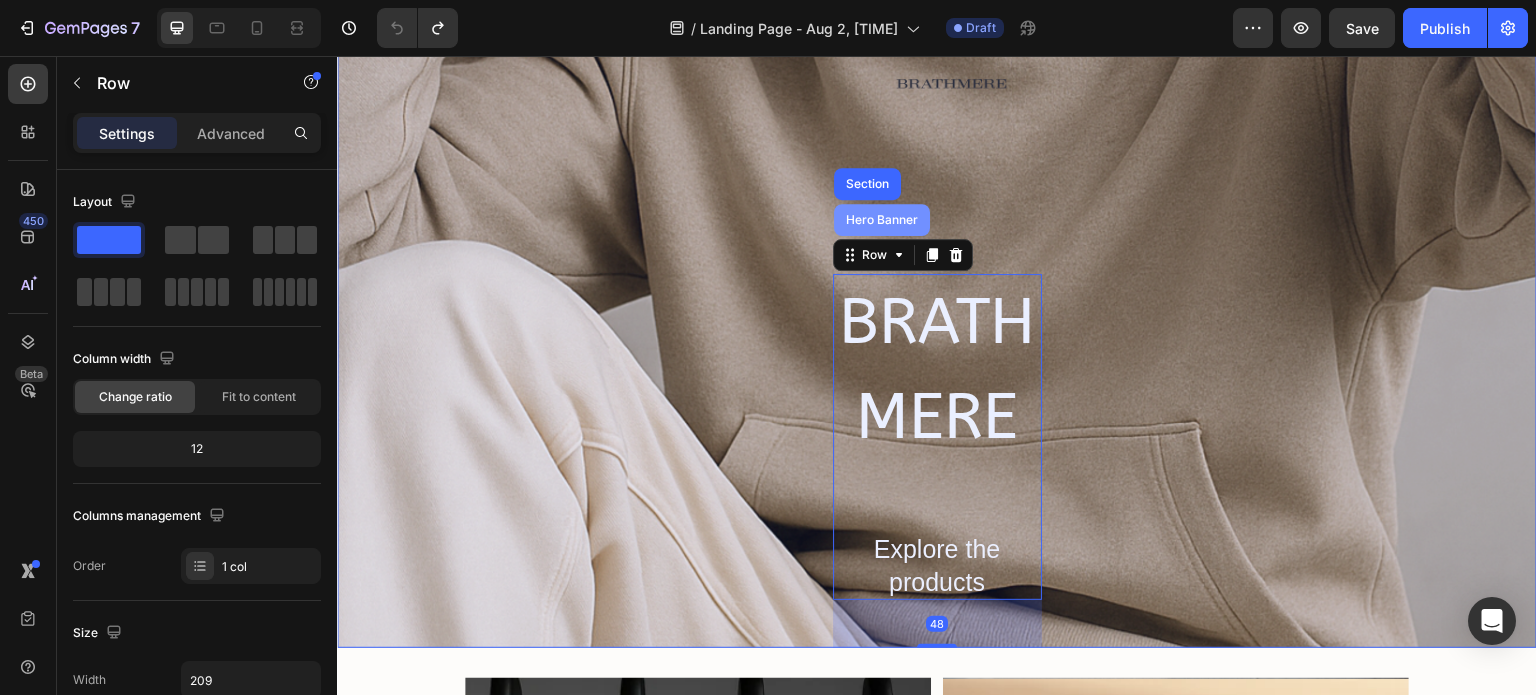 click on "Hero Banner" at bounding box center (882, 220) 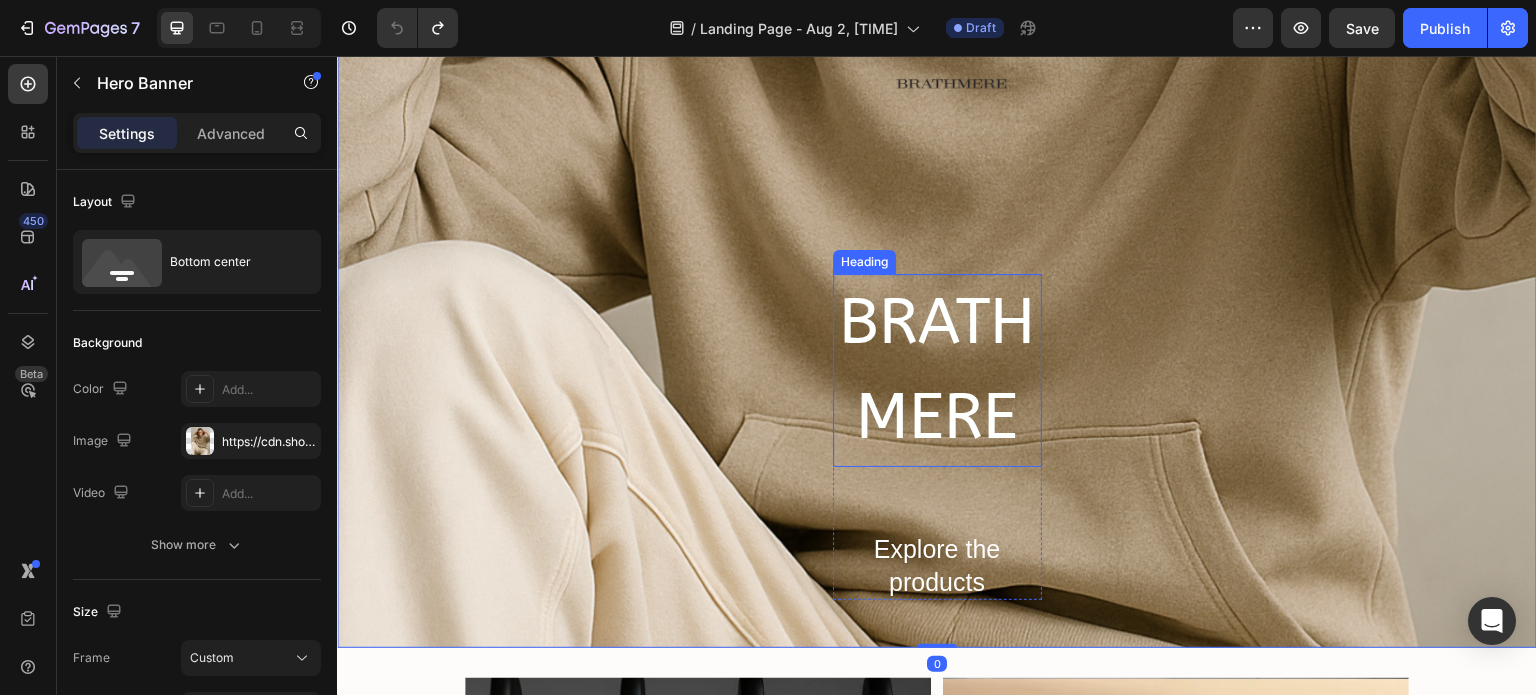 click on "BRATHMERE" at bounding box center (937, 370) 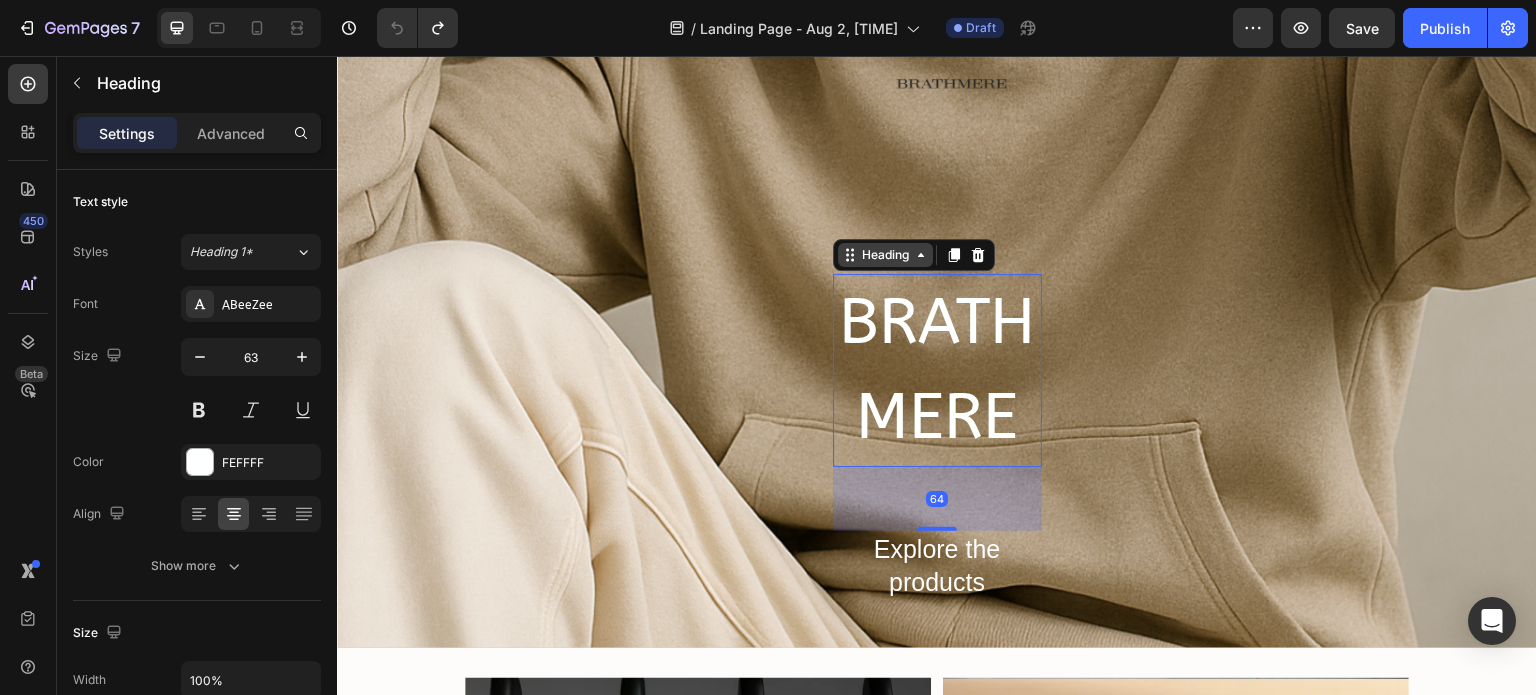click on "Heading" at bounding box center [885, 255] 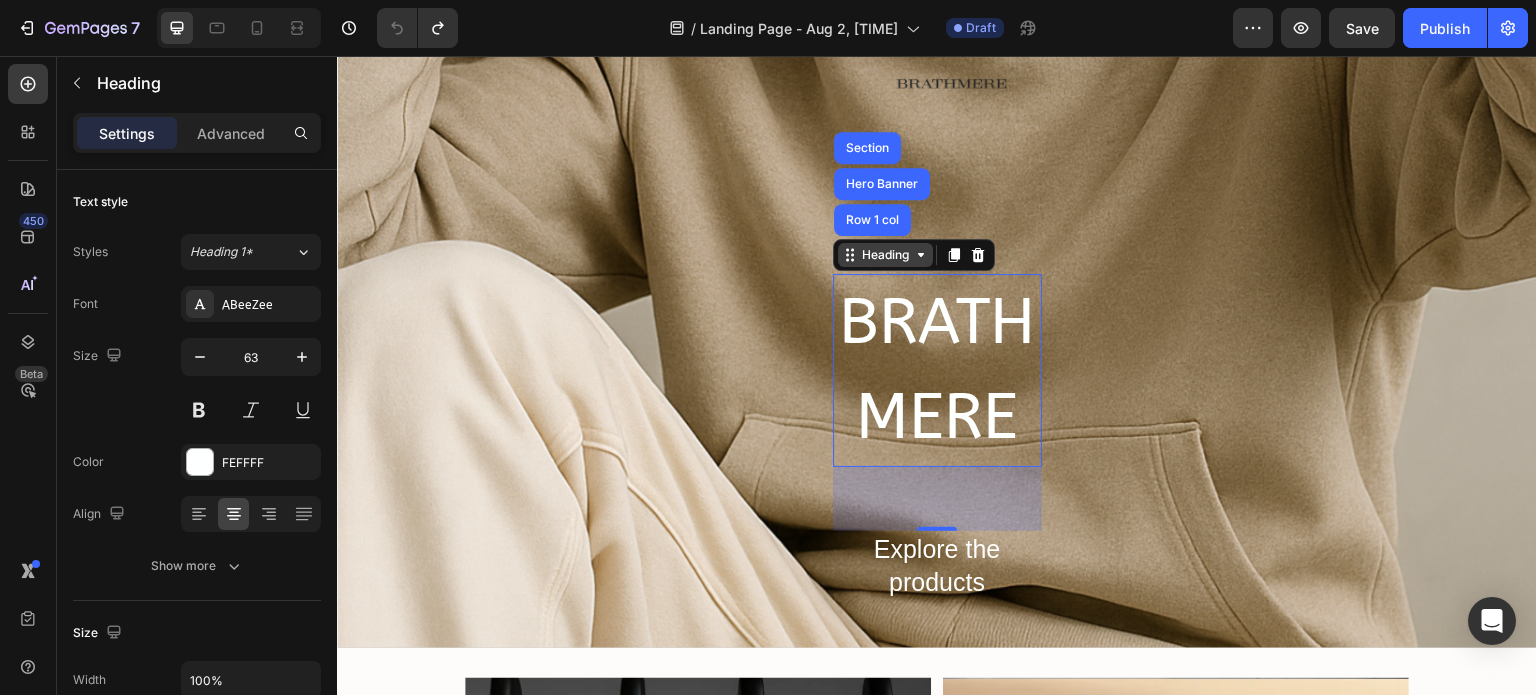 click on "Heading" at bounding box center (885, 255) 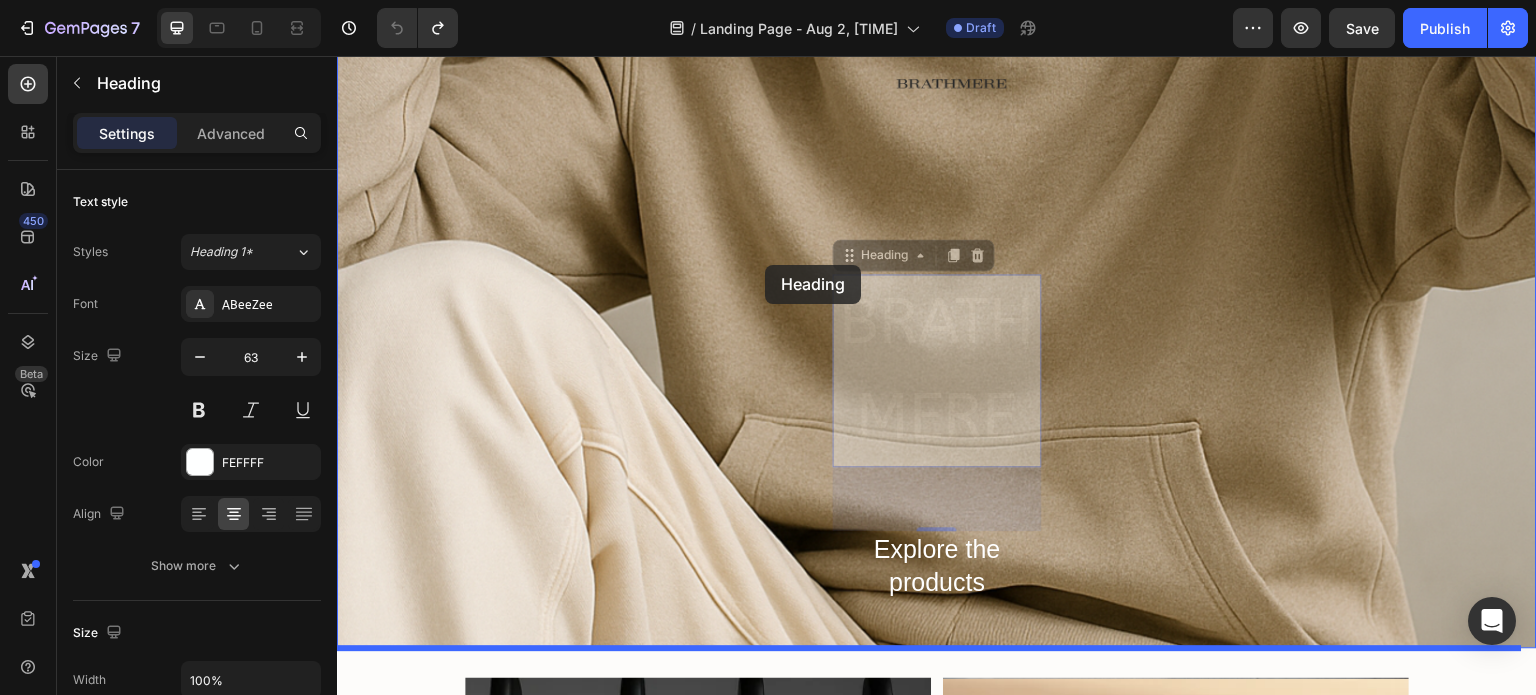 drag, startPoint x: 846, startPoint y: 265, endPoint x: 765, endPoint y: 265, distance: 81 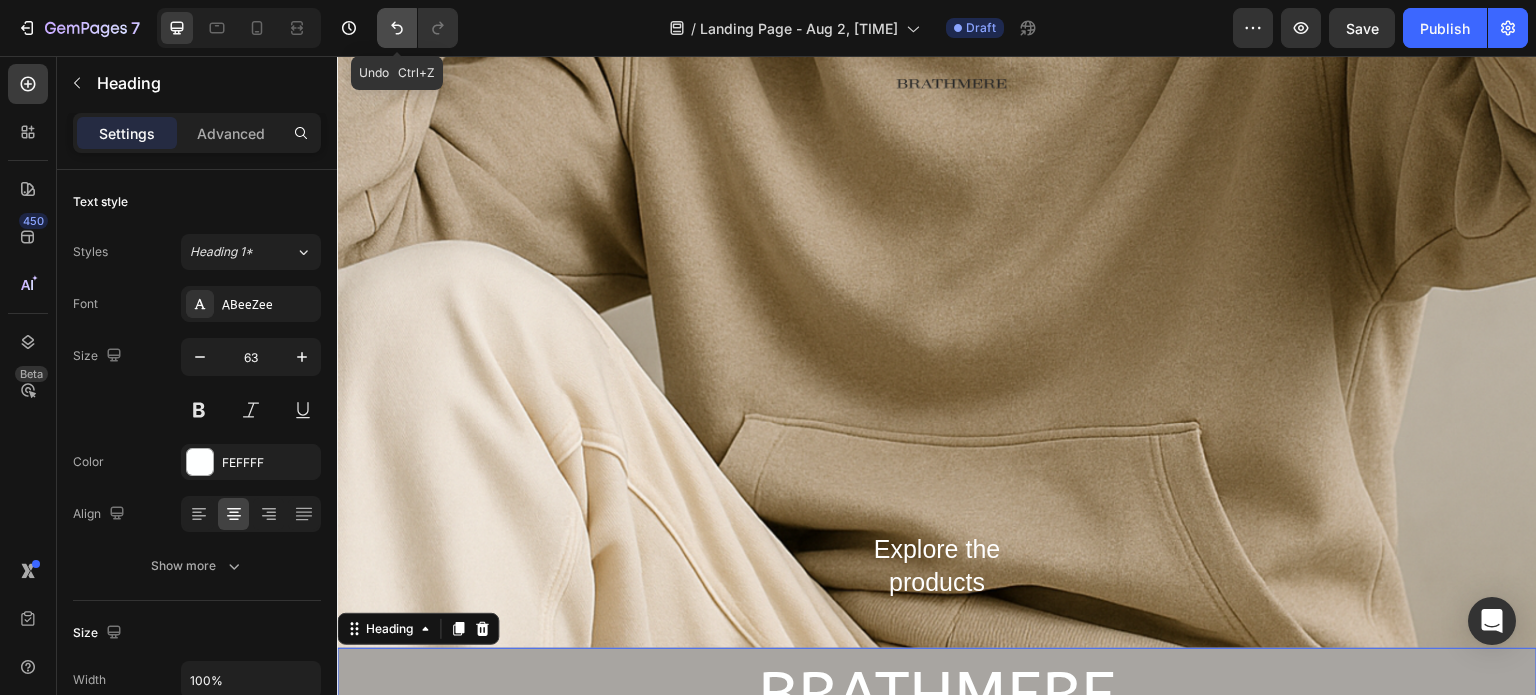 click 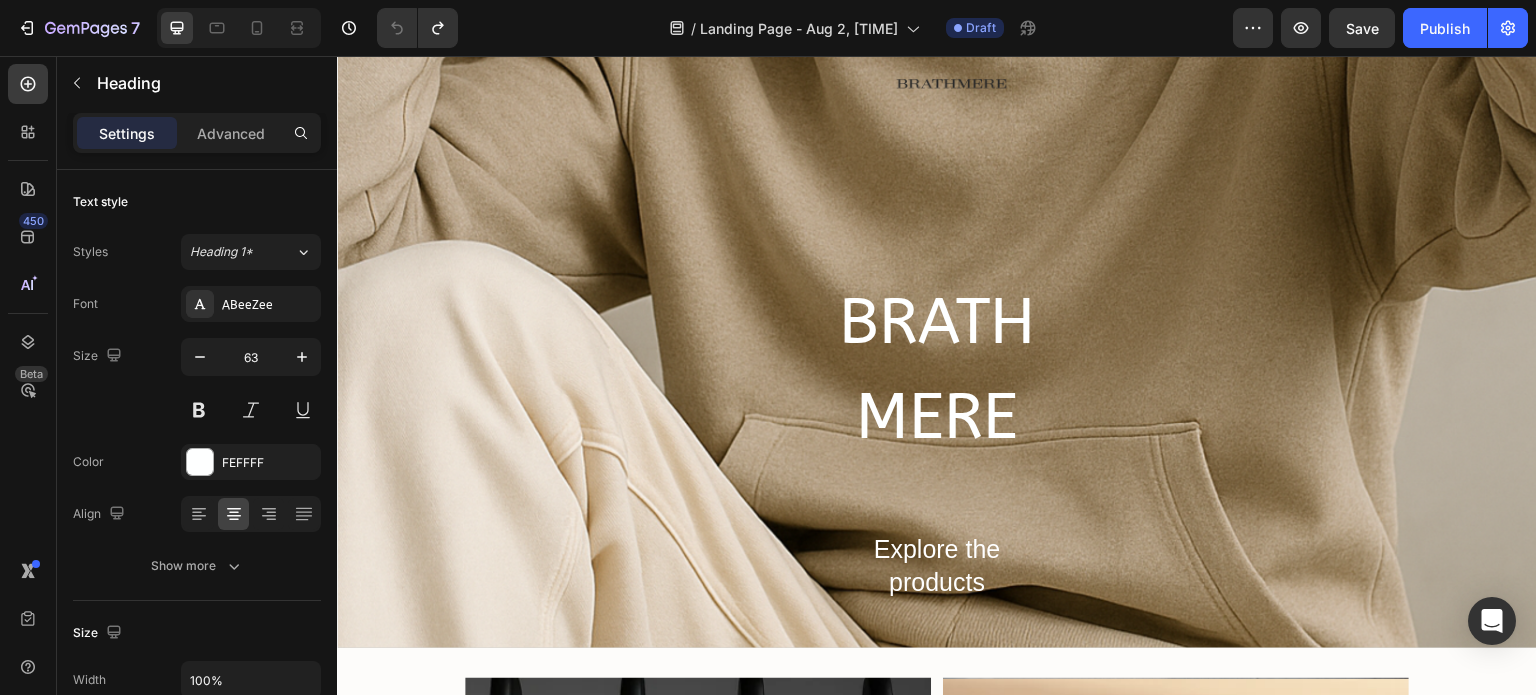 click on "BRATHMERE" at bounding box center (937, 370) 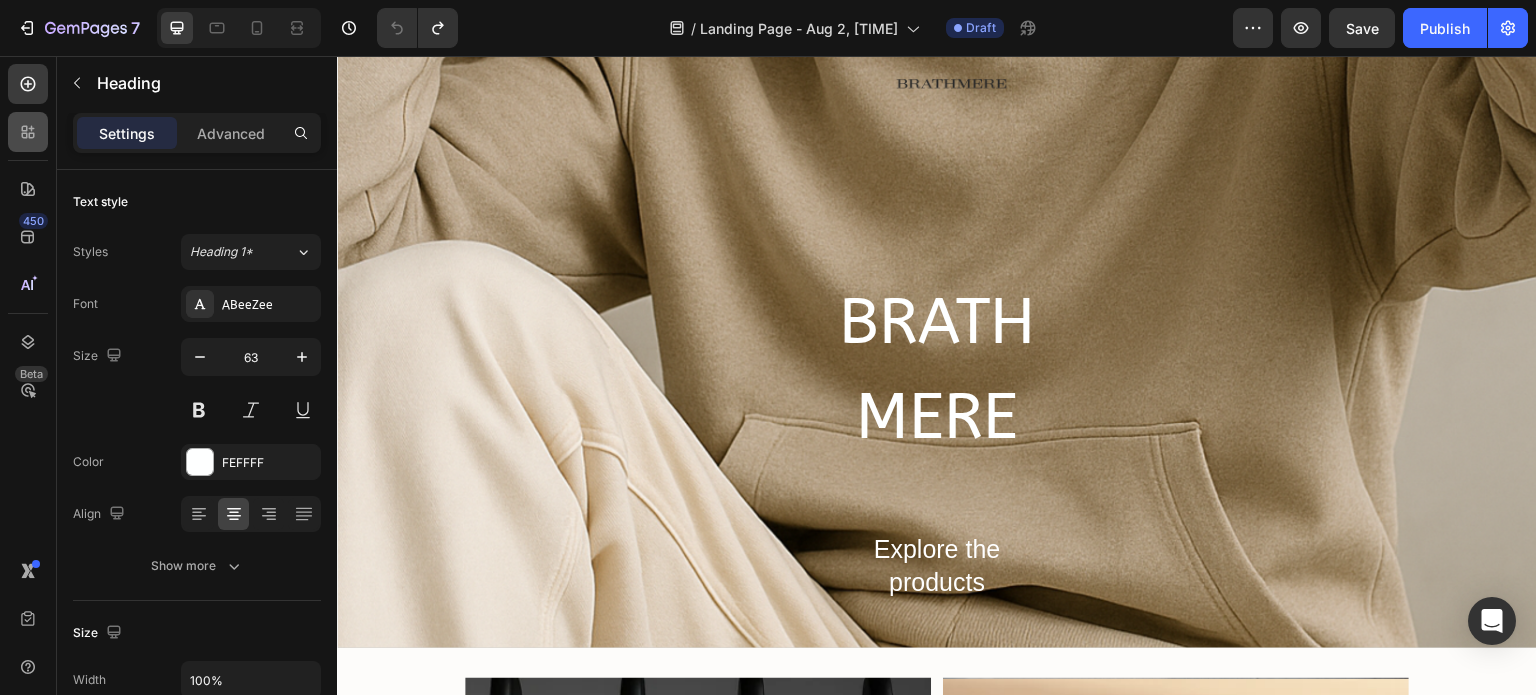 click 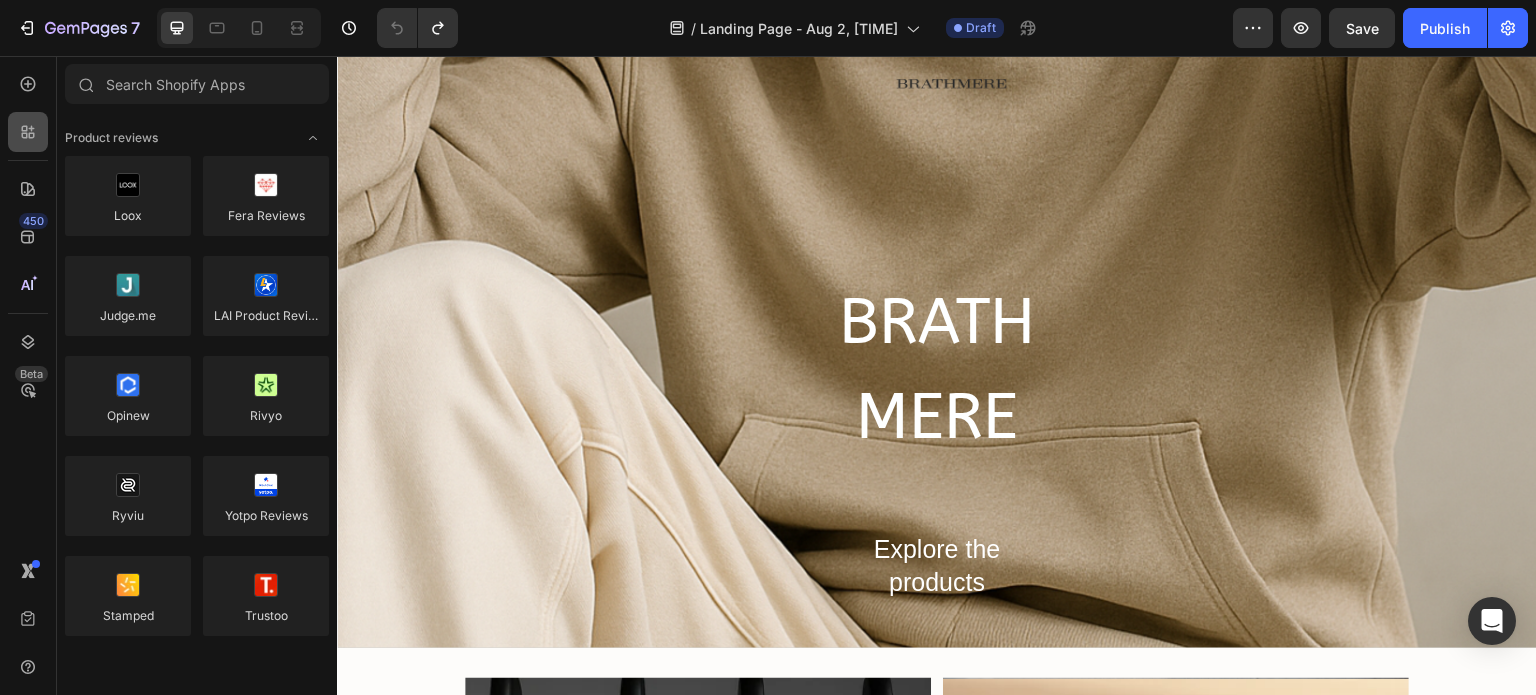 click 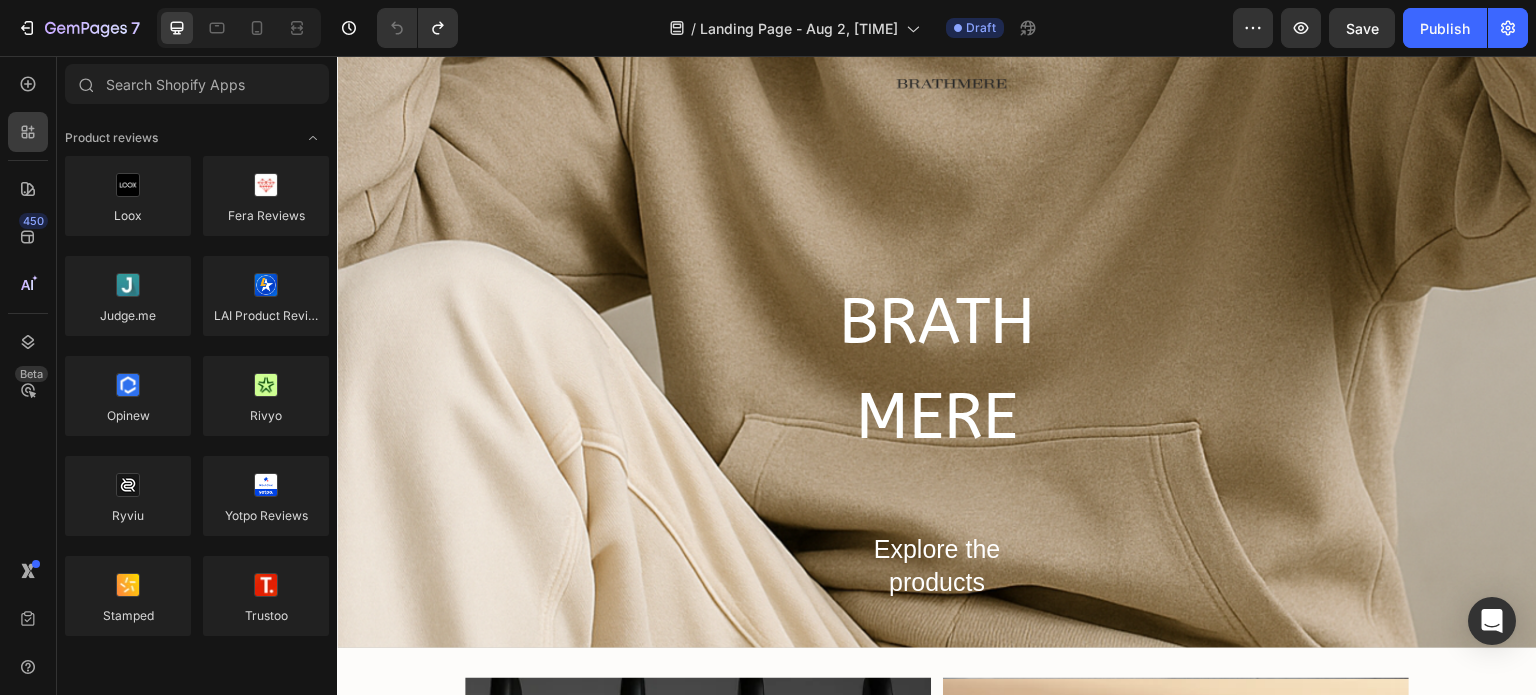 click 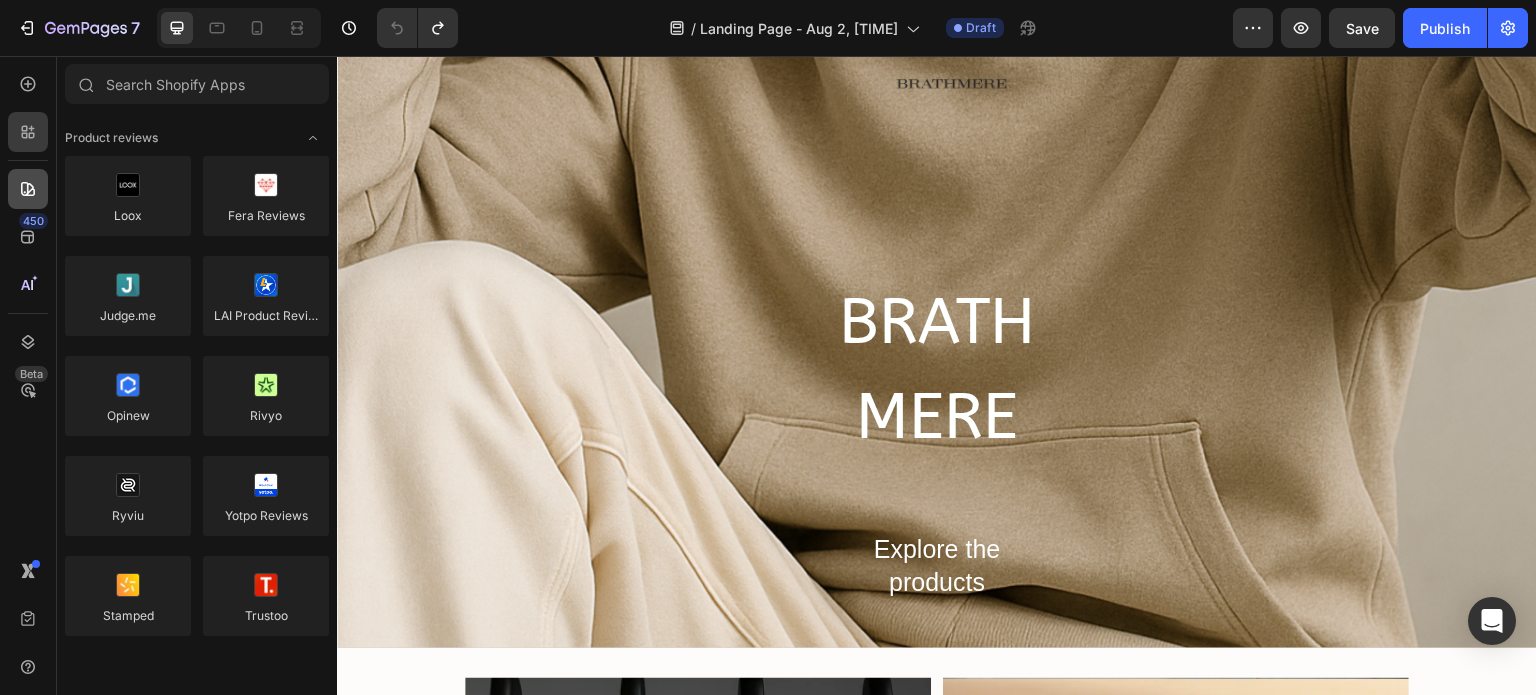 click 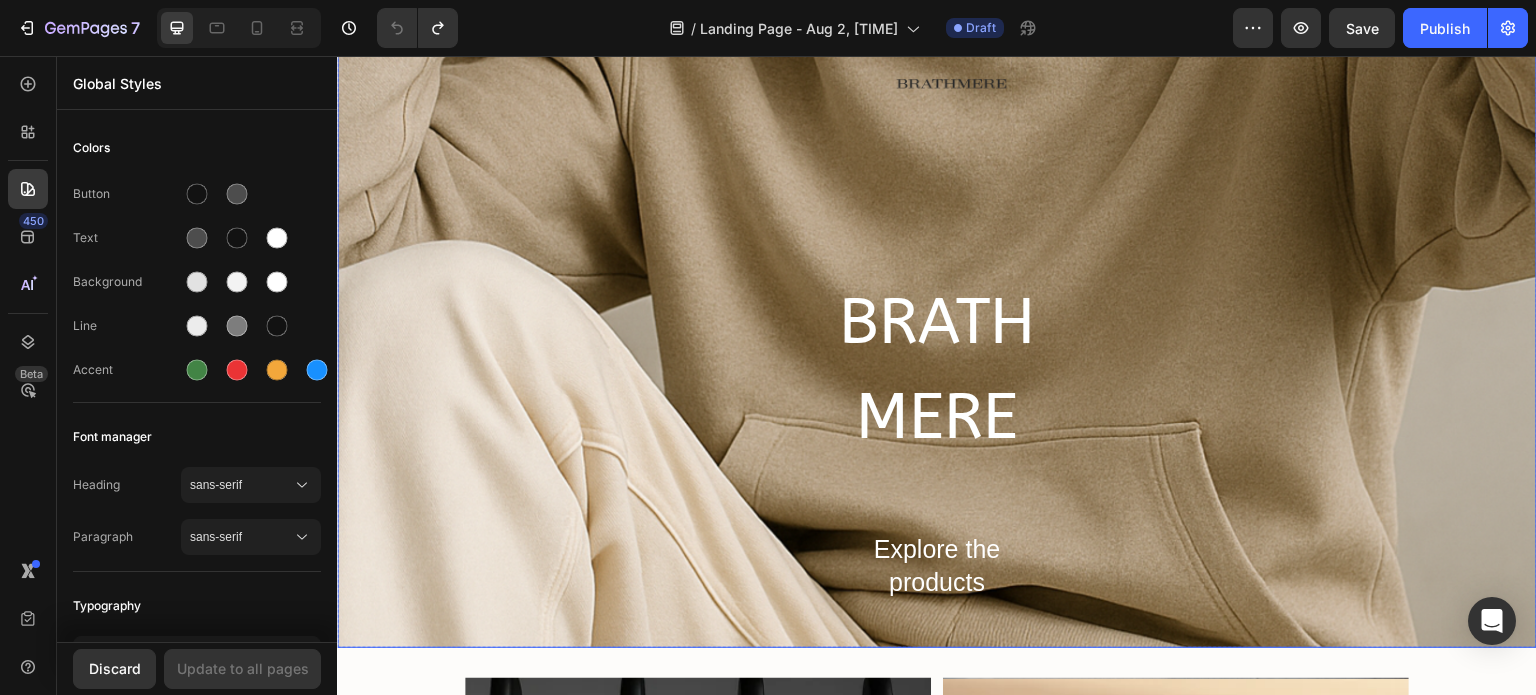 click at bounding box center (937, 198) 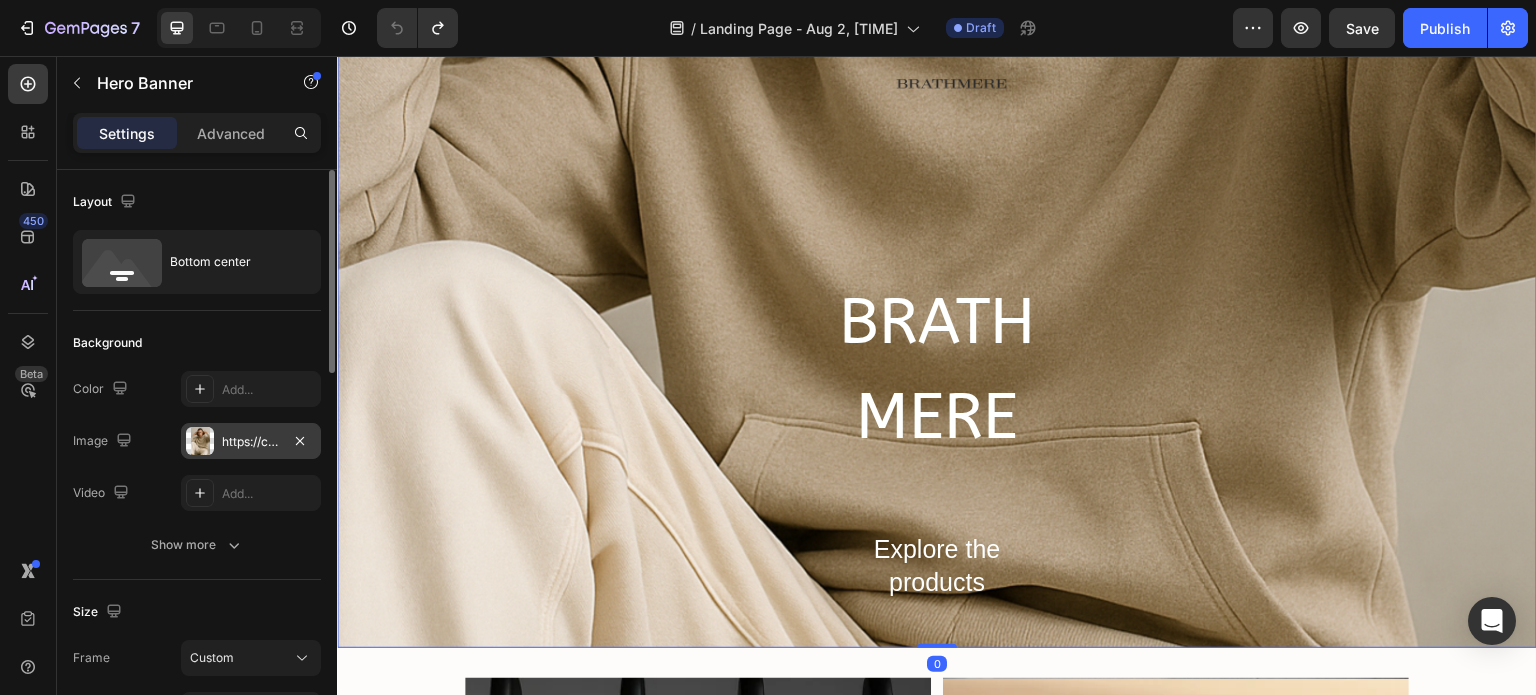 click on "https://cdn.shopify.com/s/files/1/0919/6273/7006/files/gempages_575111967937659748-2d9af821-6a64-414c-9e51-5736727d40cd.png" at bounding box center (251, 442) 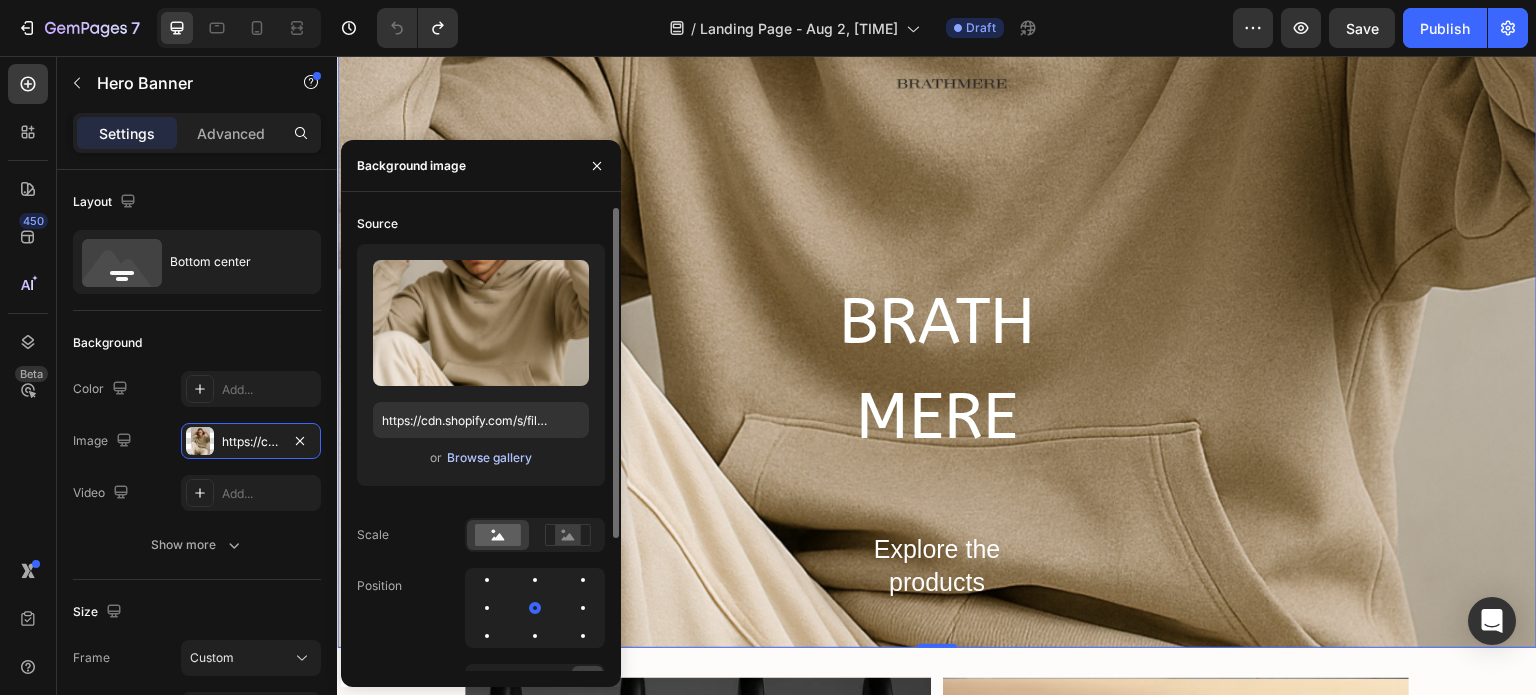 click on "Browse gallery" at bounding box center [489, 458] 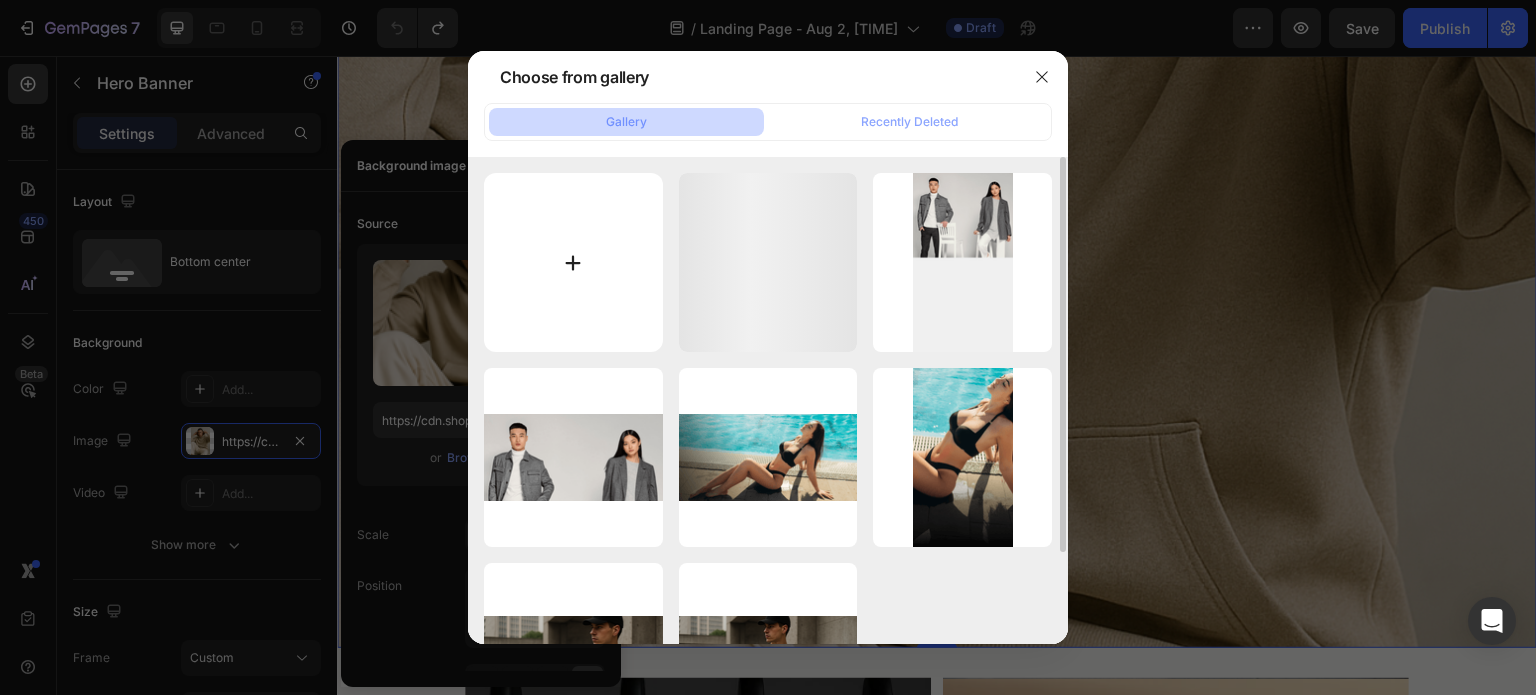 click at bounding box center (573, 262) 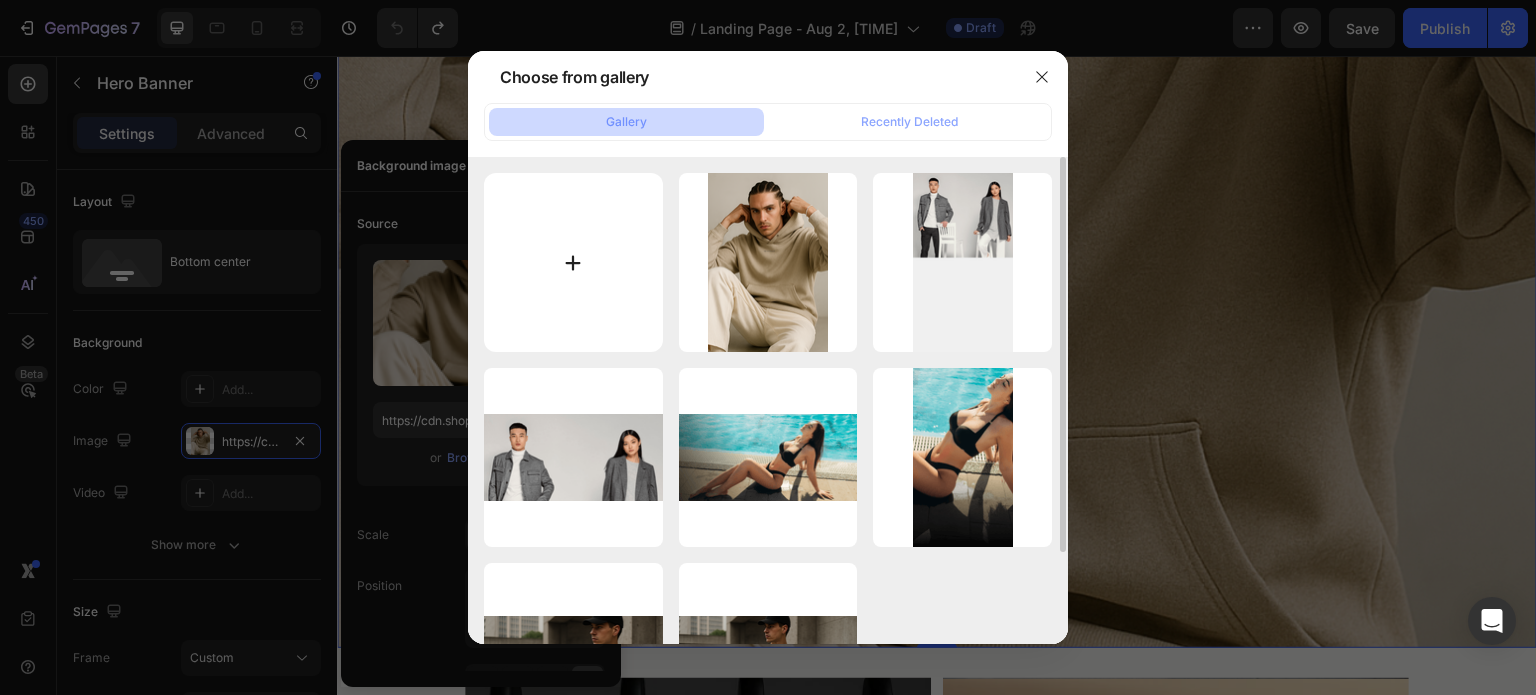 type on "C:\fakepath\ChatGPT Image 2 ago [DATE], [TIME] p.m..png" 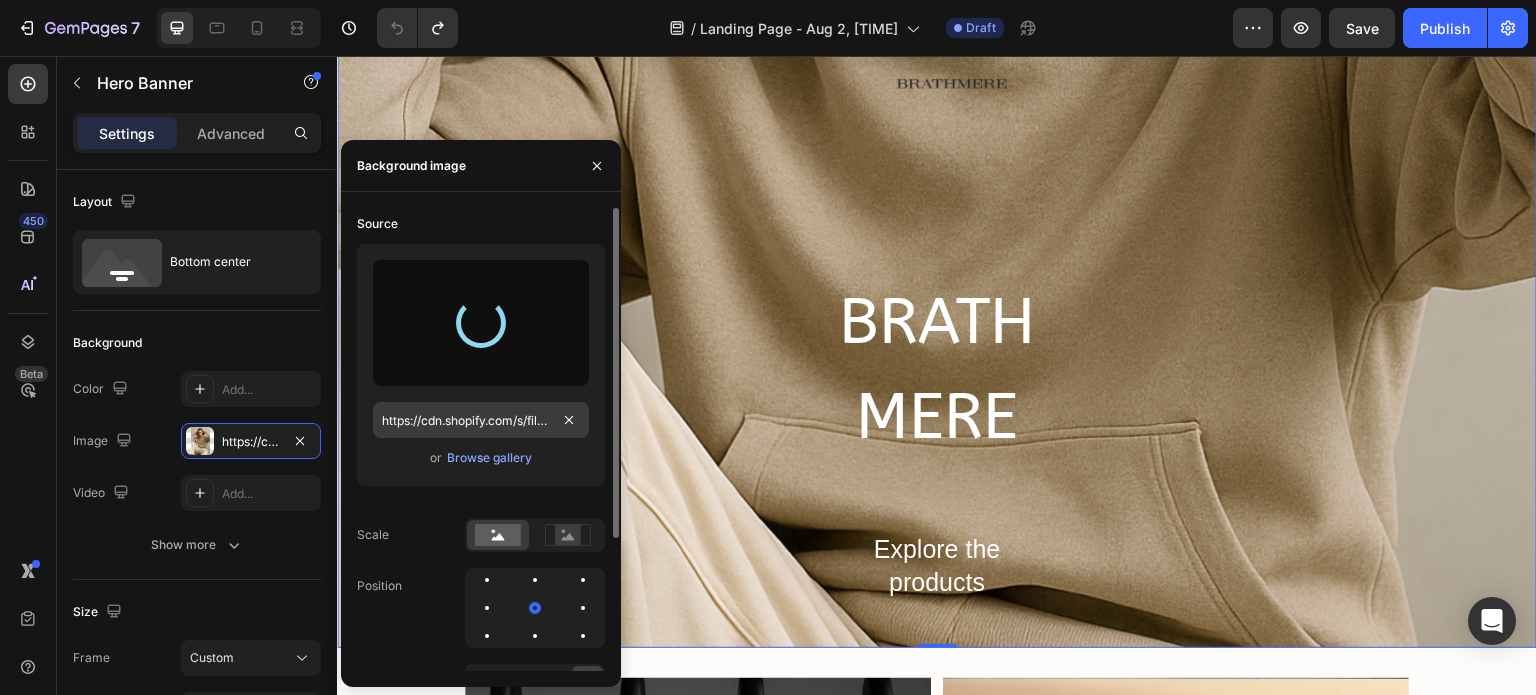 type on "https://cdn.shopify.com/s/files/1/0919/6273/7006/files/gempages_575111967937659748-94606ef4-6be7-47c7-af40-1dea38b94357.png" 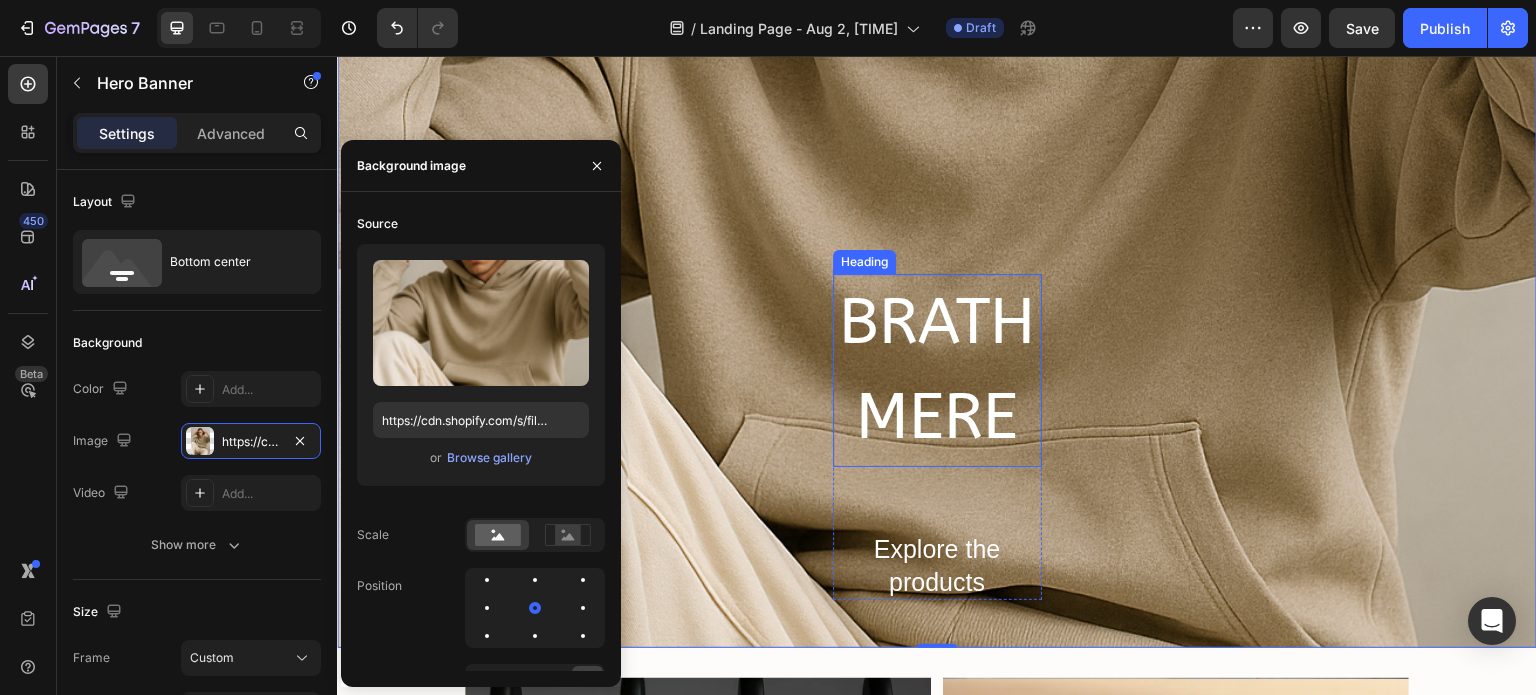 click on "BRATHMERE" at bounding box center (937, 370) 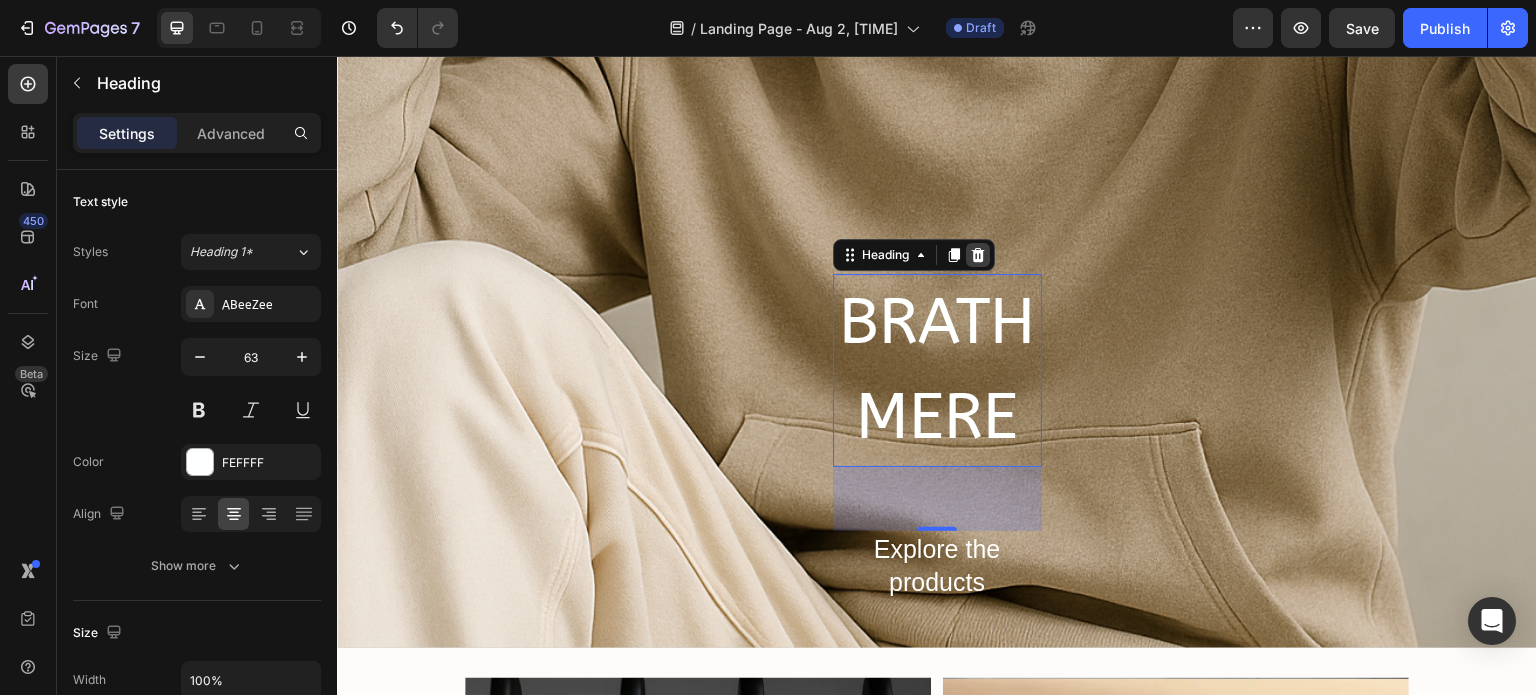 click 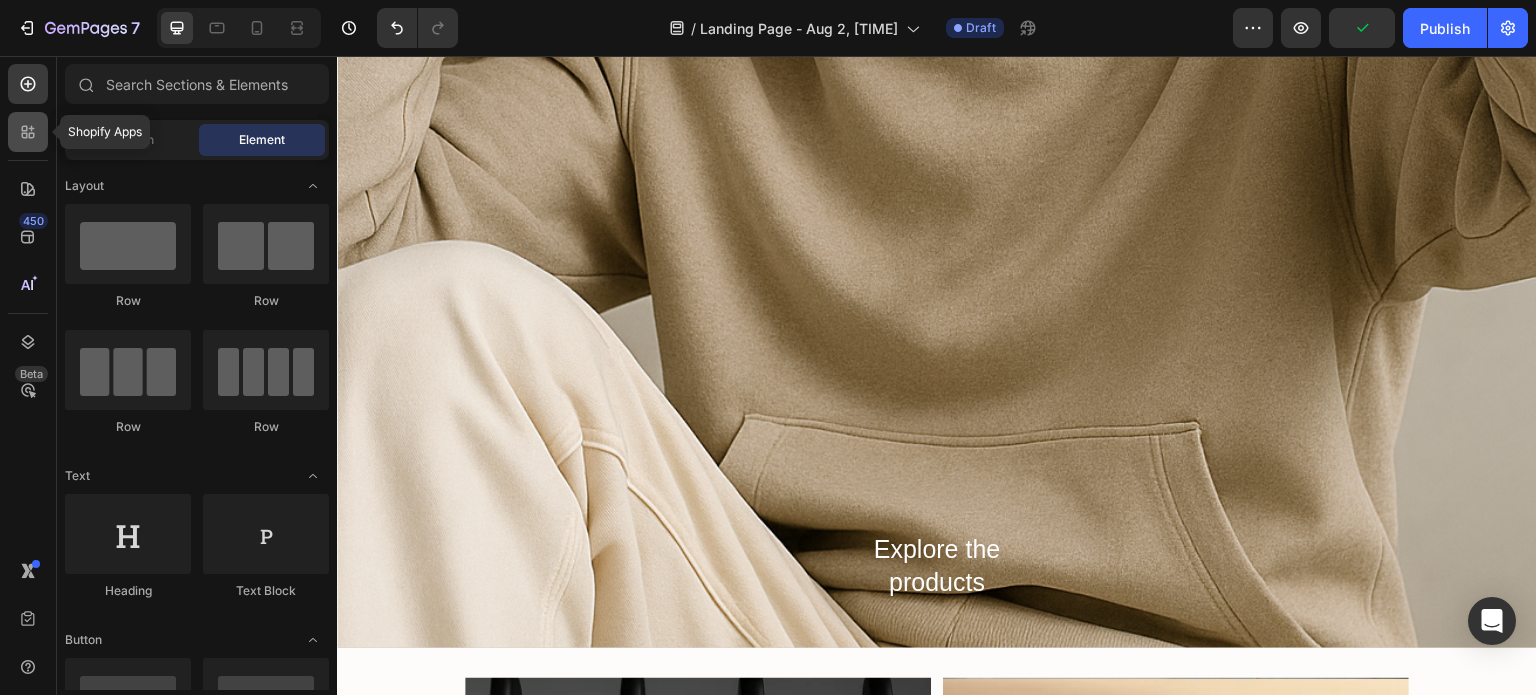 click 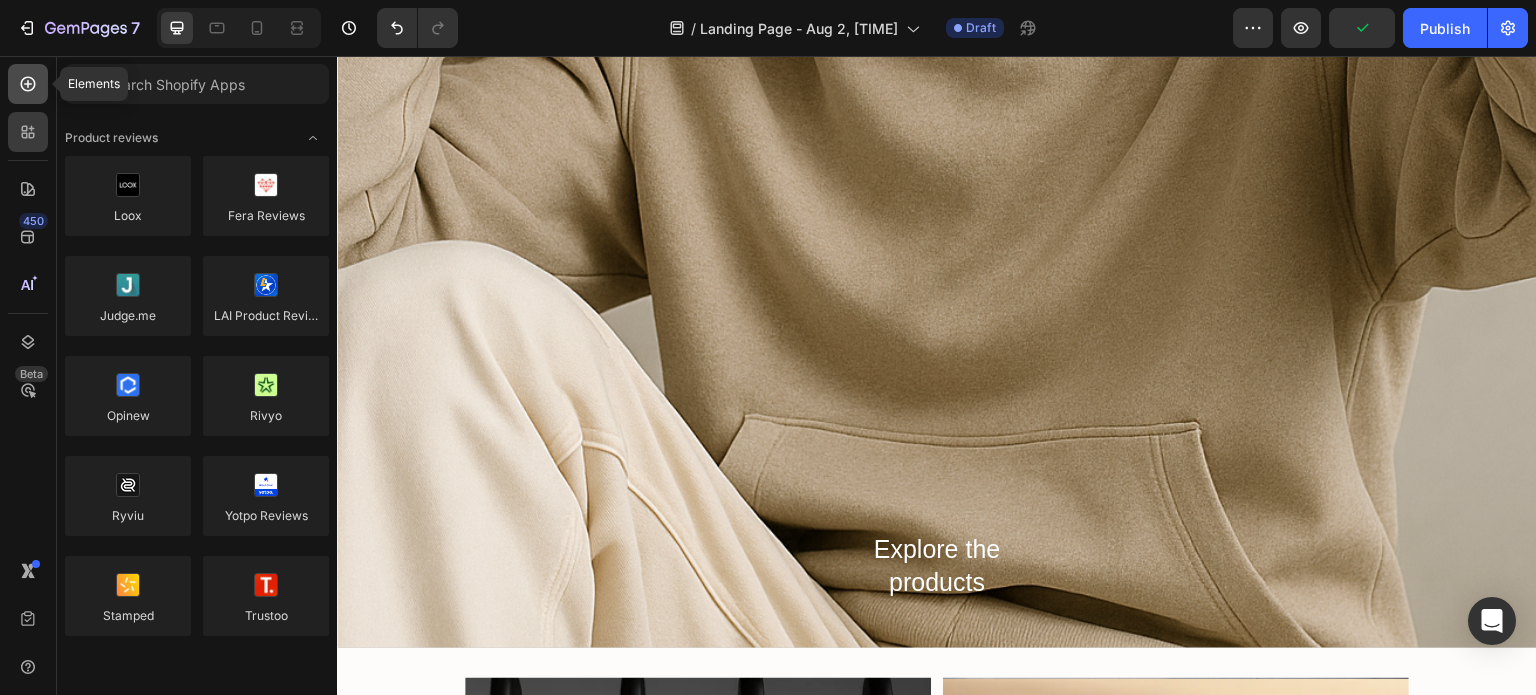 click 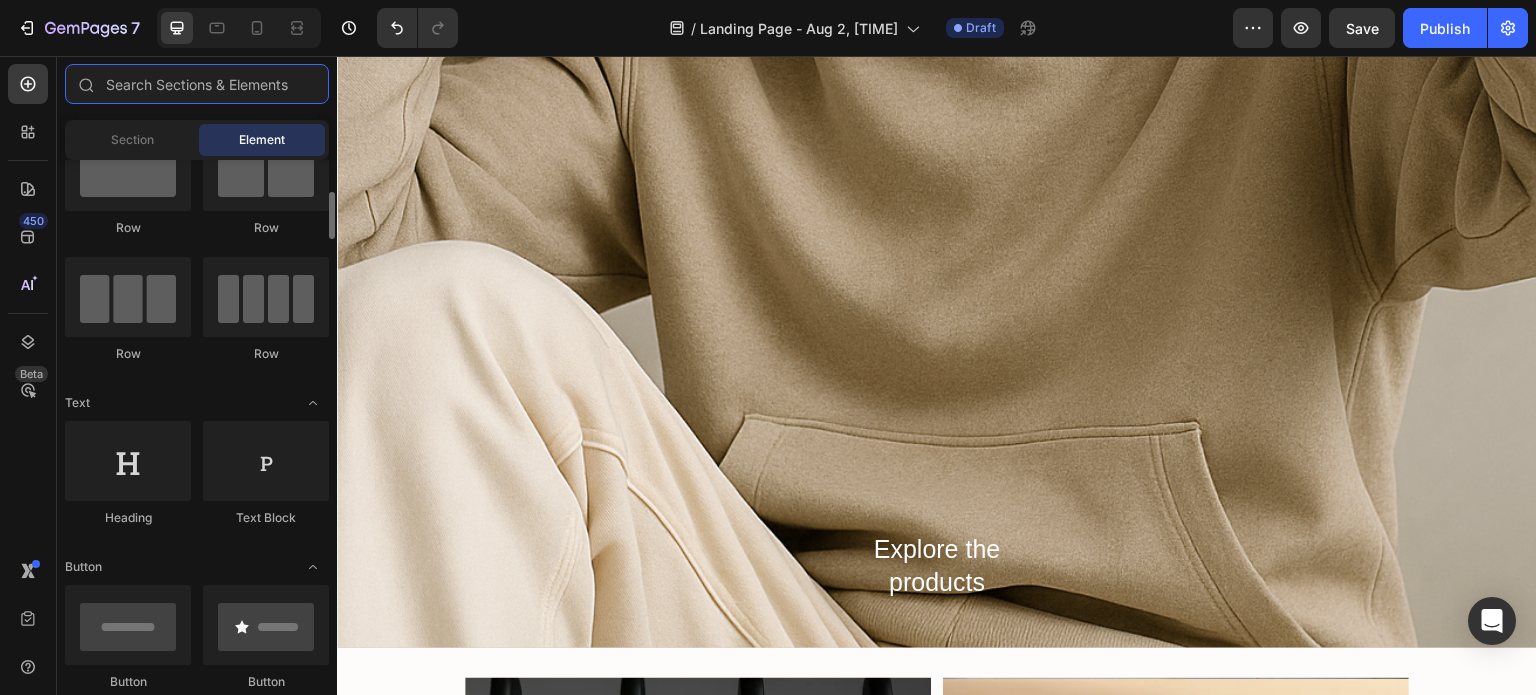 scroll, scrollTop: 102, scrollLeft: 0, axis: vertical 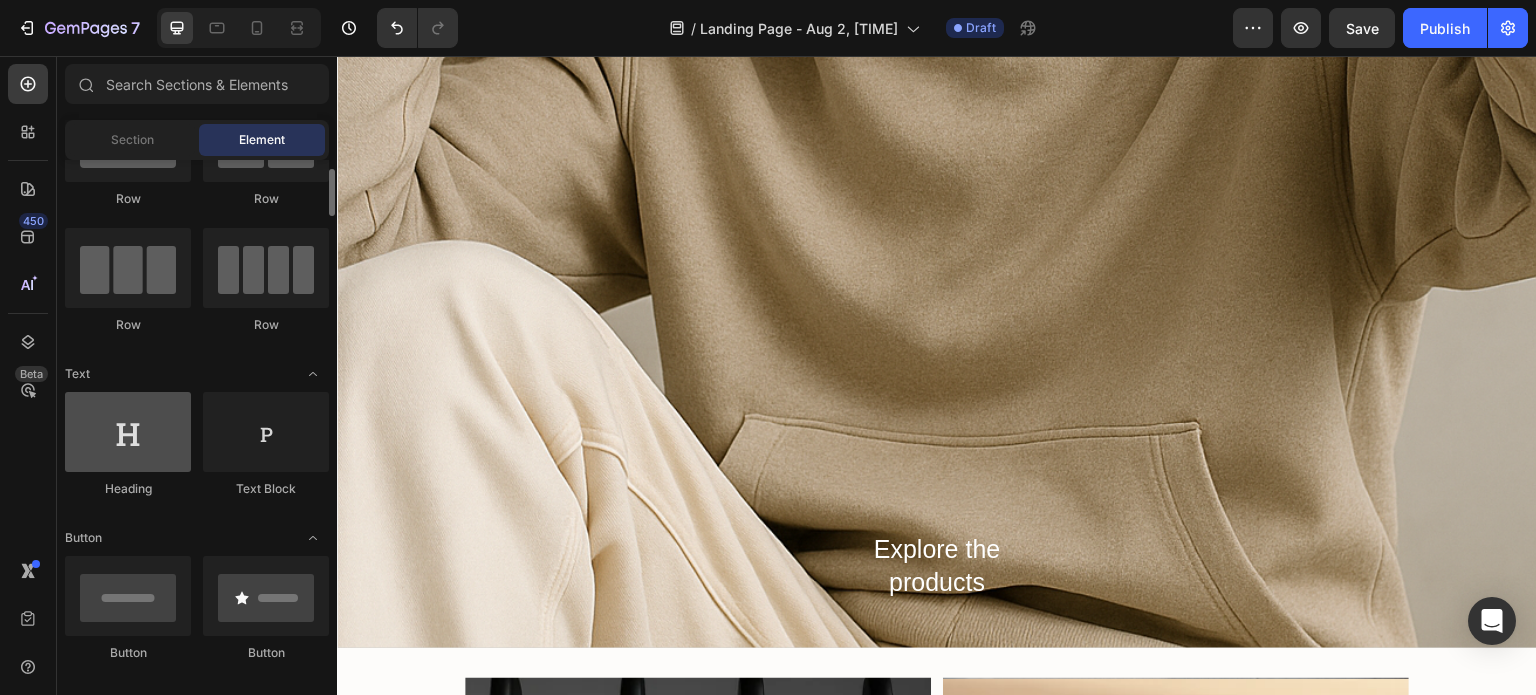 click at bounding box center (128, 432) 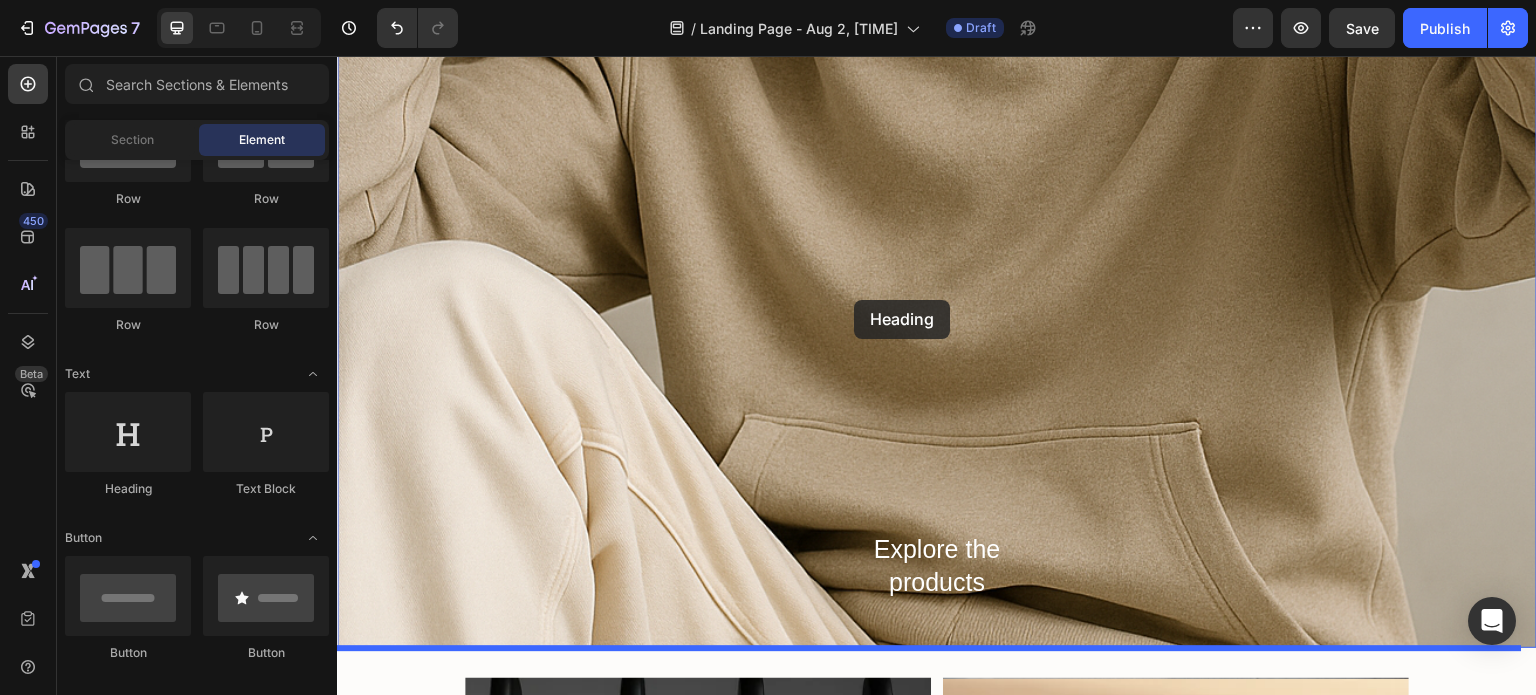 drag, startPoint x: 471, startPoint y: 485, endPoint x: 854, endPoint y: 300, distance: 425.33987 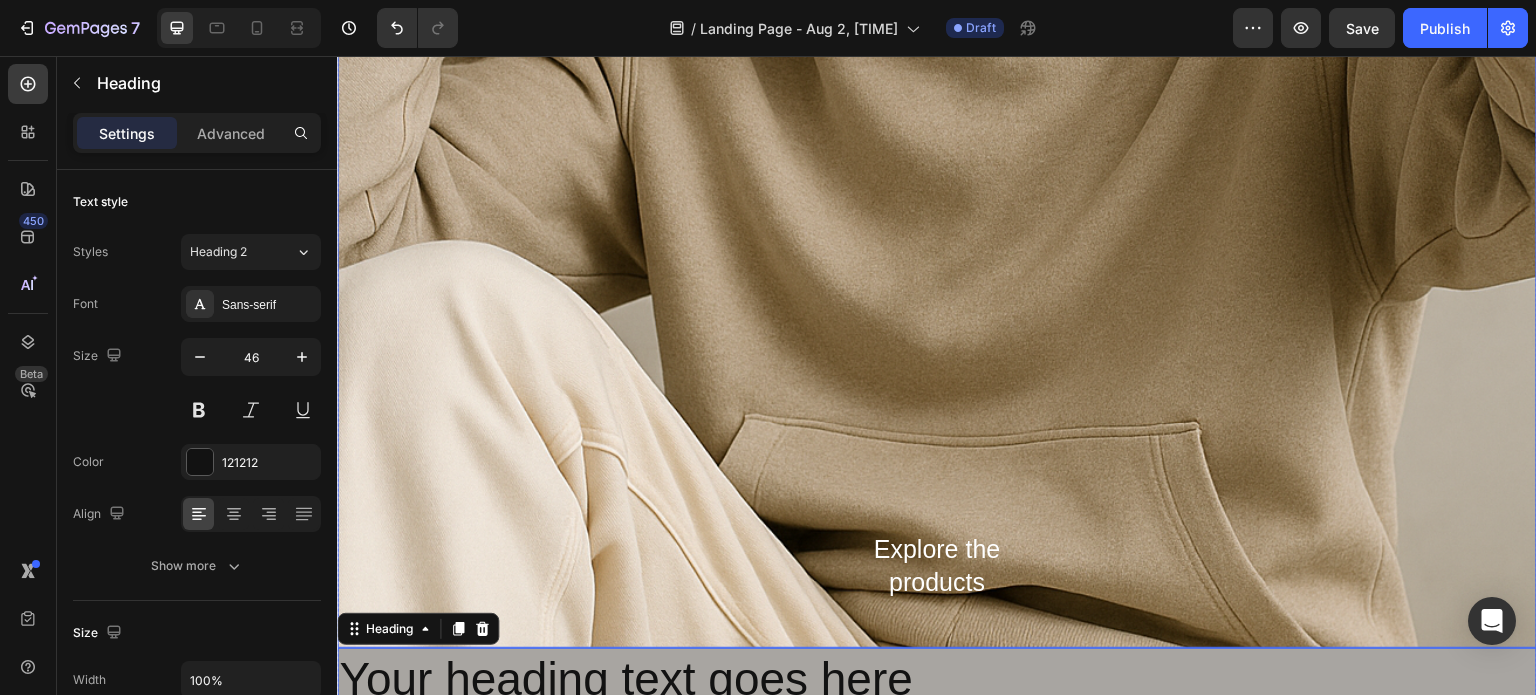 click at bounding box center (937, 198) 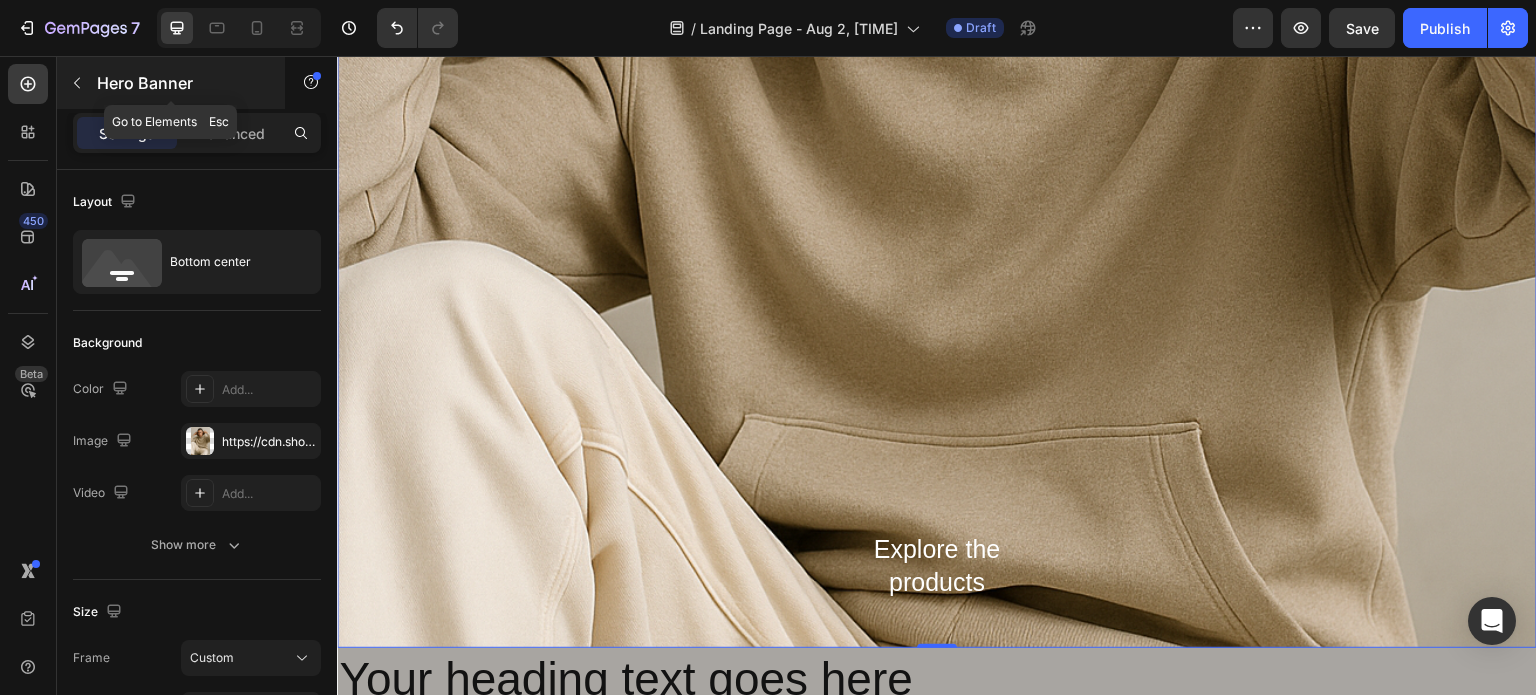 click 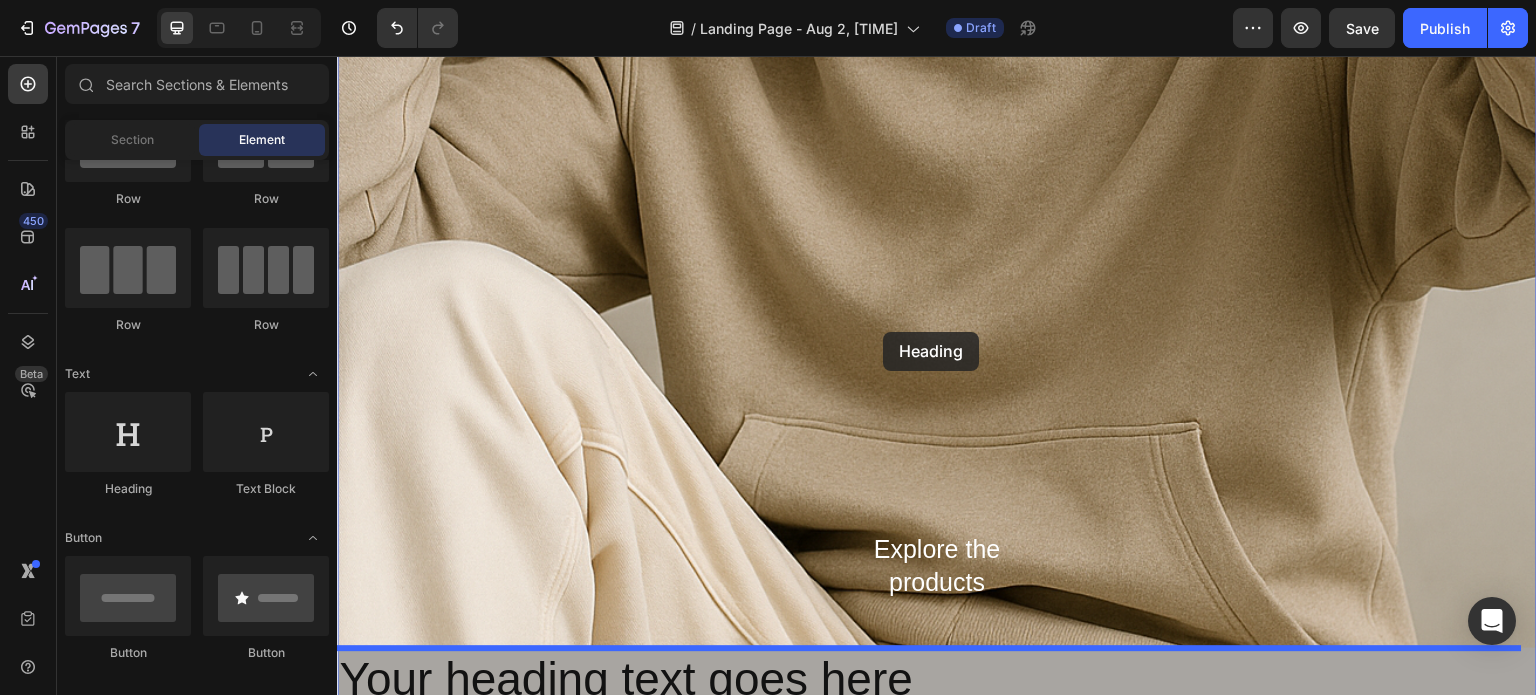 drag, startPoint x: 445, startPoint y: 513, endPoint x: 883, endPoint y: 332, distance: 473.9251 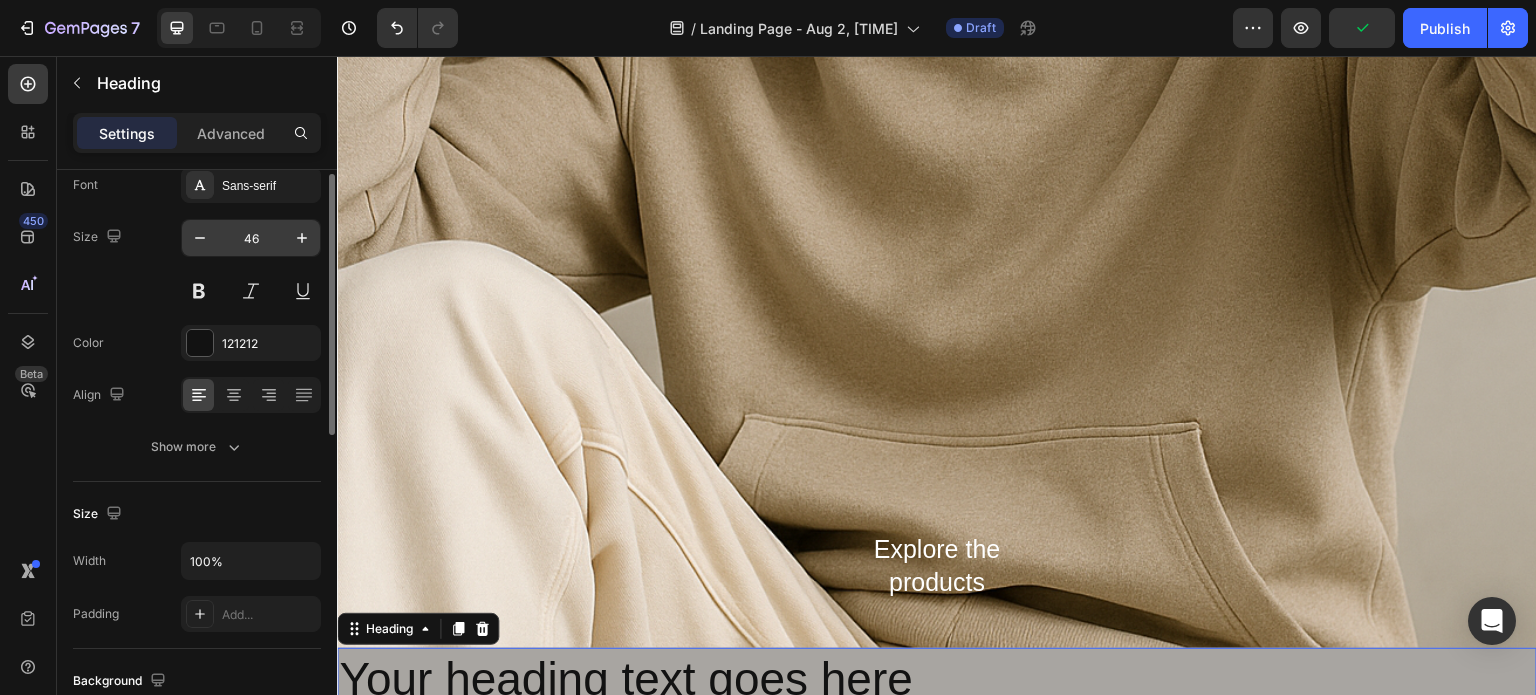 scroll, scrollTop: 120, scrollLeft: 0, axis: vertical 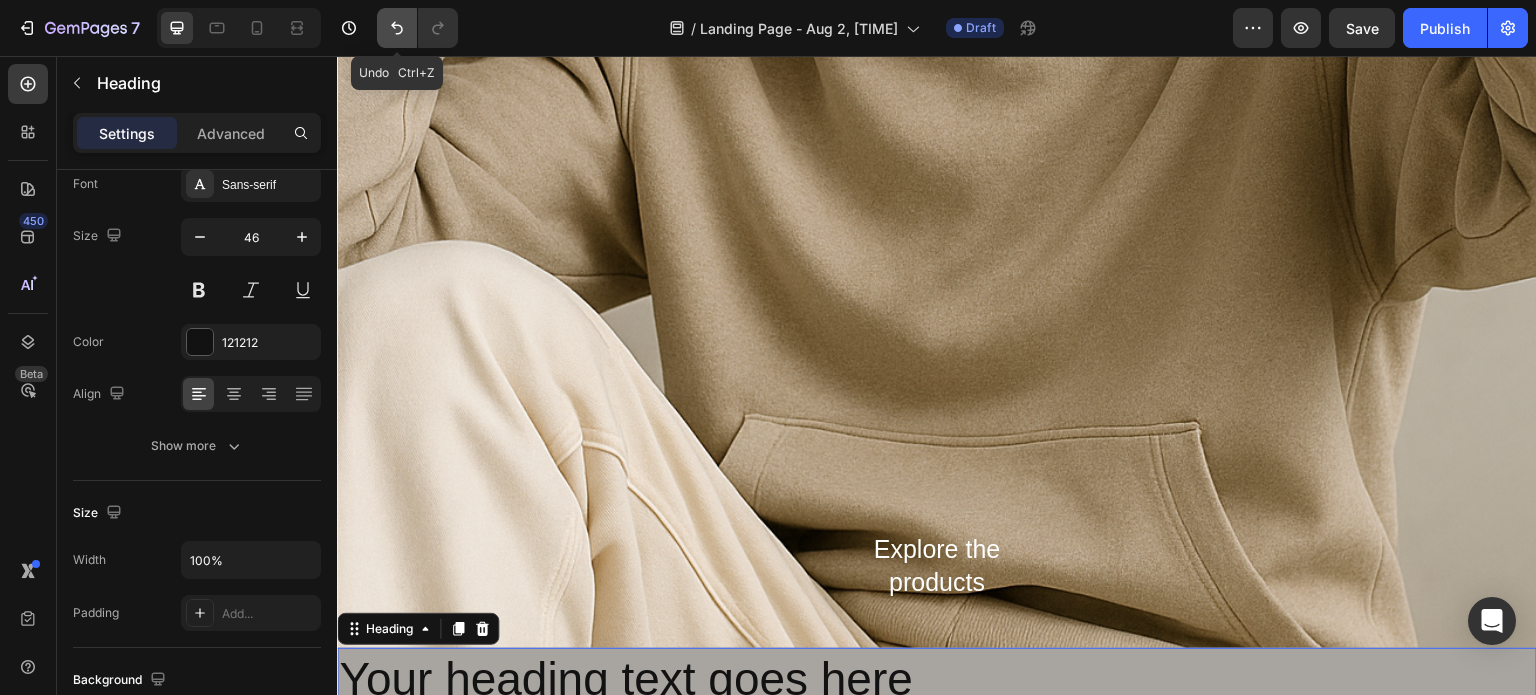 click 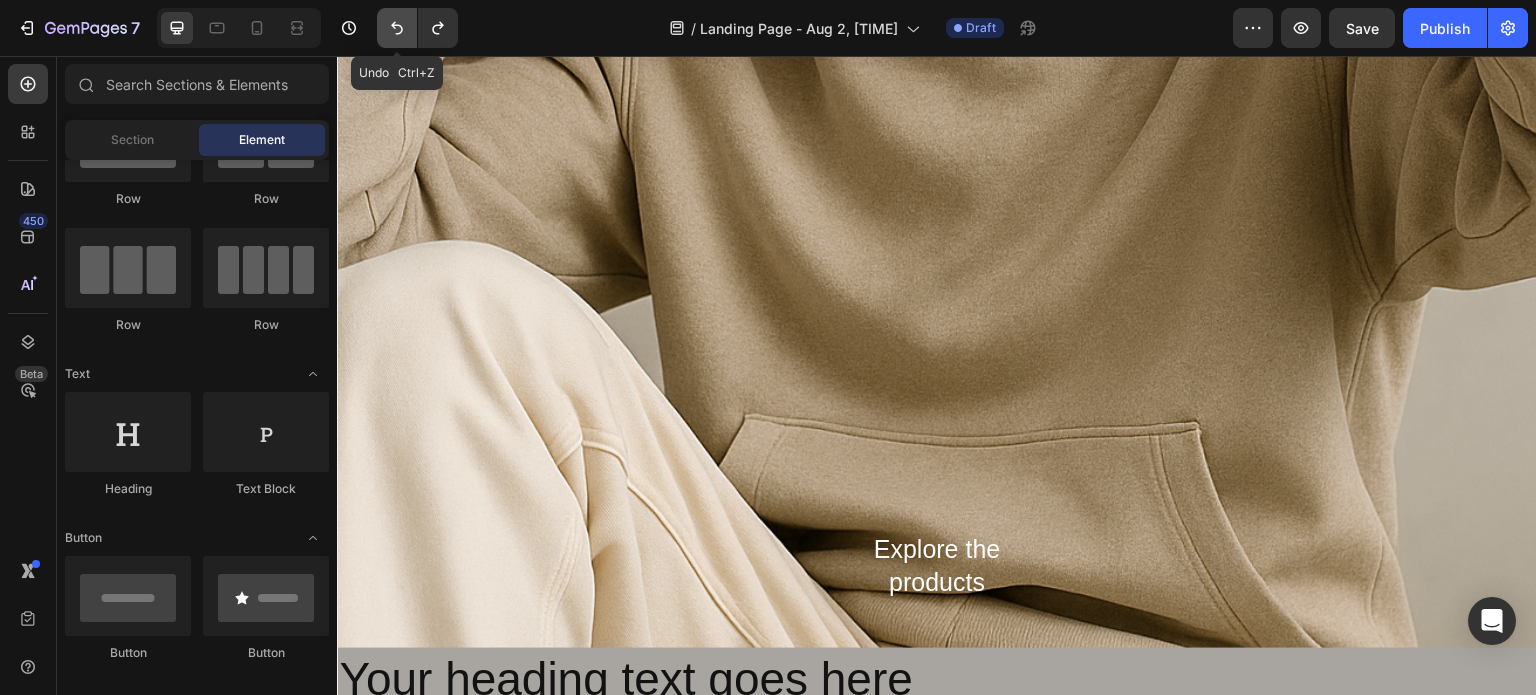 click 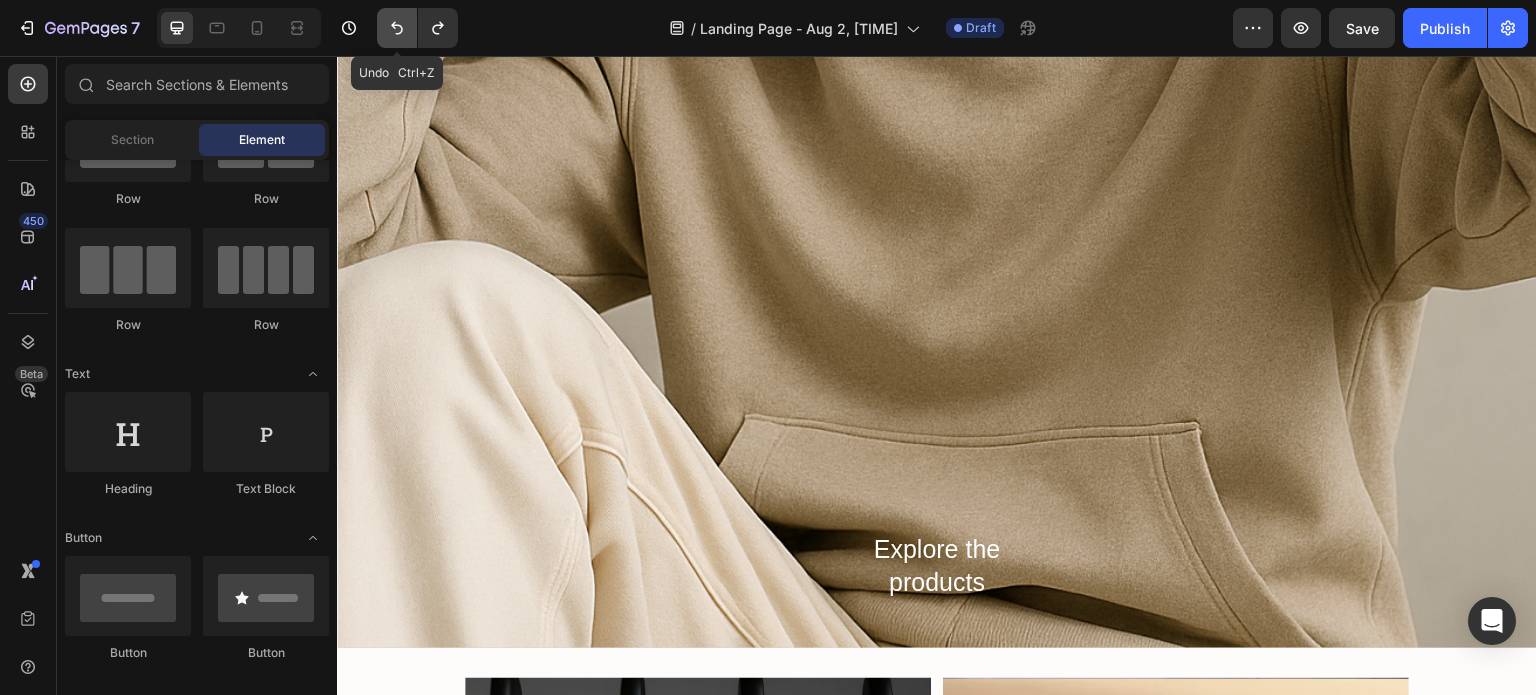 click 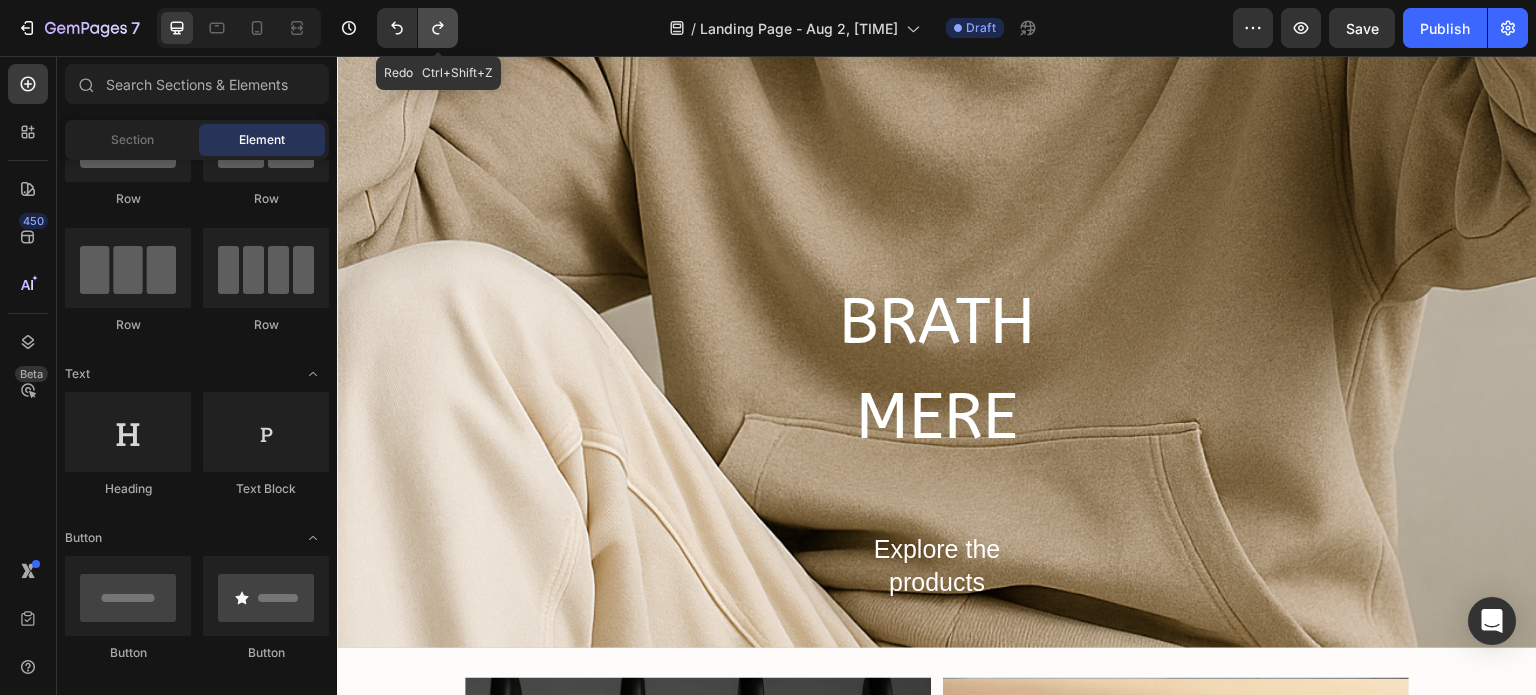 click 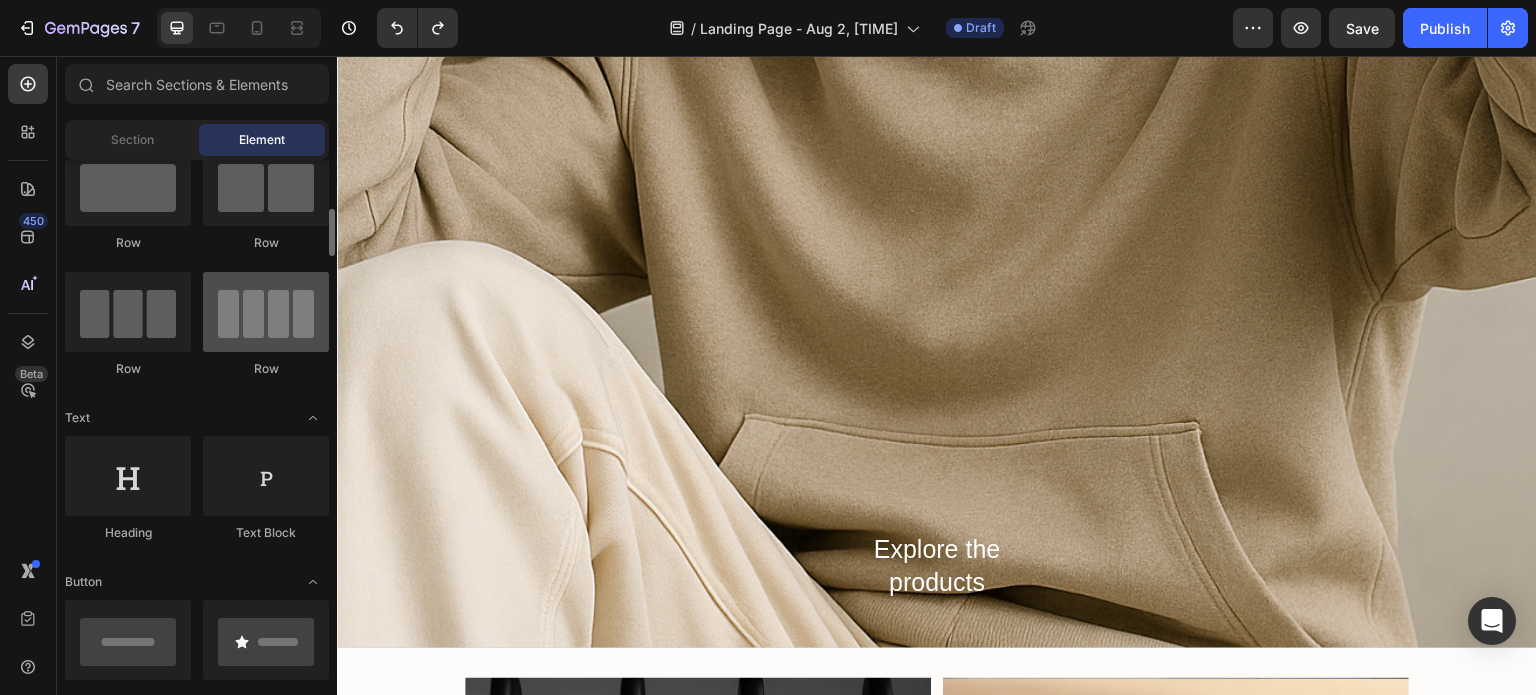 scroll, scrollTop: 56, scrollLeft: 0, axis: vertical 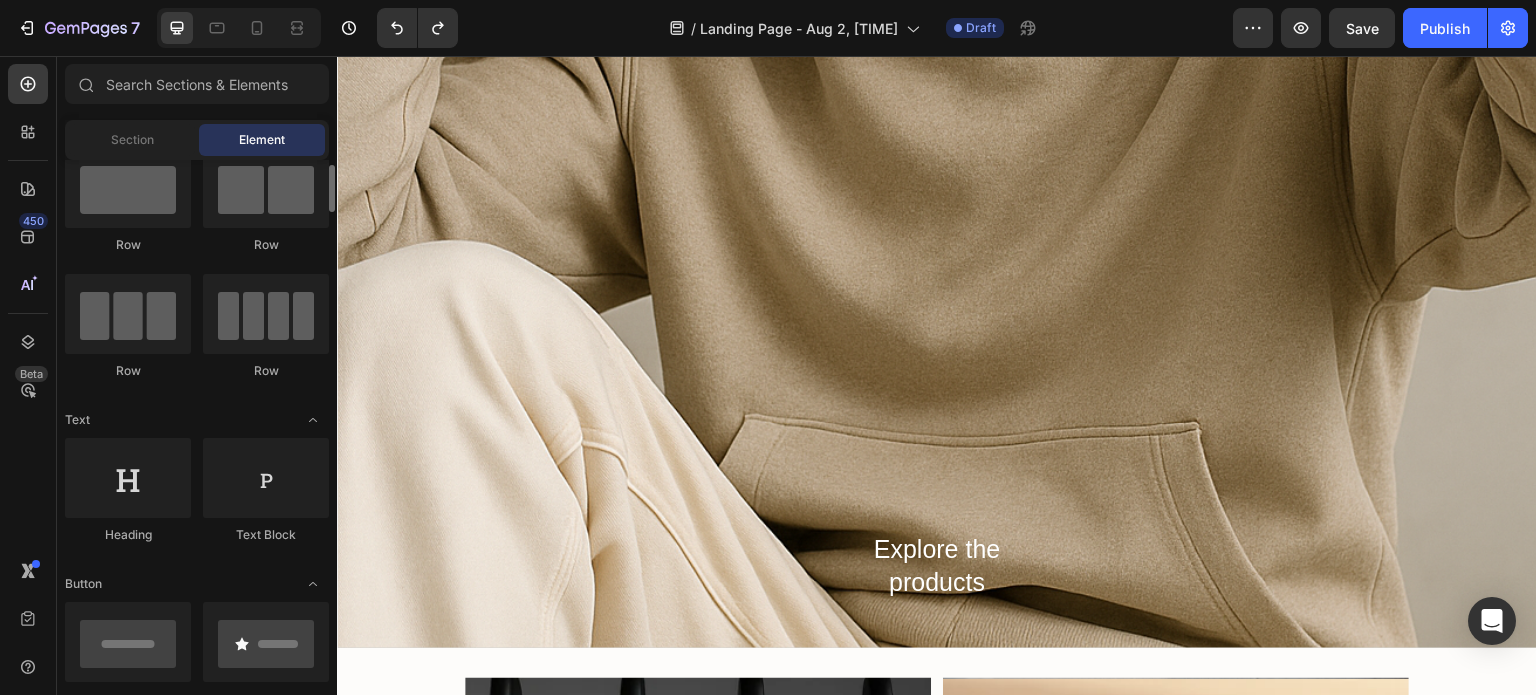 click at bounding box center (937, 198) 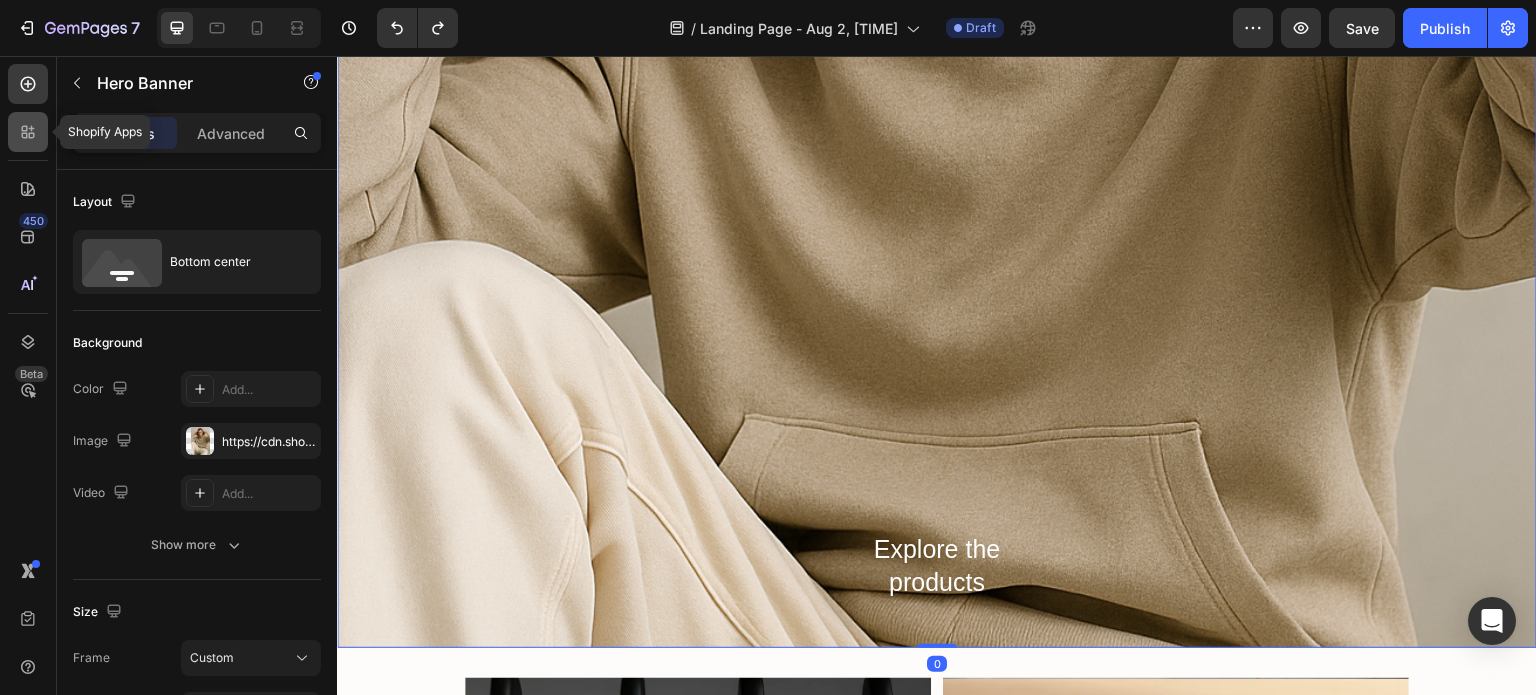 click 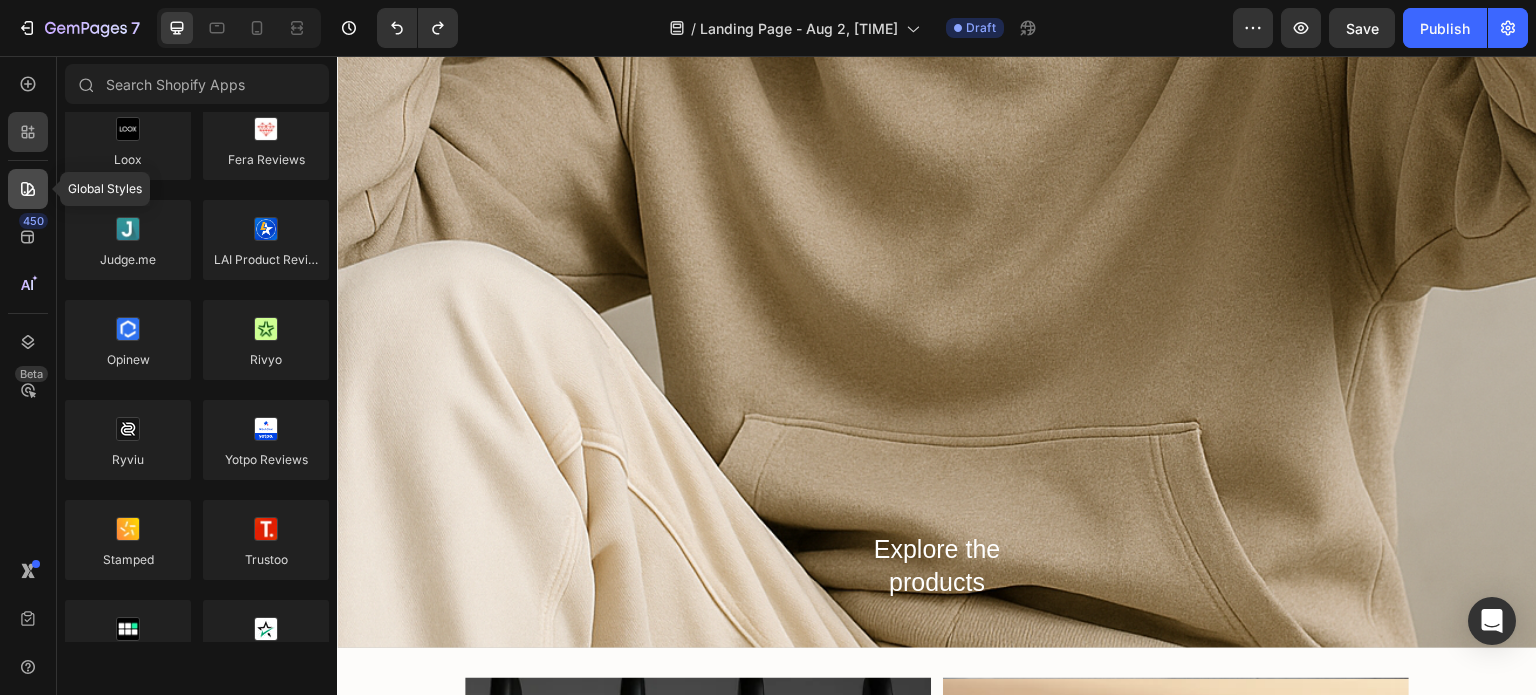 click 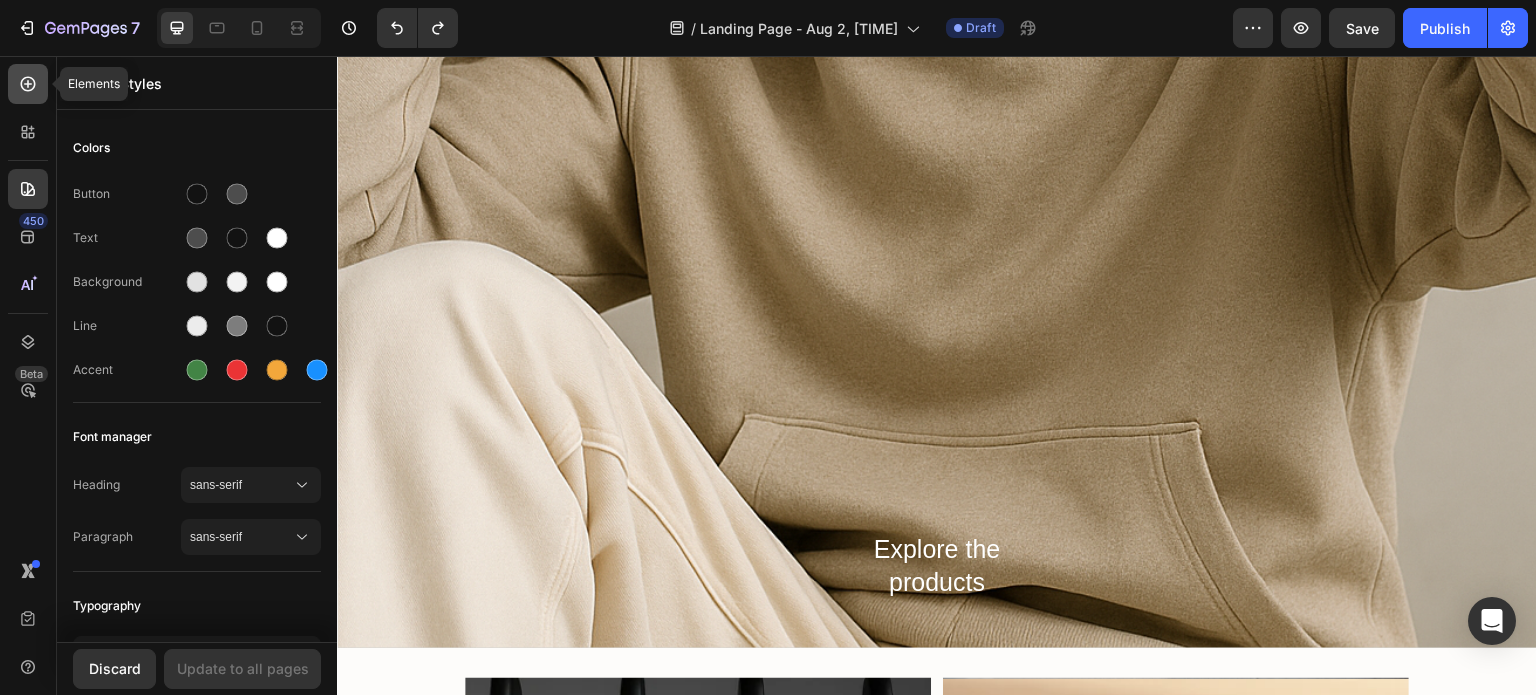 click 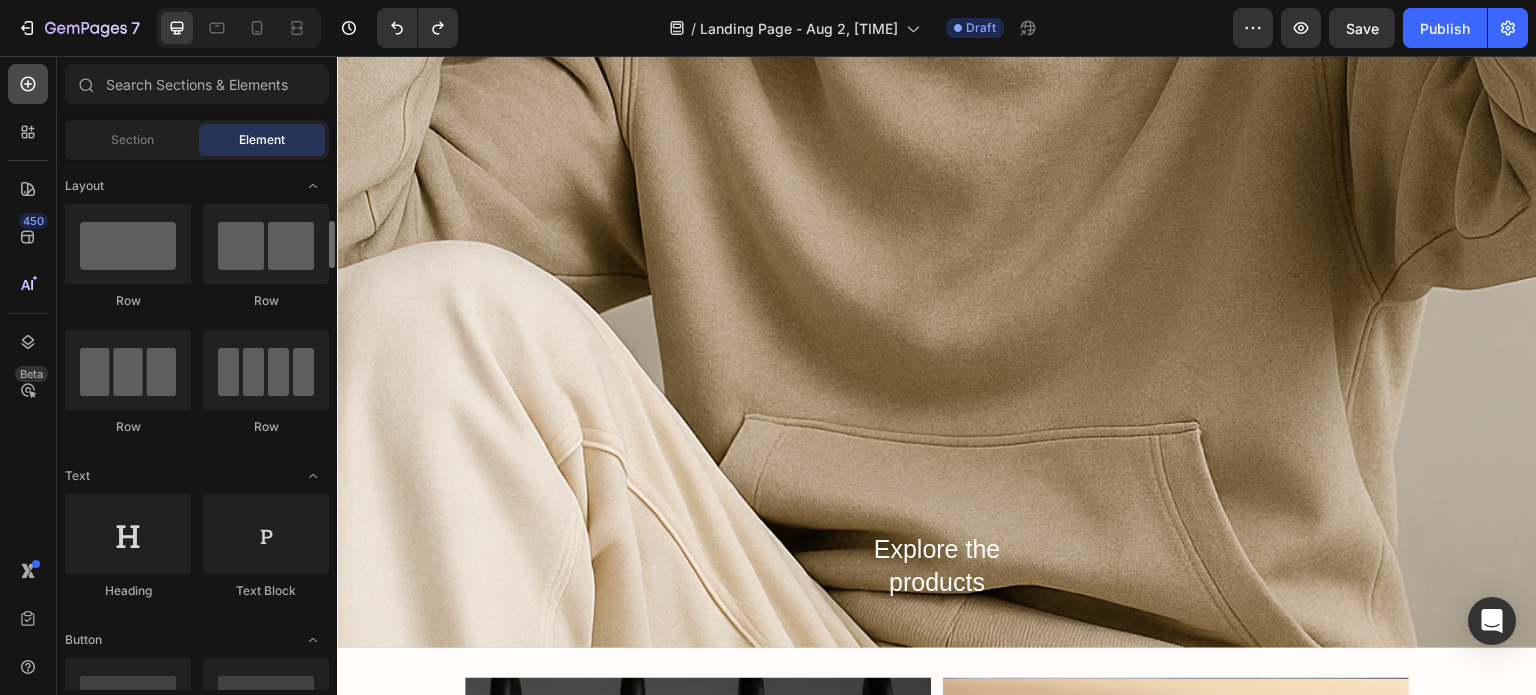 scroll, scrollTop: 56, scrollLeft: 0, axis: vertical 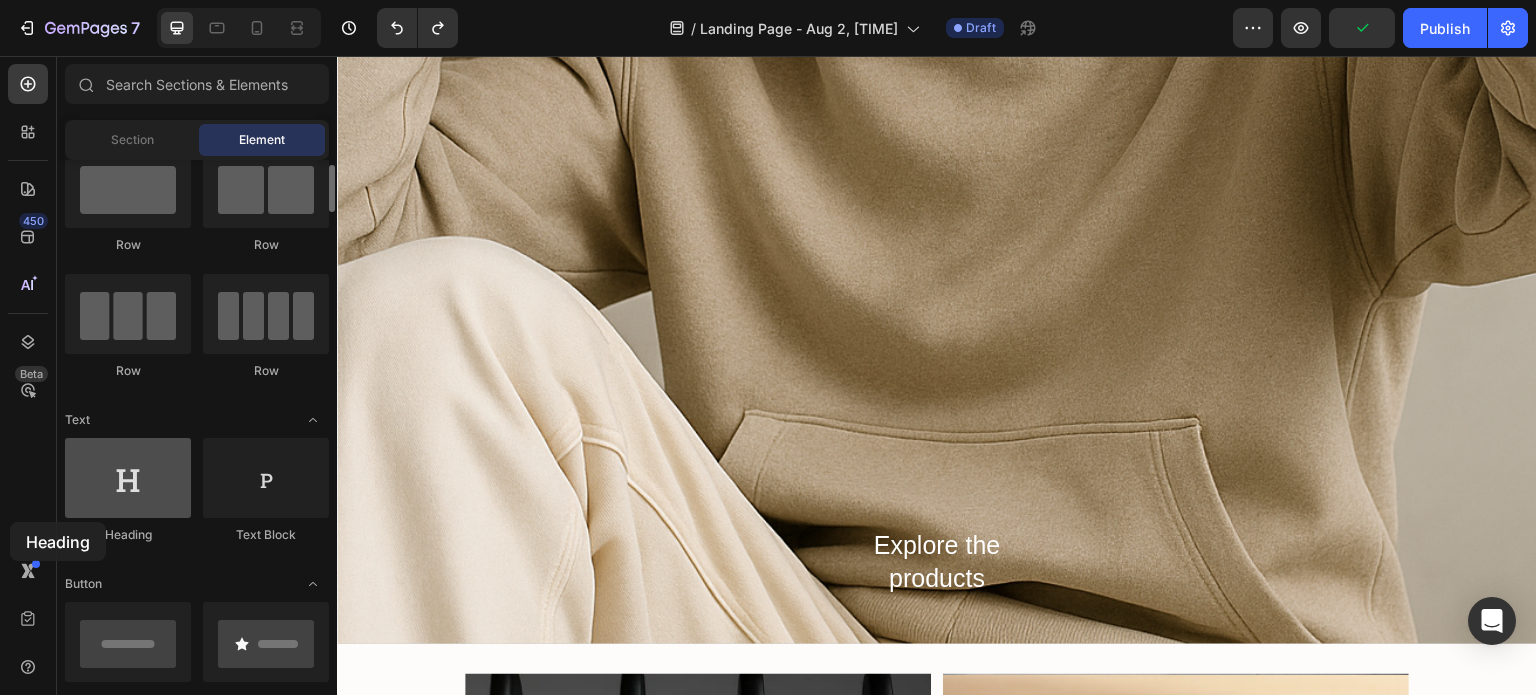 drag, startPoint x: 156, startPoint y: 490, endPoint x: 101, endPoint y: 493, distance: 55.081757 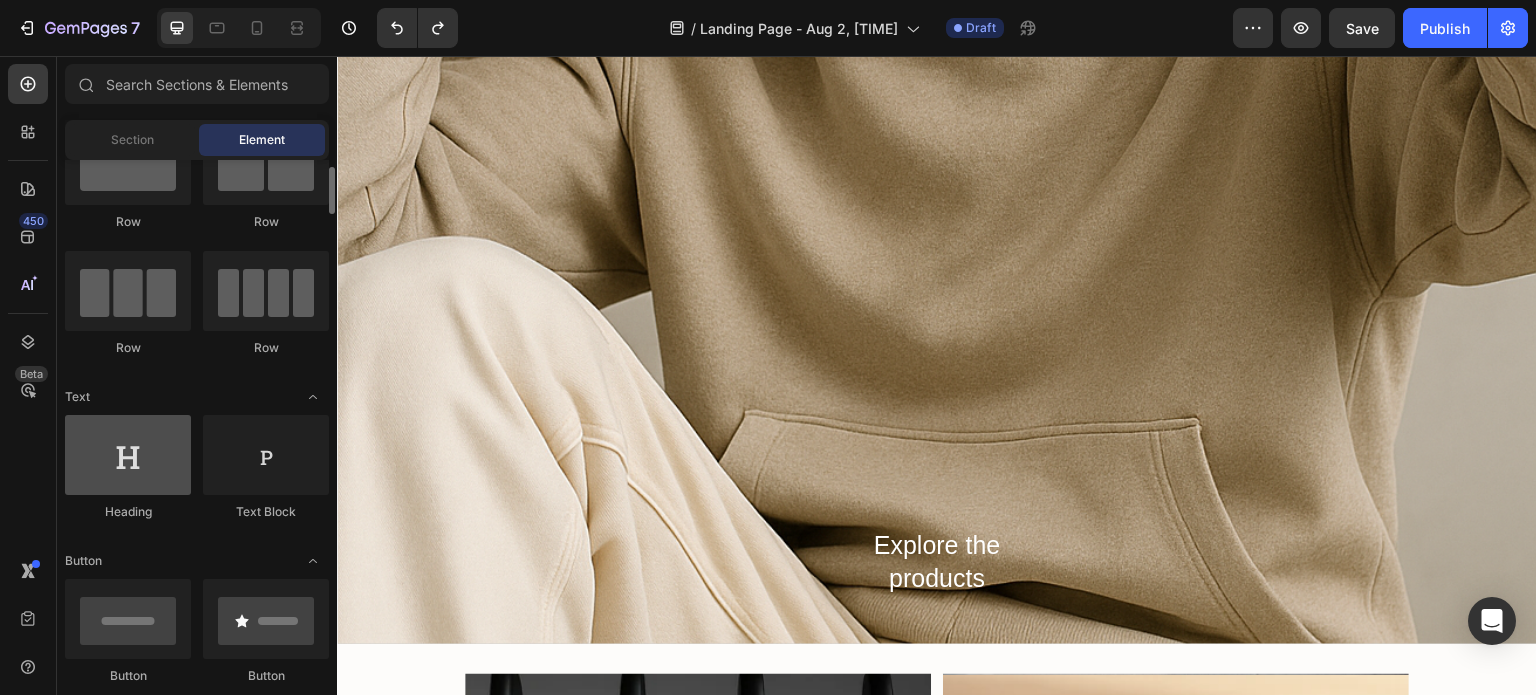 scroll, scrollTop: 80, scrollLeft: 0, axis: vertical 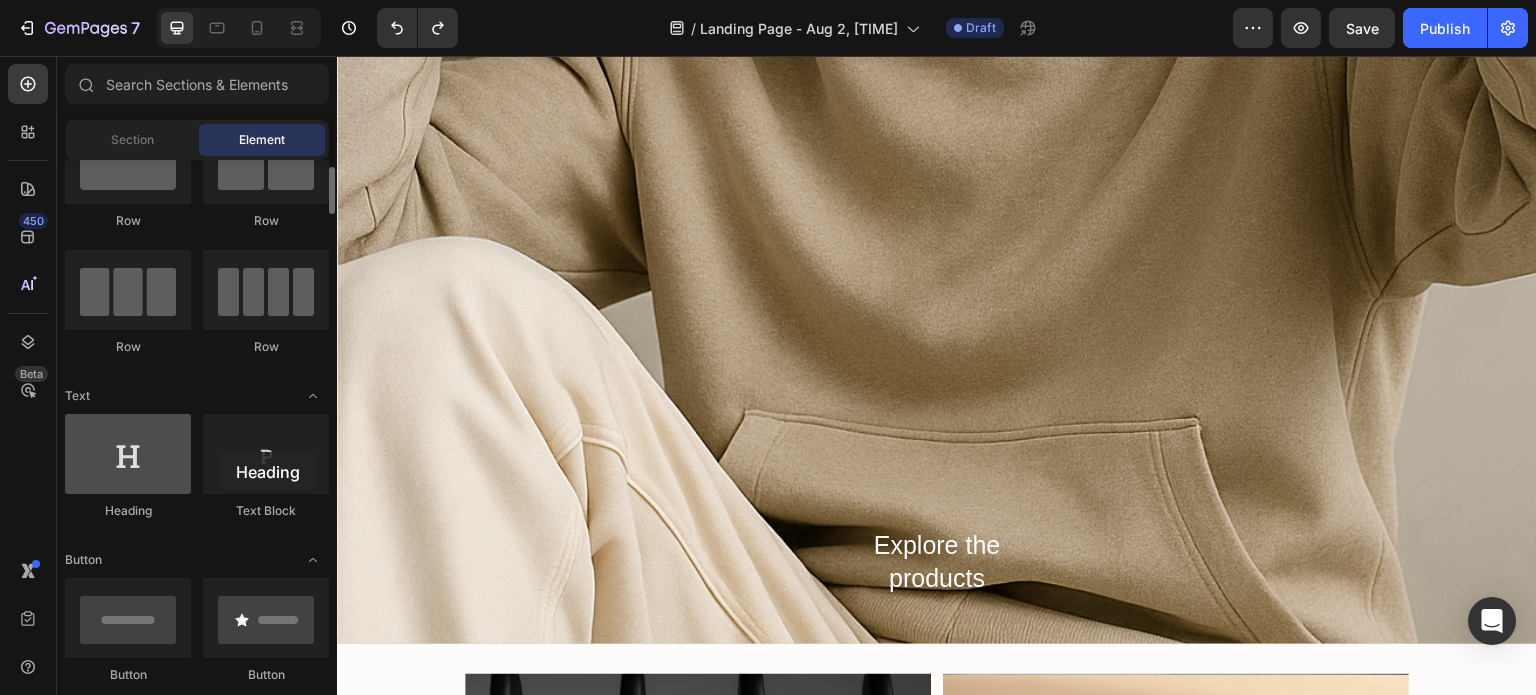drag, startPoint x: 171, startPoint y: 461, endPoint x: 143, endPoint y: 457, distance: 28.284271 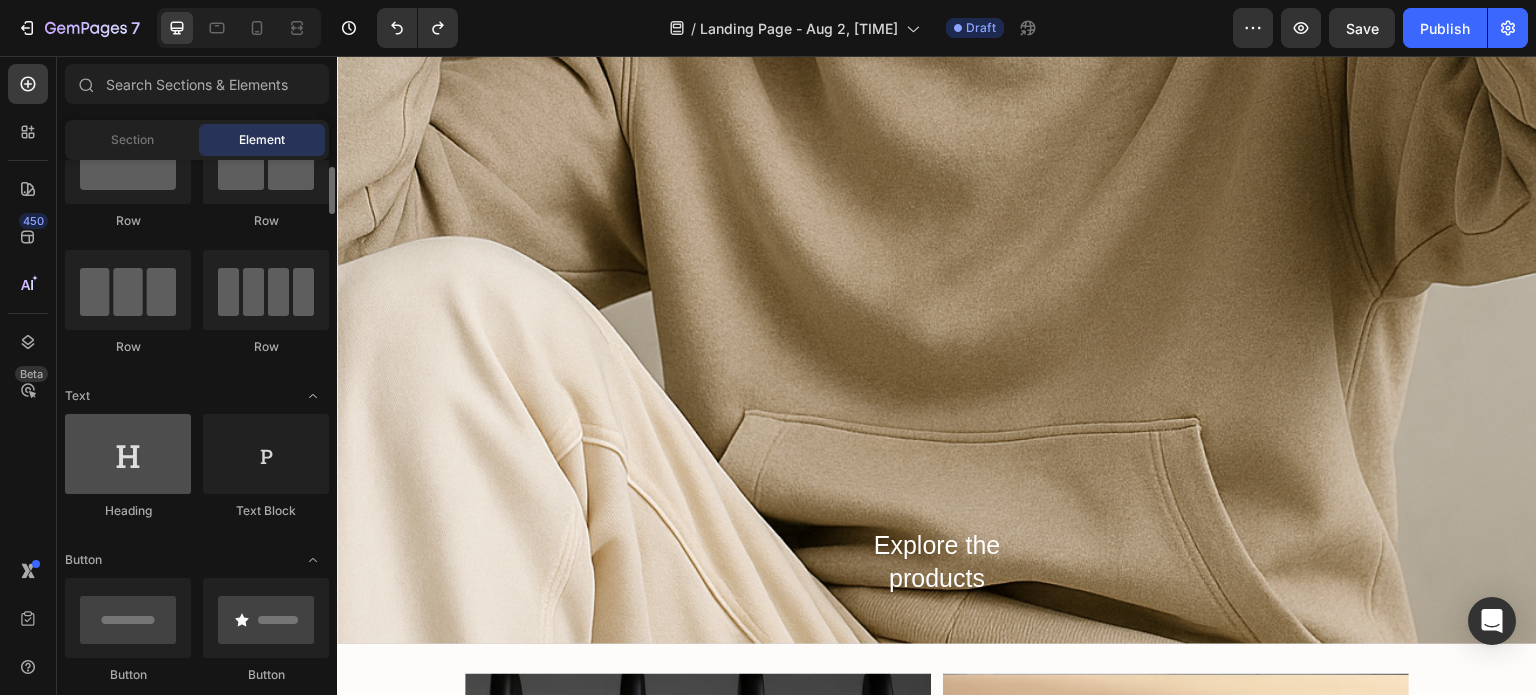 click at bounding box center (128, 454) 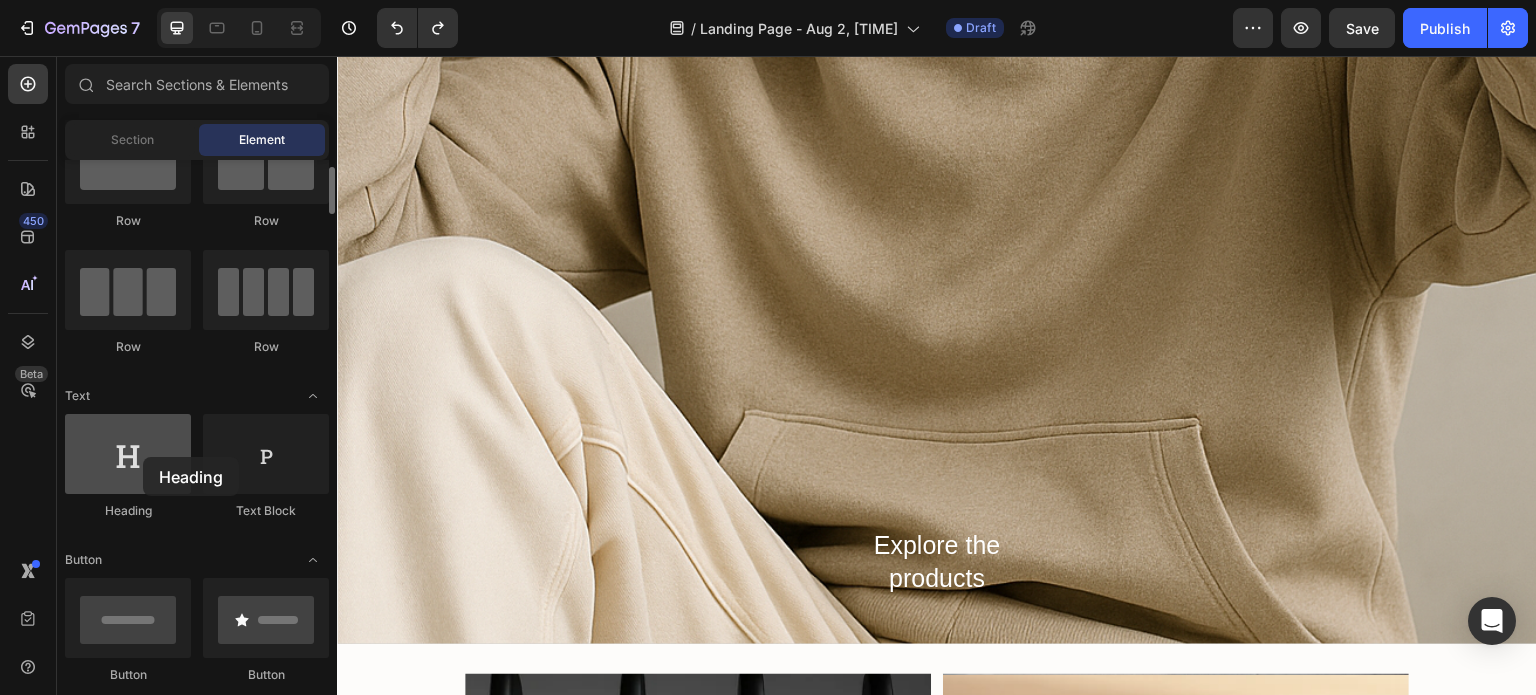 click at bounding box center [128, 454] 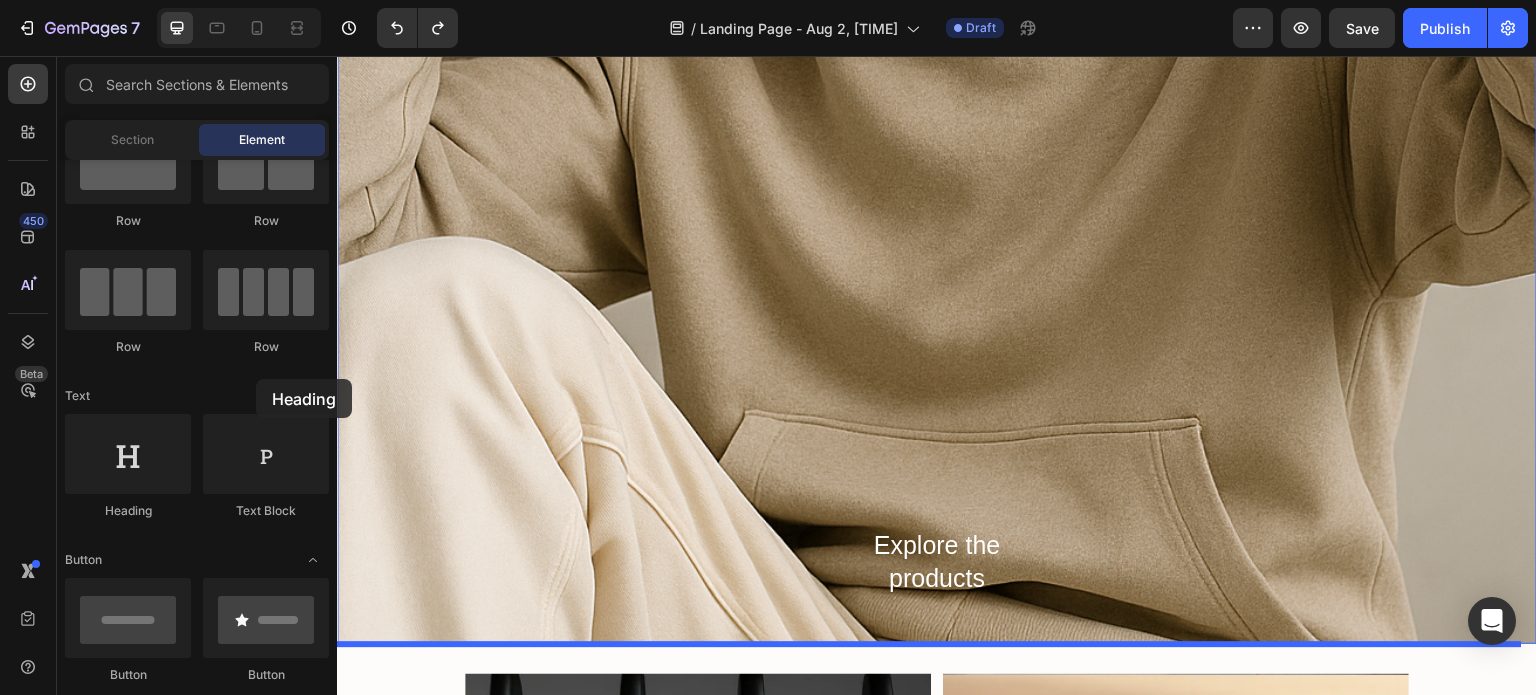 drag, startPoint x: 480, startPoint y: 513, endPoint x: 1004, endPoint y: 219, distance: 600.8427 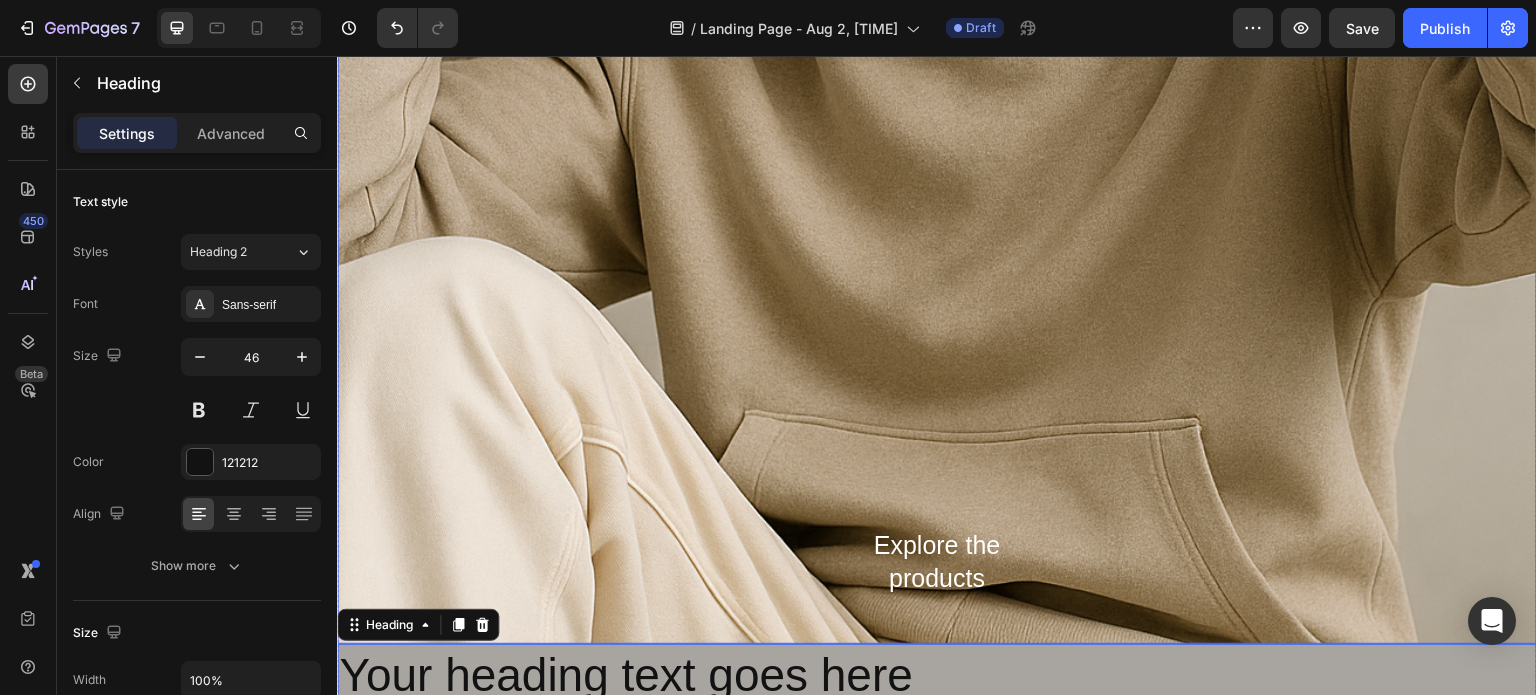 scroll, scrollTop: 608, scrollLeft: 0, axis: vertical 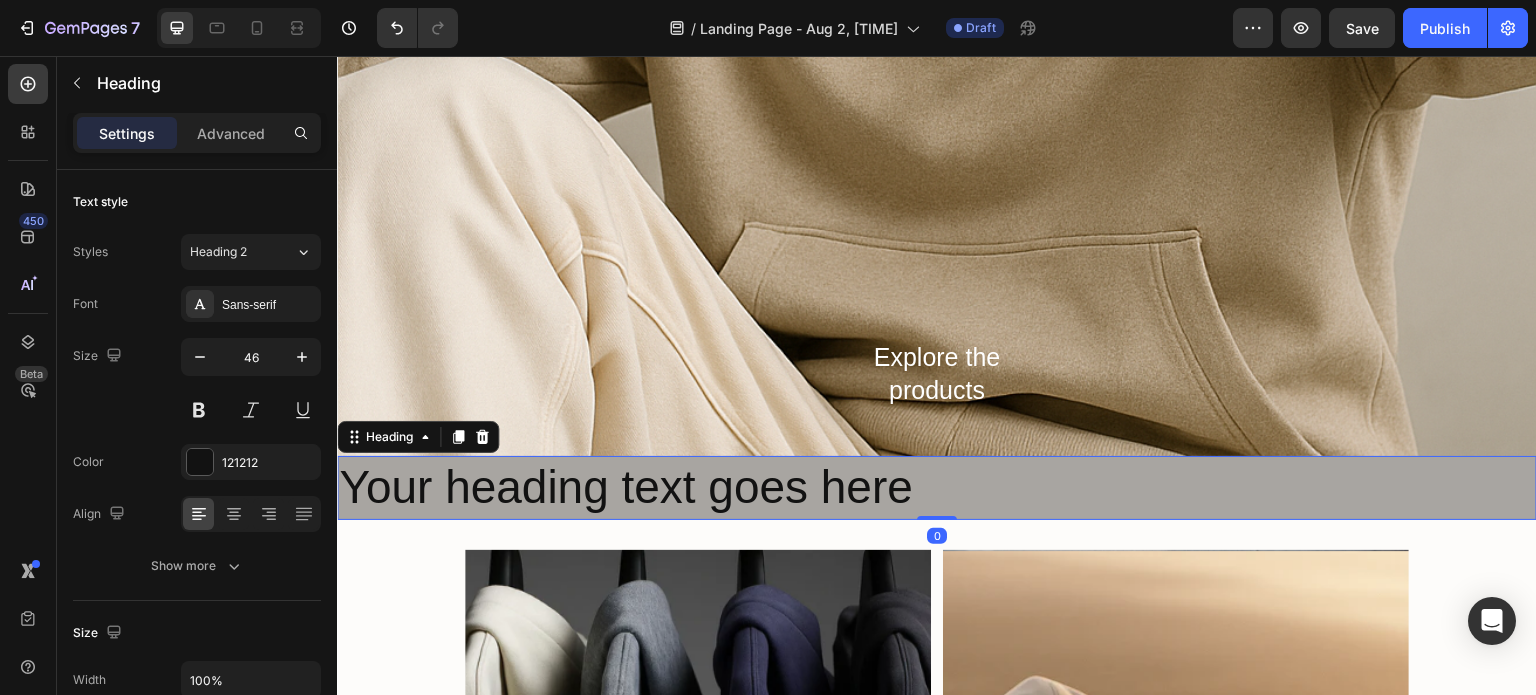 click on "Your heading text goes here" at bounding box center [937, 488] 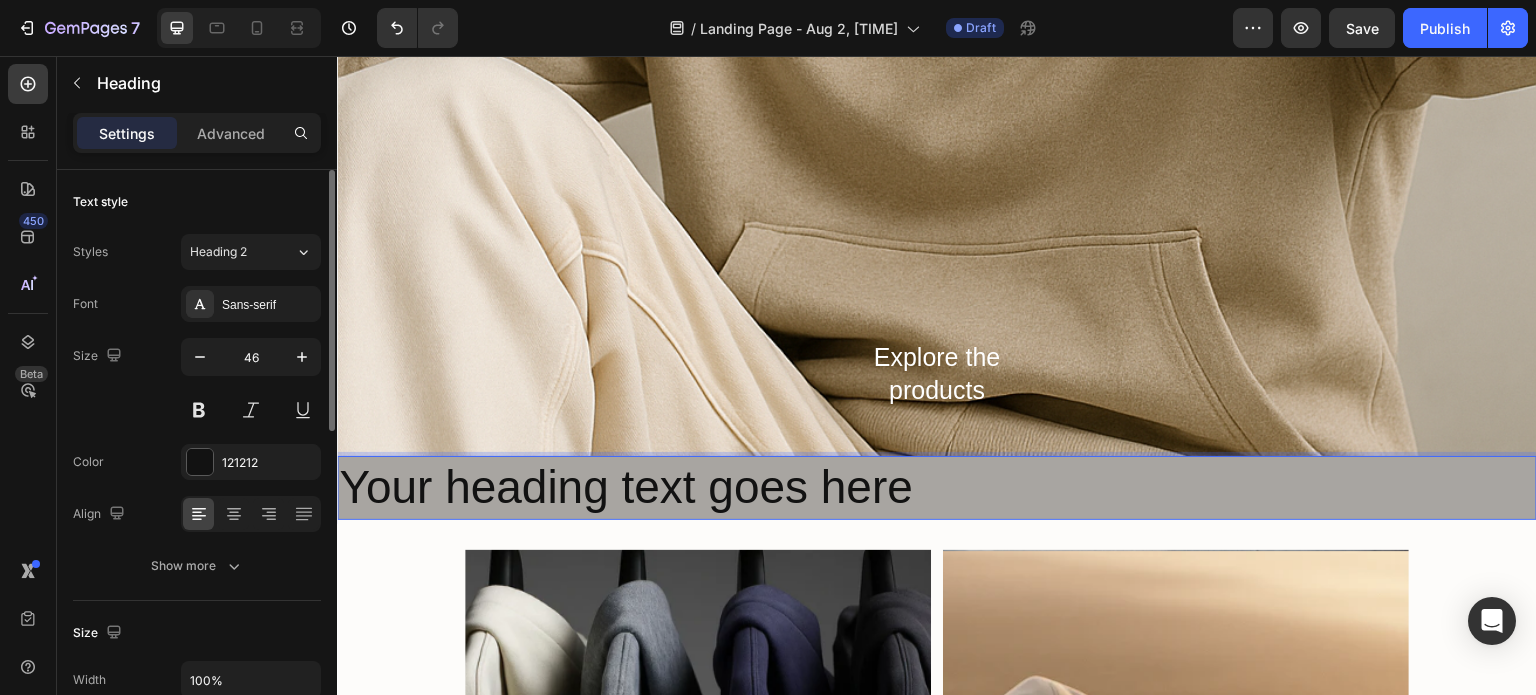 click on "Styles Heading 2 Font Sans-serif Size 46 Color 121212 Align Show more" at bounding box center (197, 407) 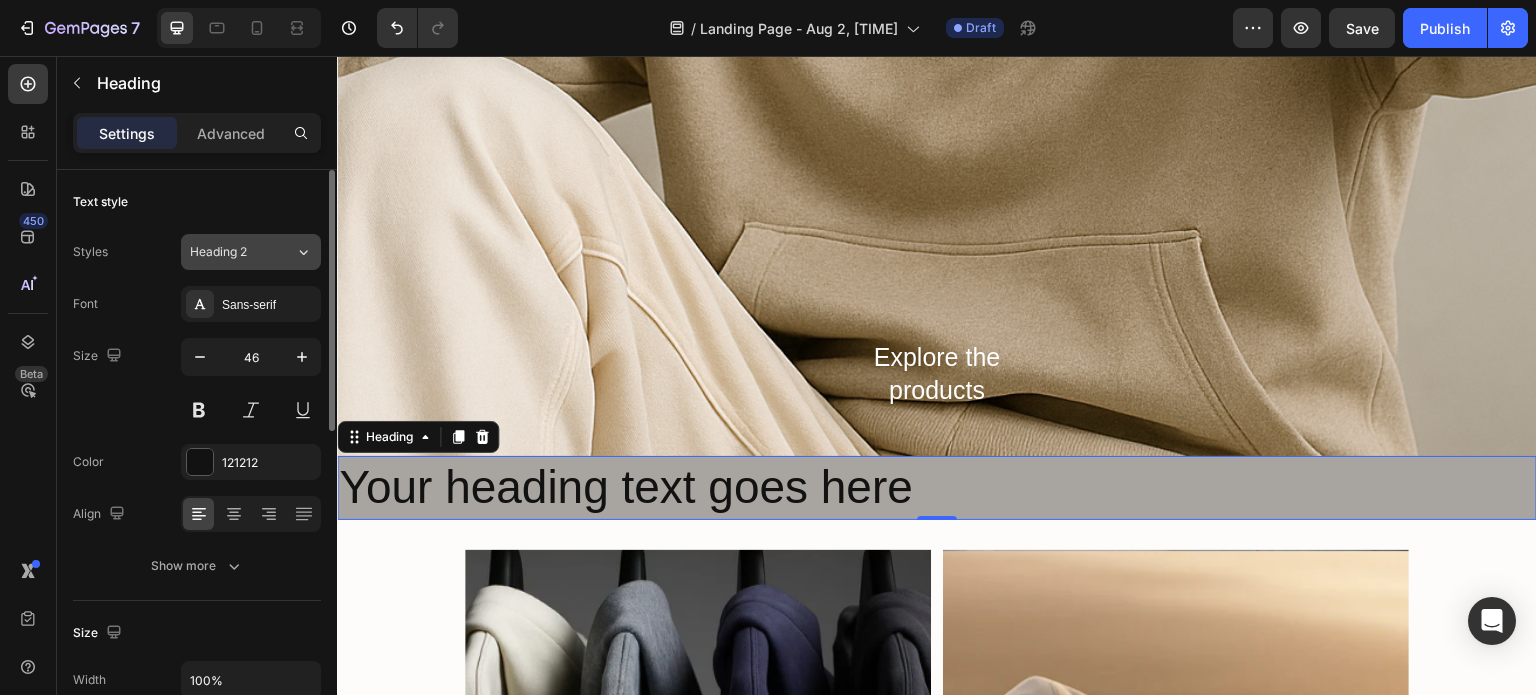 click on "Heading 2" 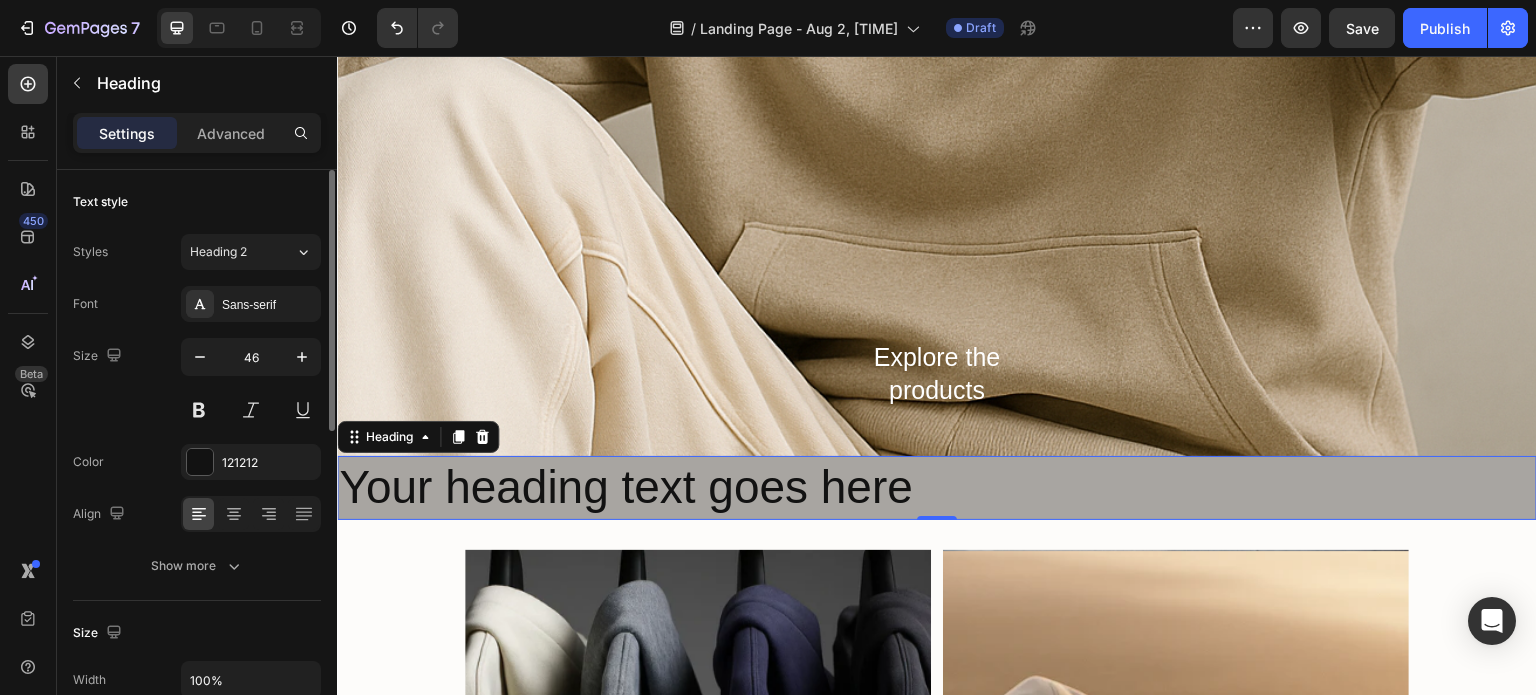 click on "Text style" at bounding box center (197, 202) 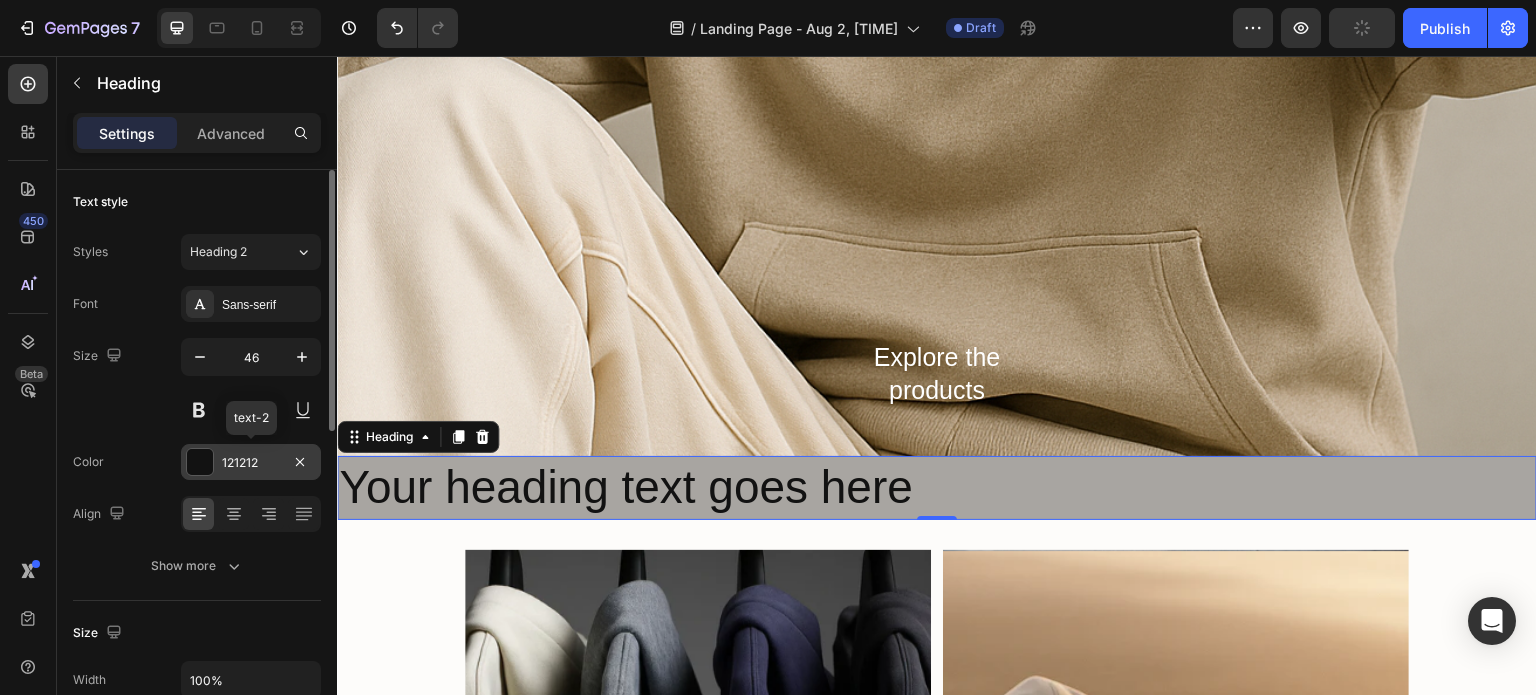 scroll, scrollTop: 17, scrollLeft: 0, axis: vertical 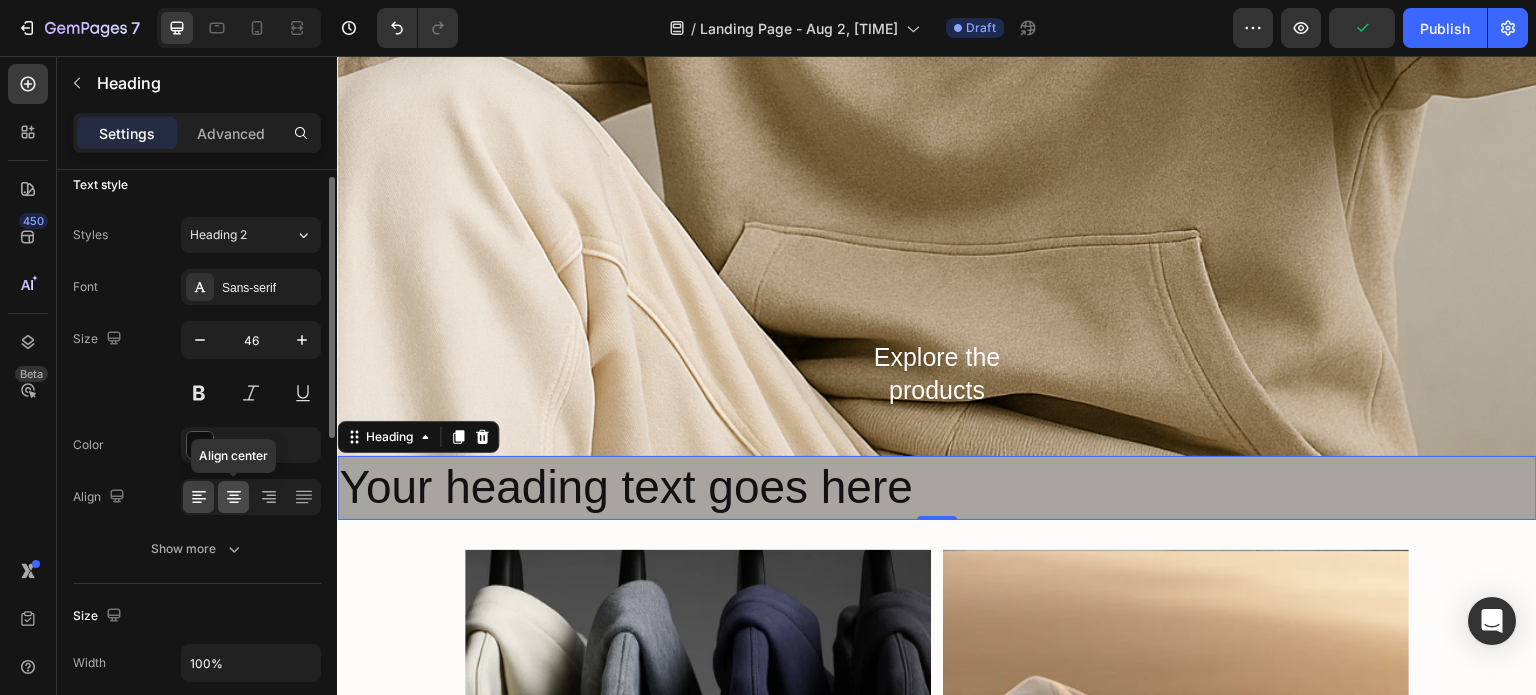 click 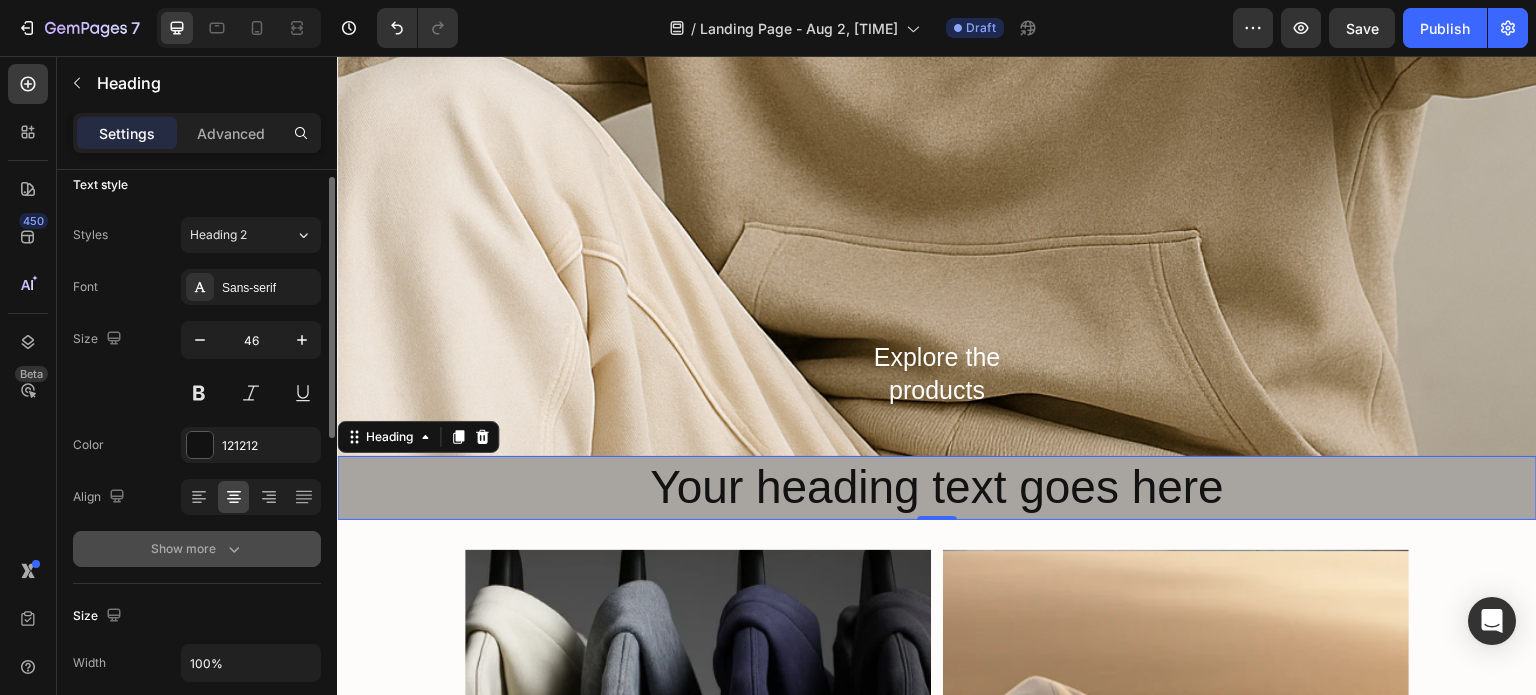 click on "Show more" at bounding box center [197, 549] 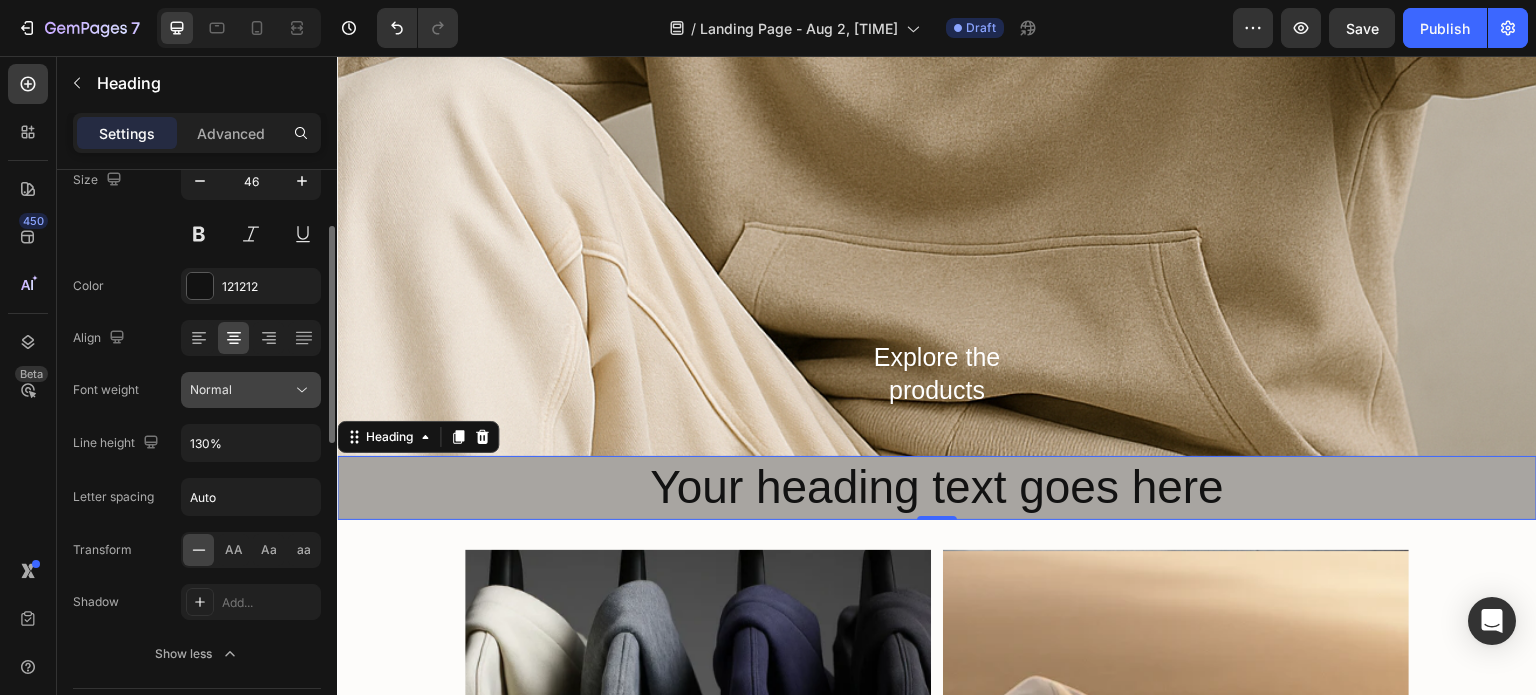 scroll, scrollTop: 169, scrollLeft: 0, axis: vertical 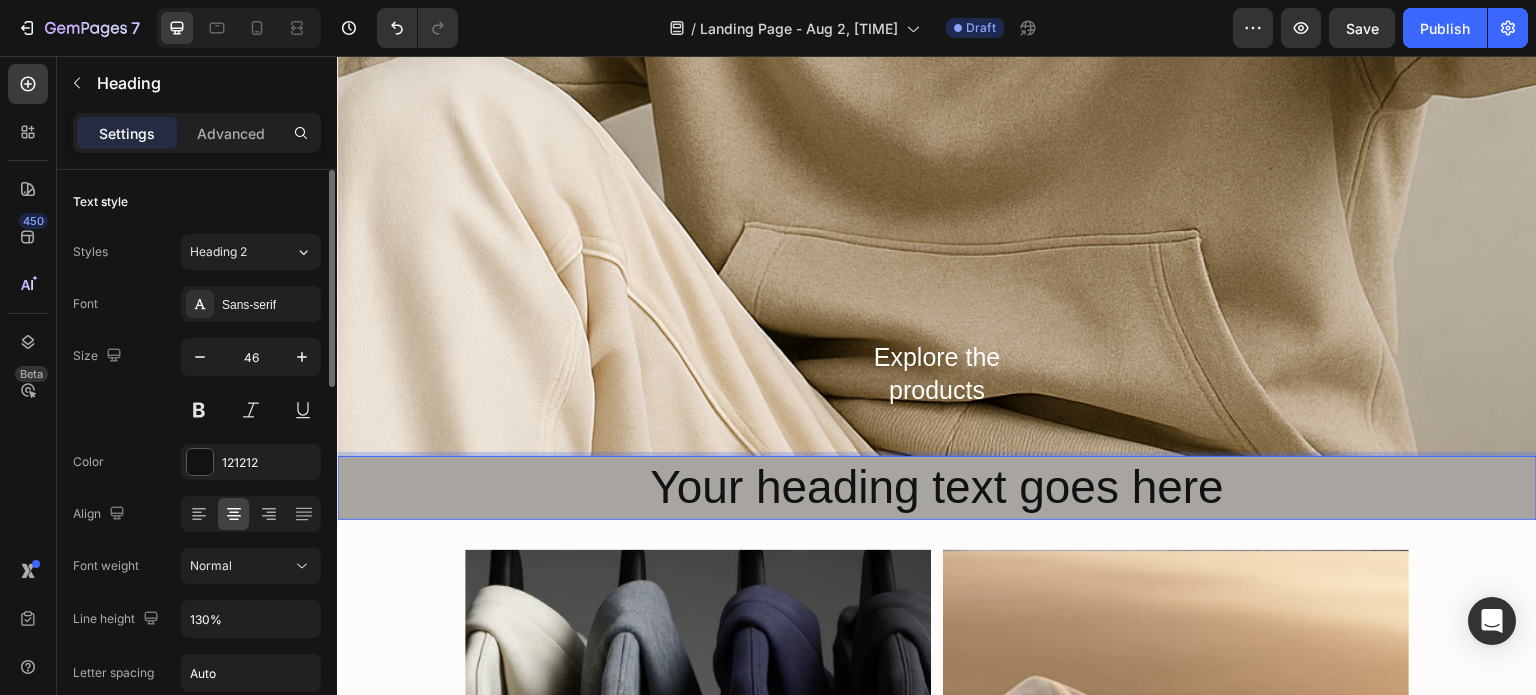 click on "Settings Advanced" at bounding box center (197, 141) 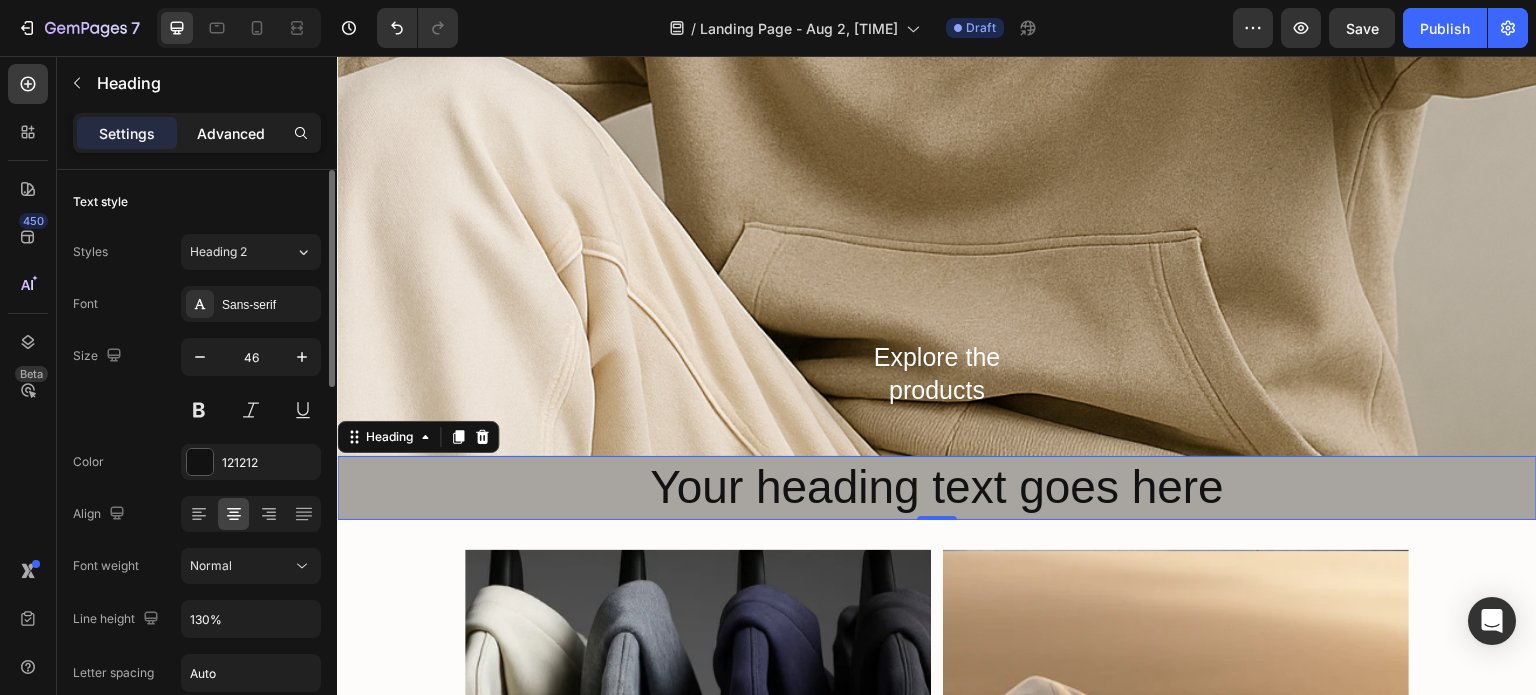 click on "Advanced" 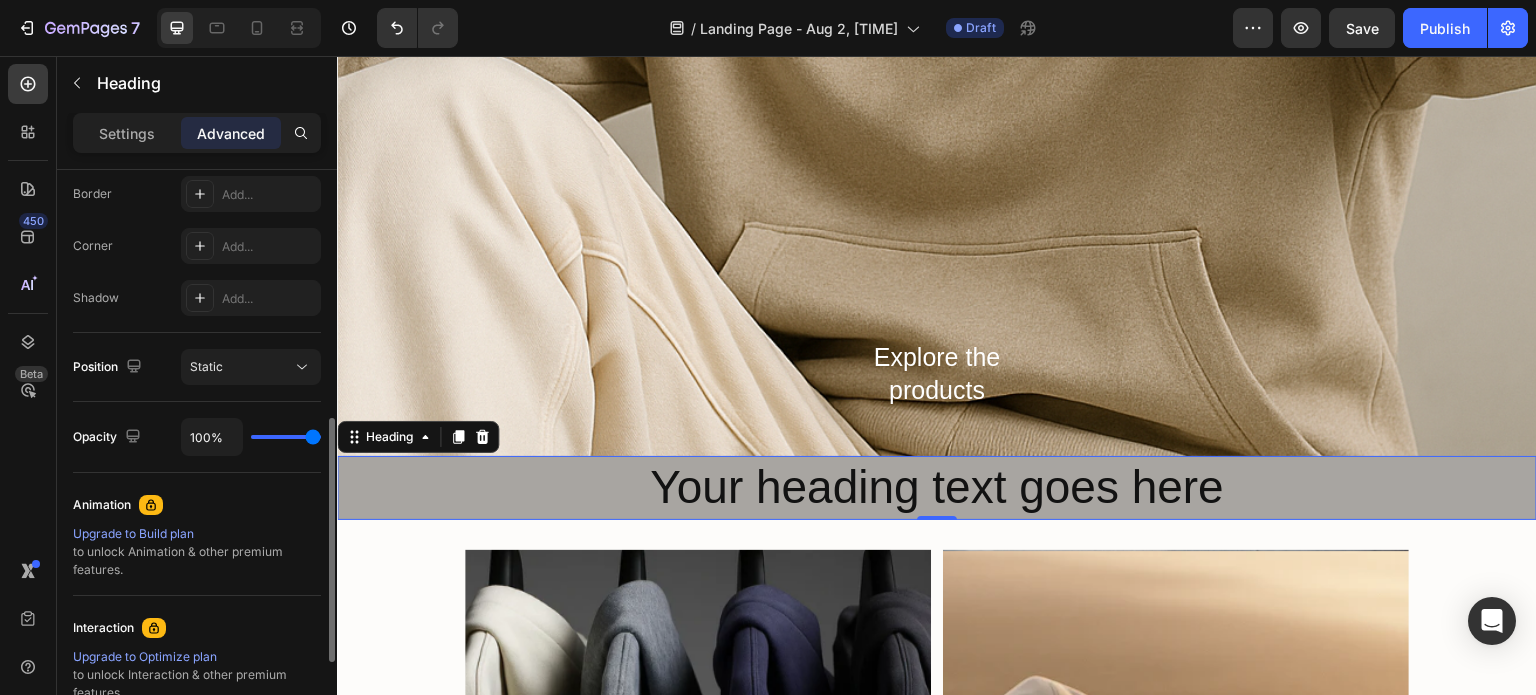 scroll, scrollTop: 576, scrollLeft: 0, axis: vertical 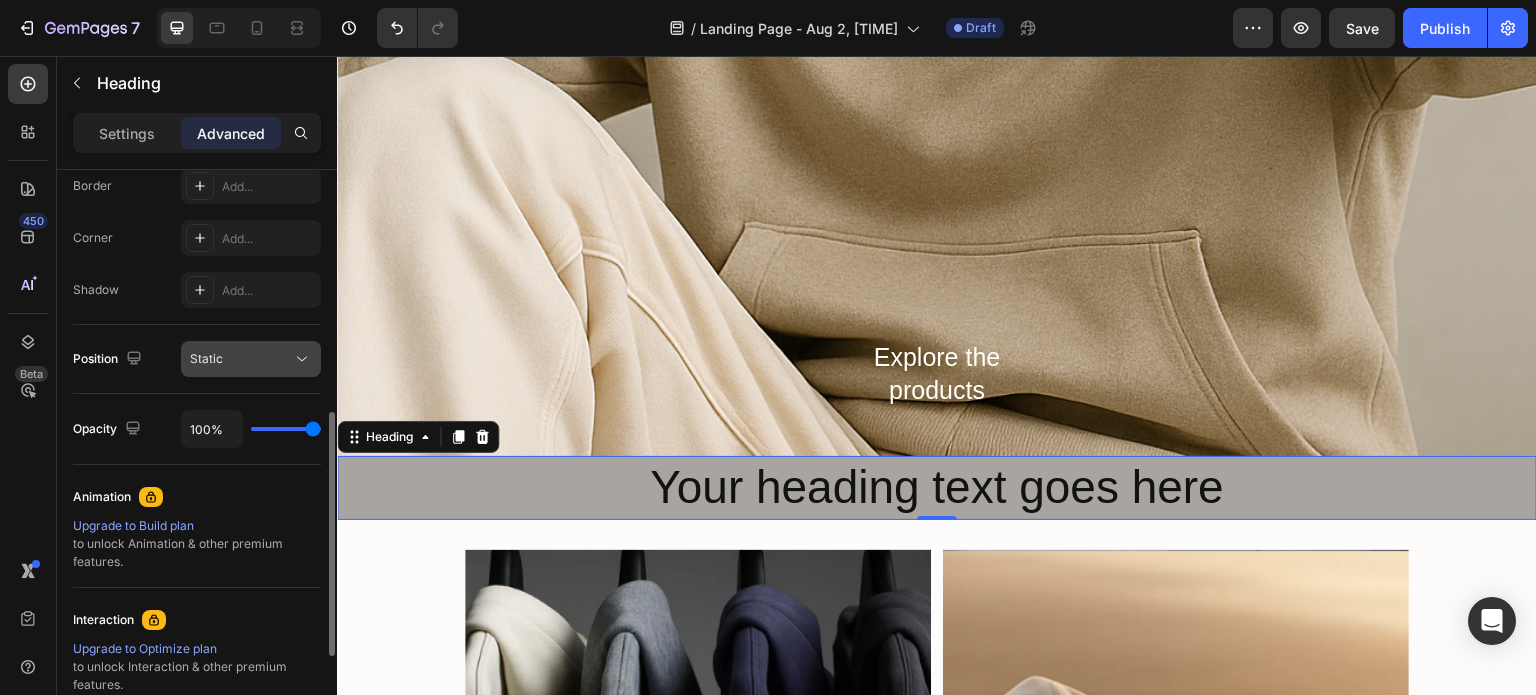 click on "Static" at bounding box center (241, 359) 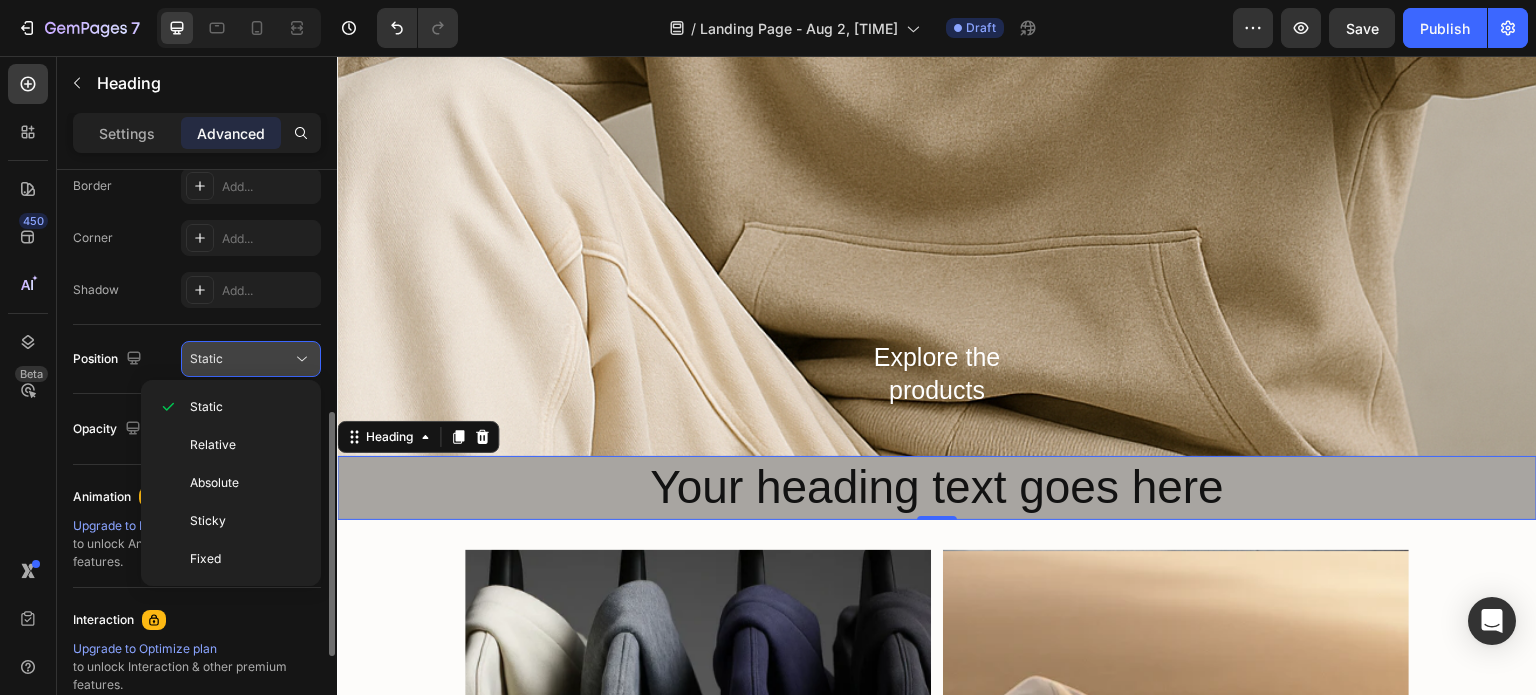 click on "Static" at bounding box center [241, 359] 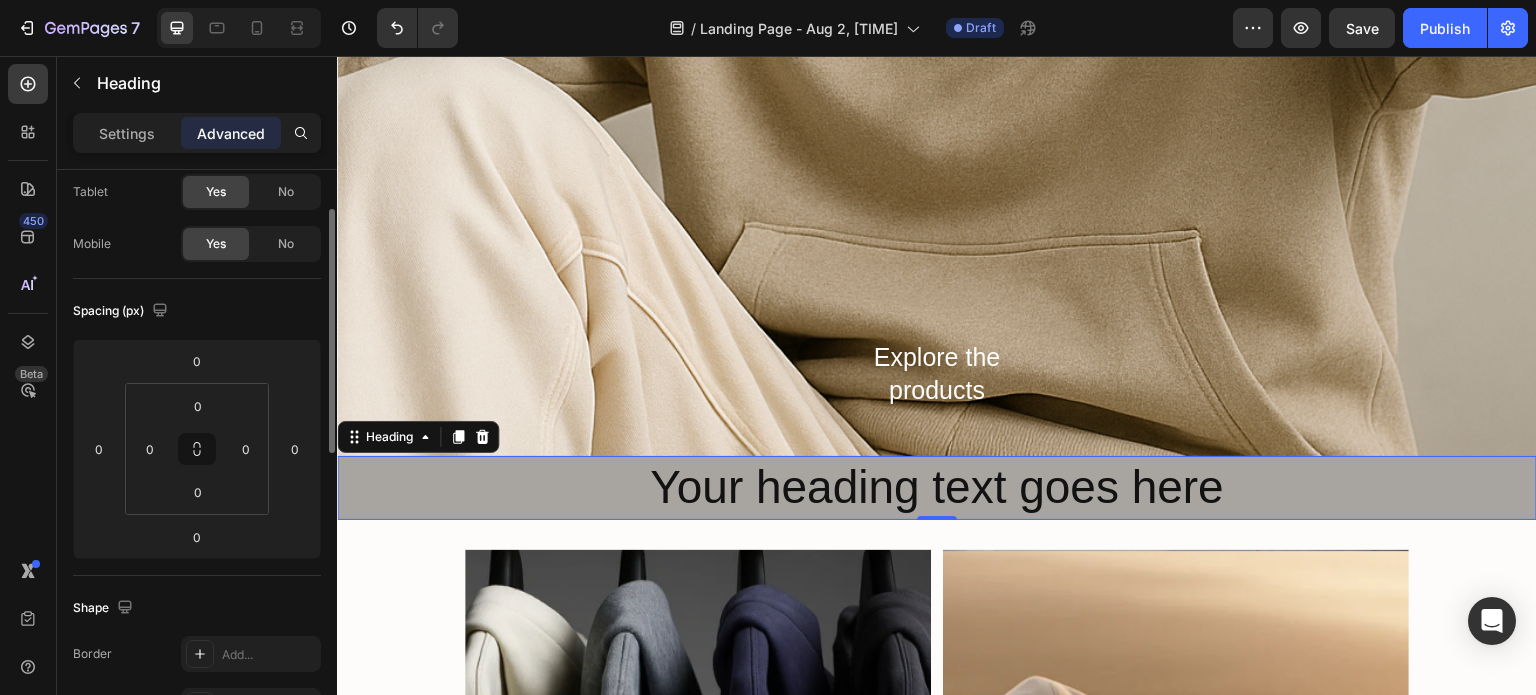 scroll, scrollTop: 104, scrollLeft: 0, axis: vertical 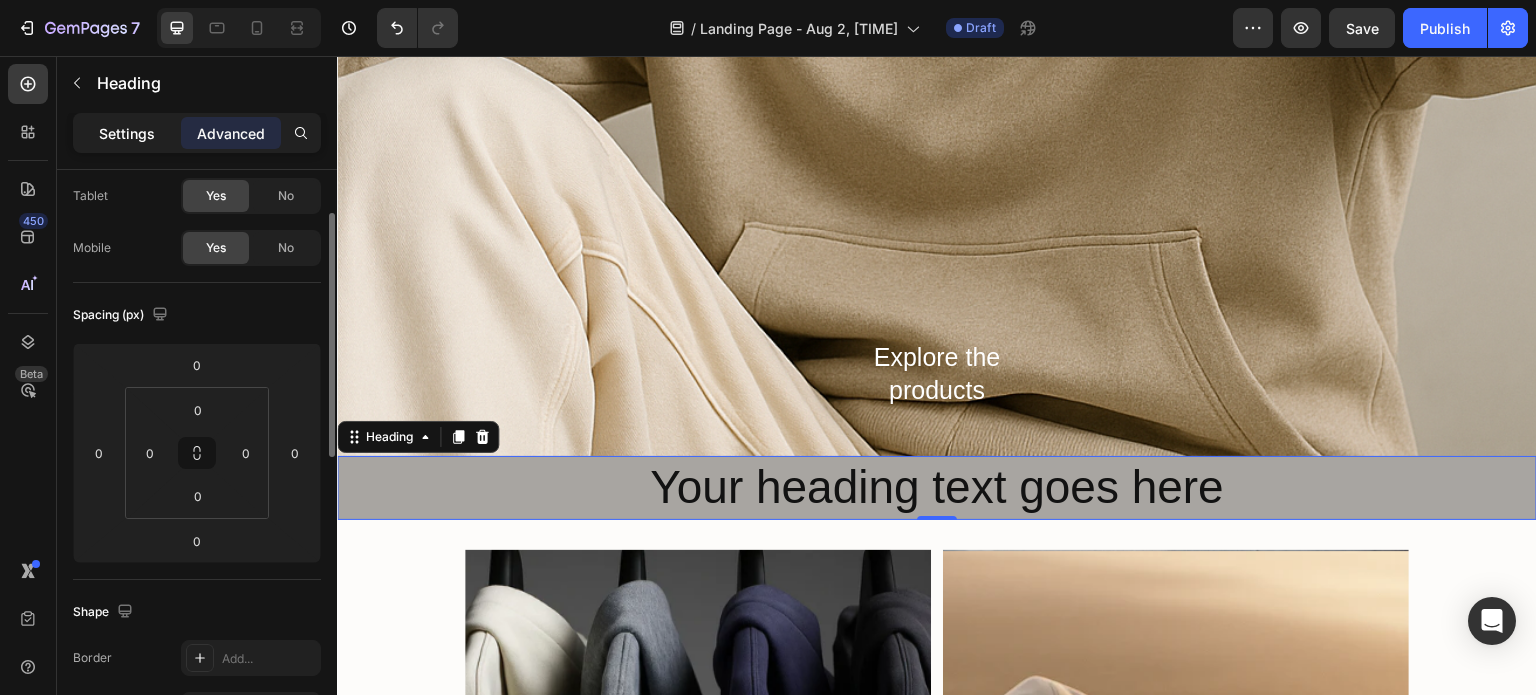 click on "Settings" at bounding box center (127, 133) 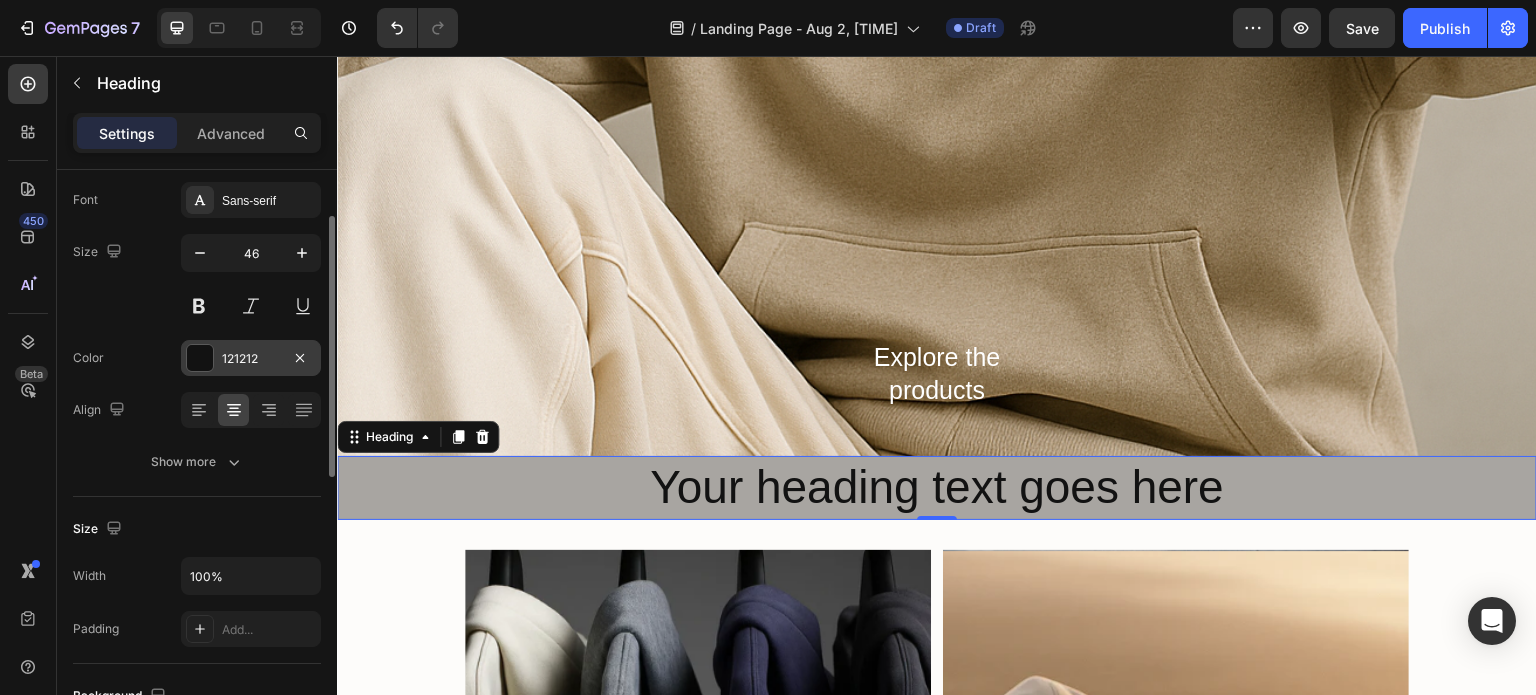 scroll, scrollTop: 0, scrollLeft: 0, axis: both 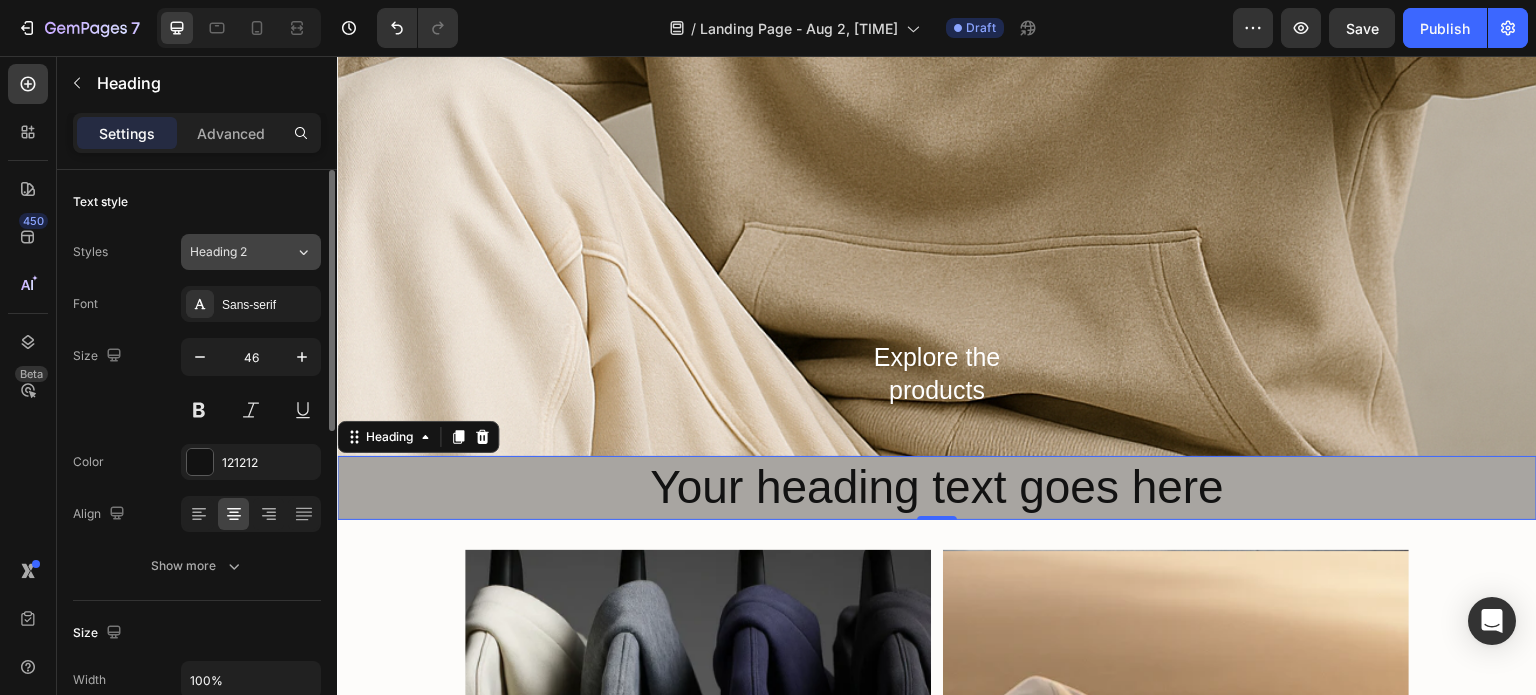 click on "Heading 2" 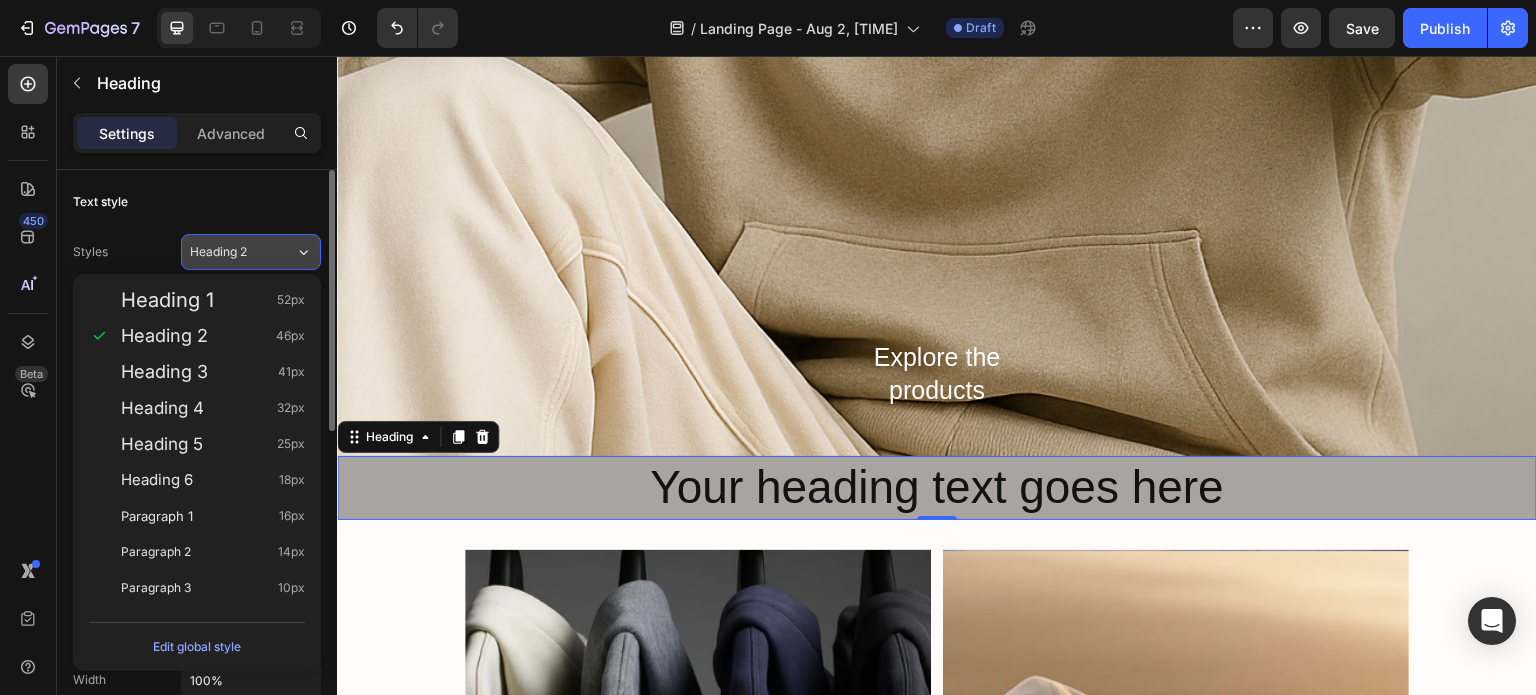 click on "Heading 2" 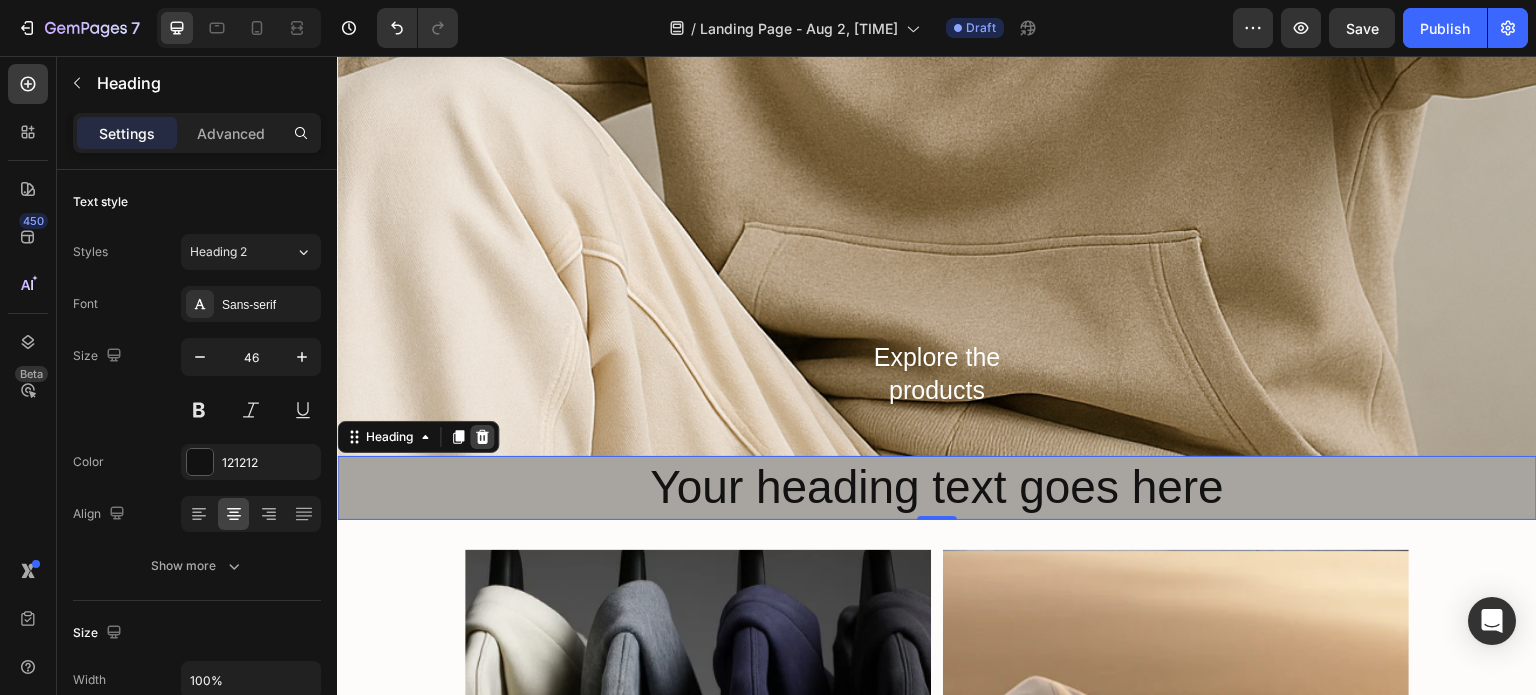 click 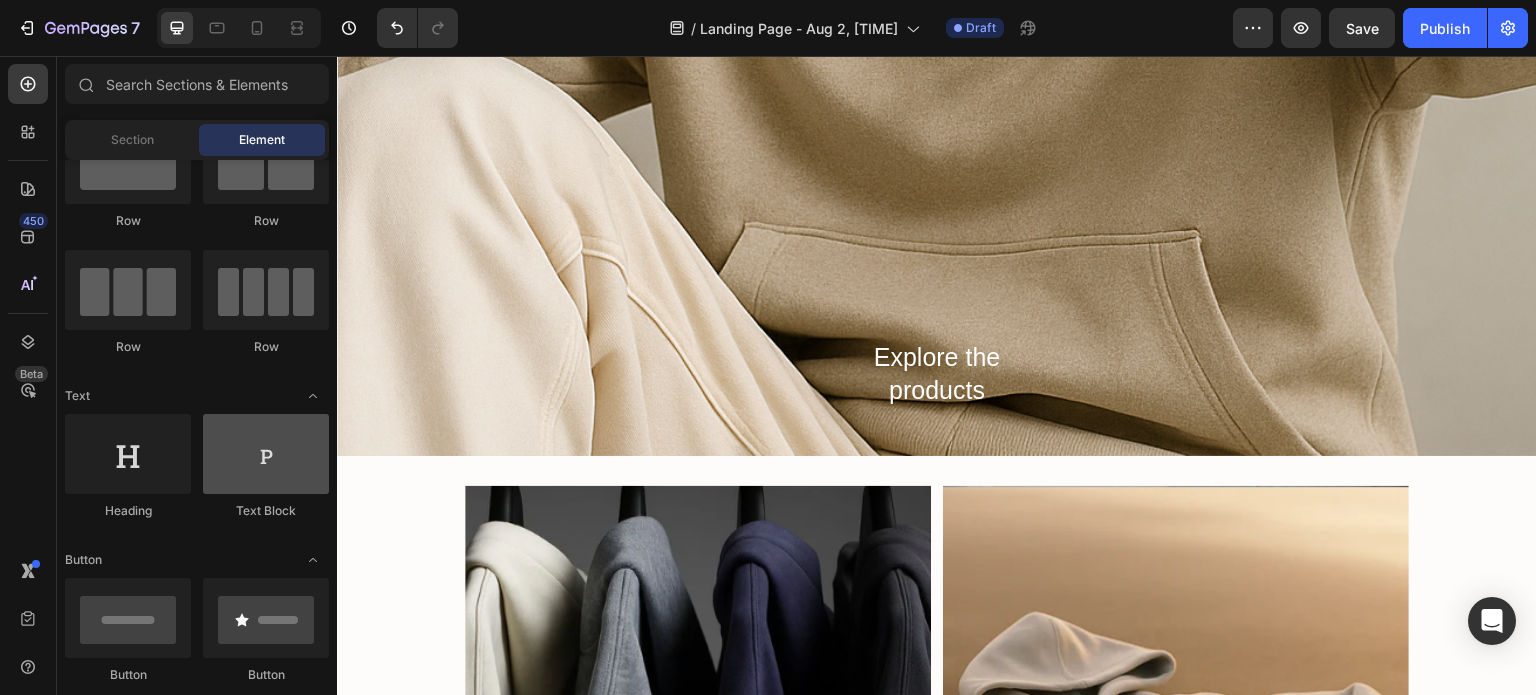click at bounding box center [266, 454] 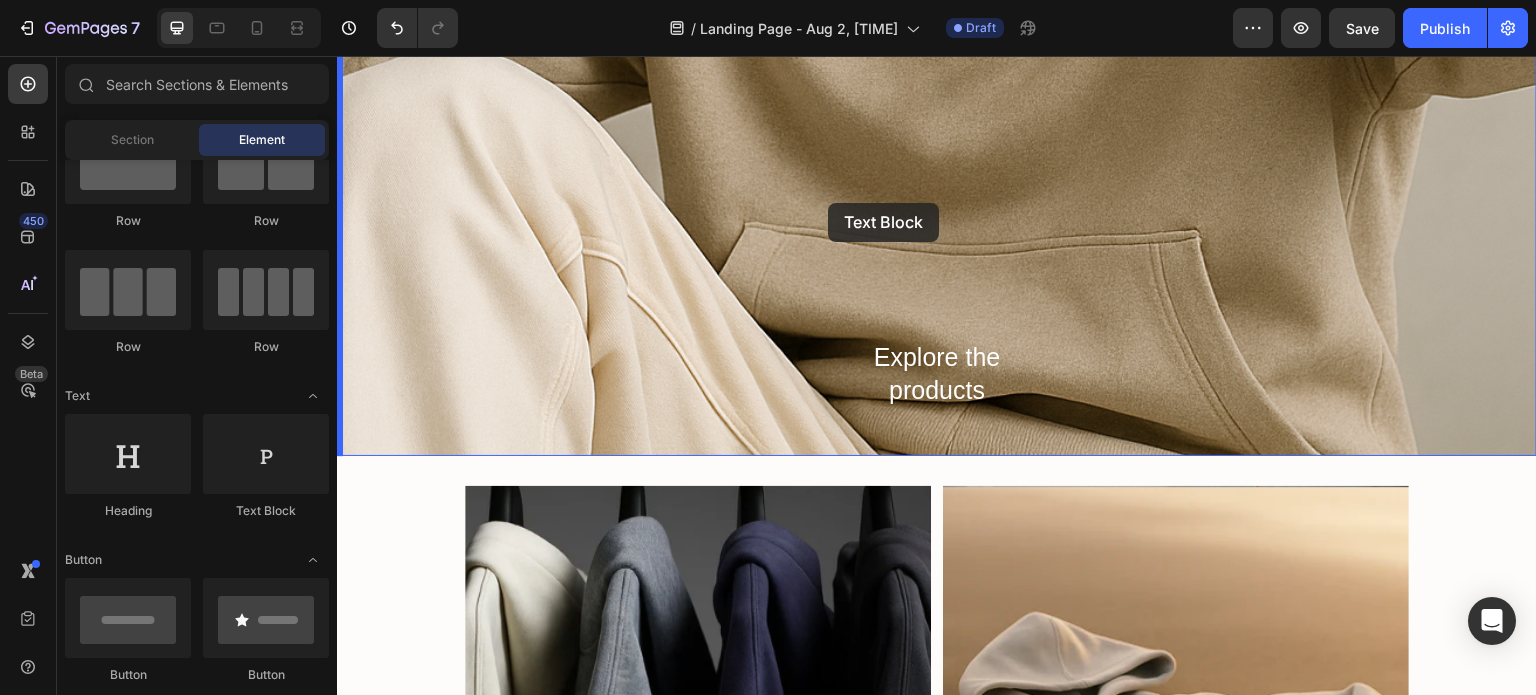 drag, startPoint x: 605, startPoint y: 513, endPoint x: 851, endPoint y: 195, distance: 402.04477 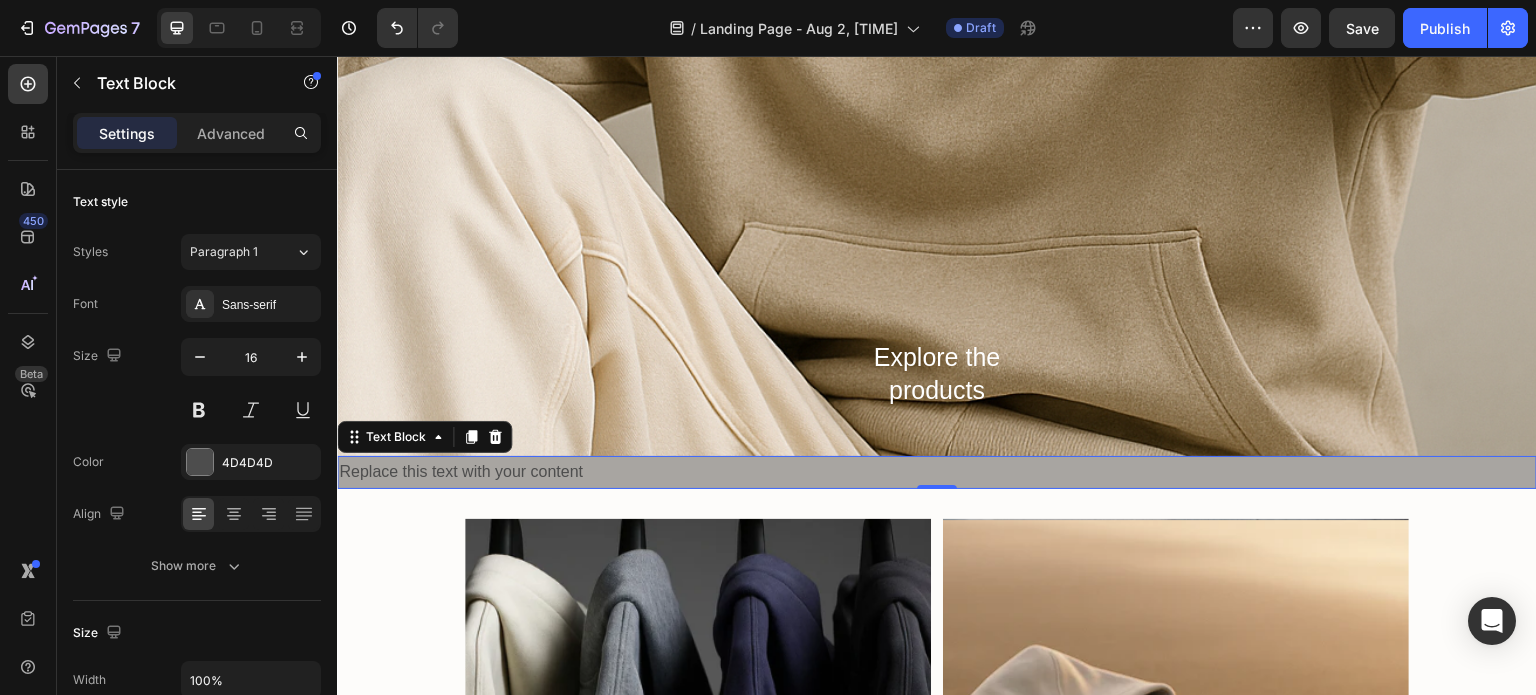 click on "Replace this text with your content" at bounding box center (937, 472) 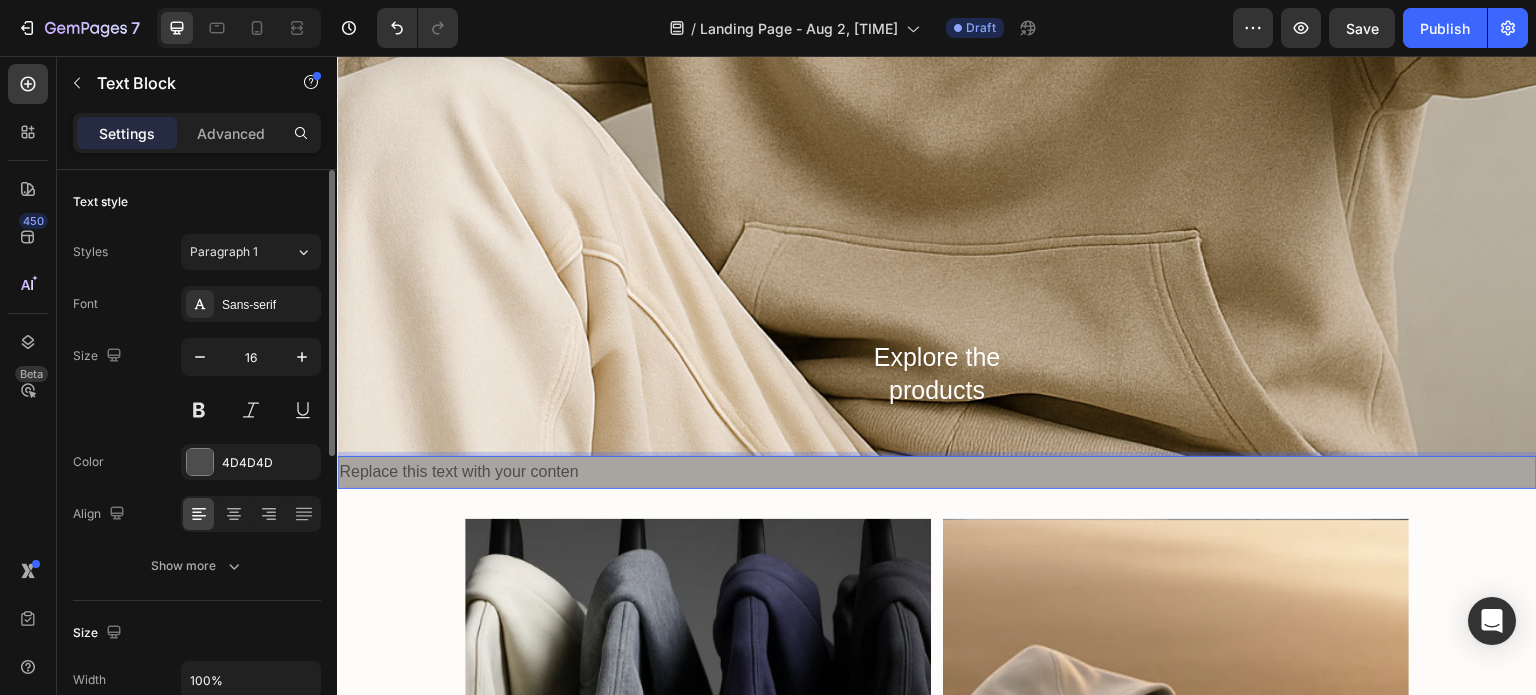 click on "Size Width 100% Padding Add..." 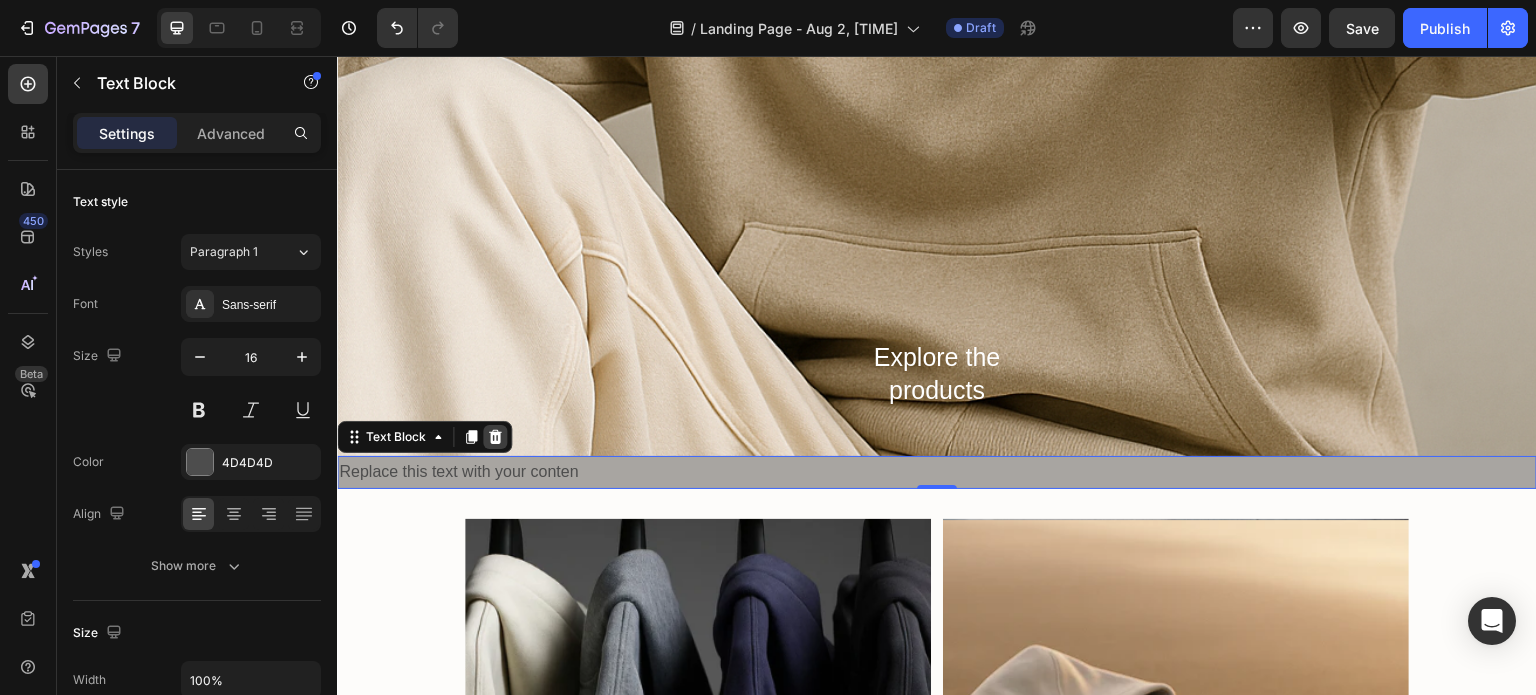 click 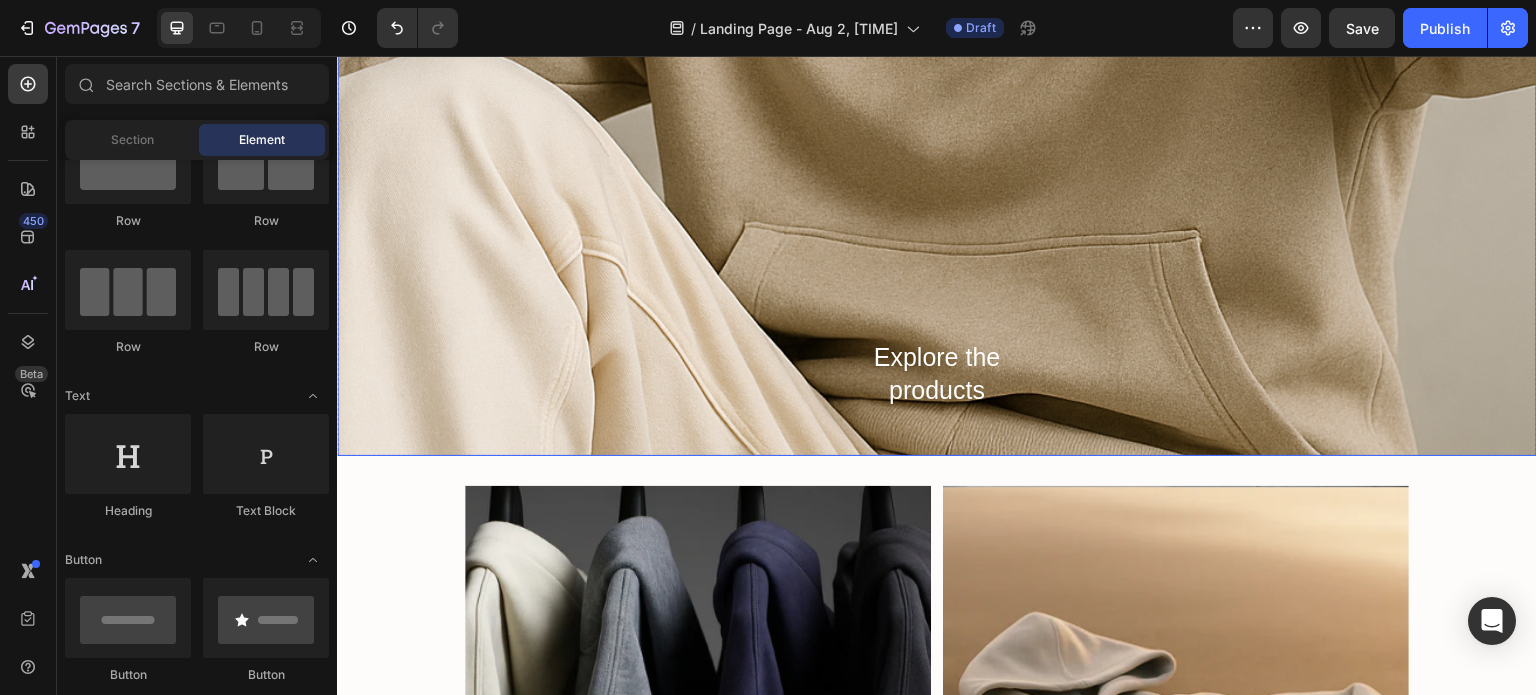 scroll, scrollTop: 320, scrollLeft: 0, axis: vertical 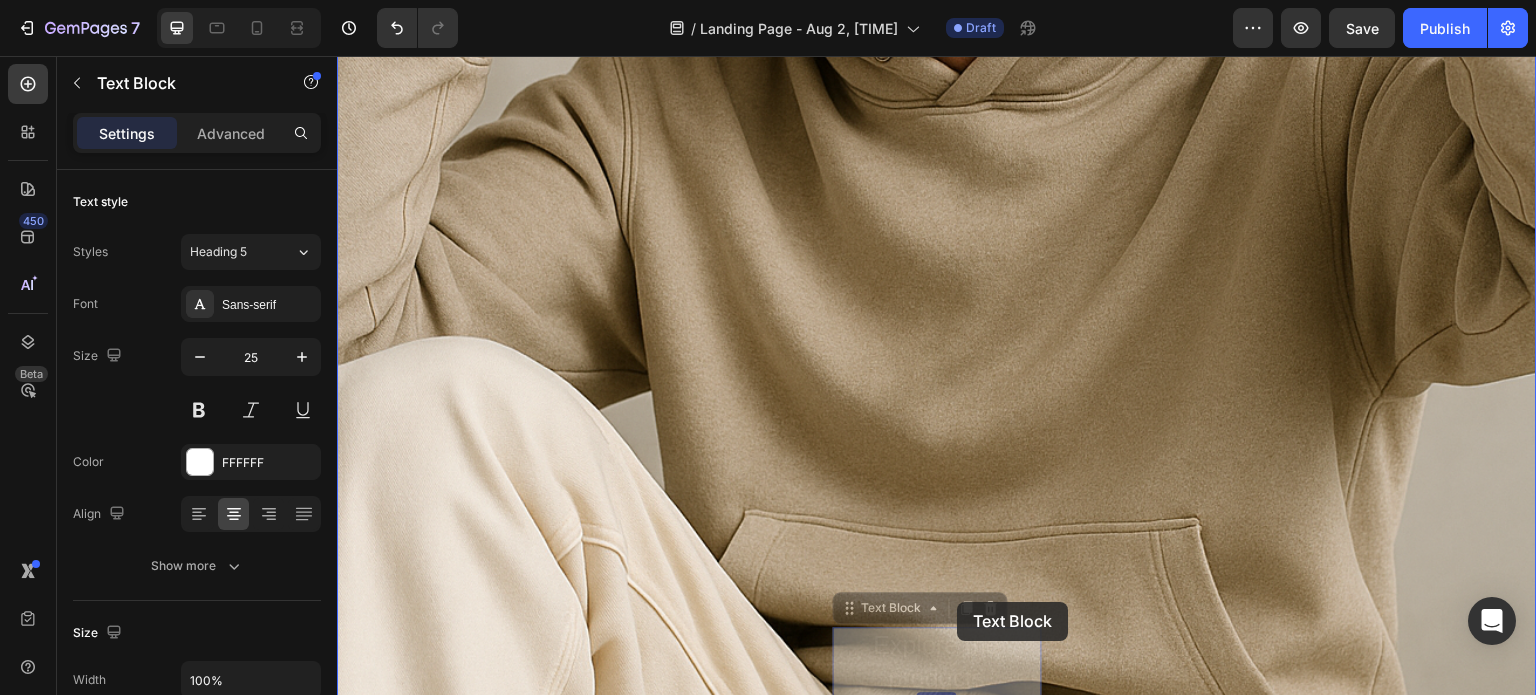 drag, startPoint x: 957, startPoint y: 644, endPoint x: 937, endPoint y: 648, distance: 20.396078 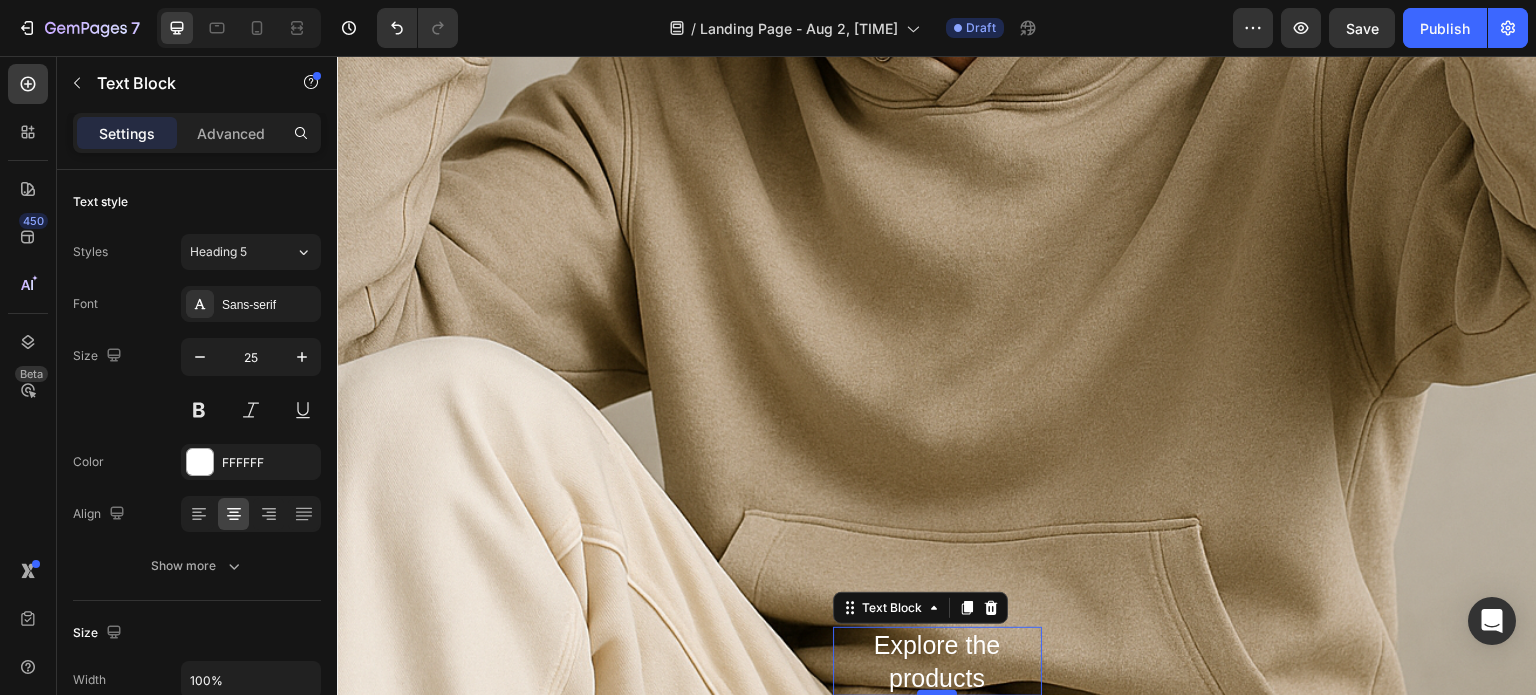 scroll, scrollTop: 366, scrollLeft: 0, axis: vertical 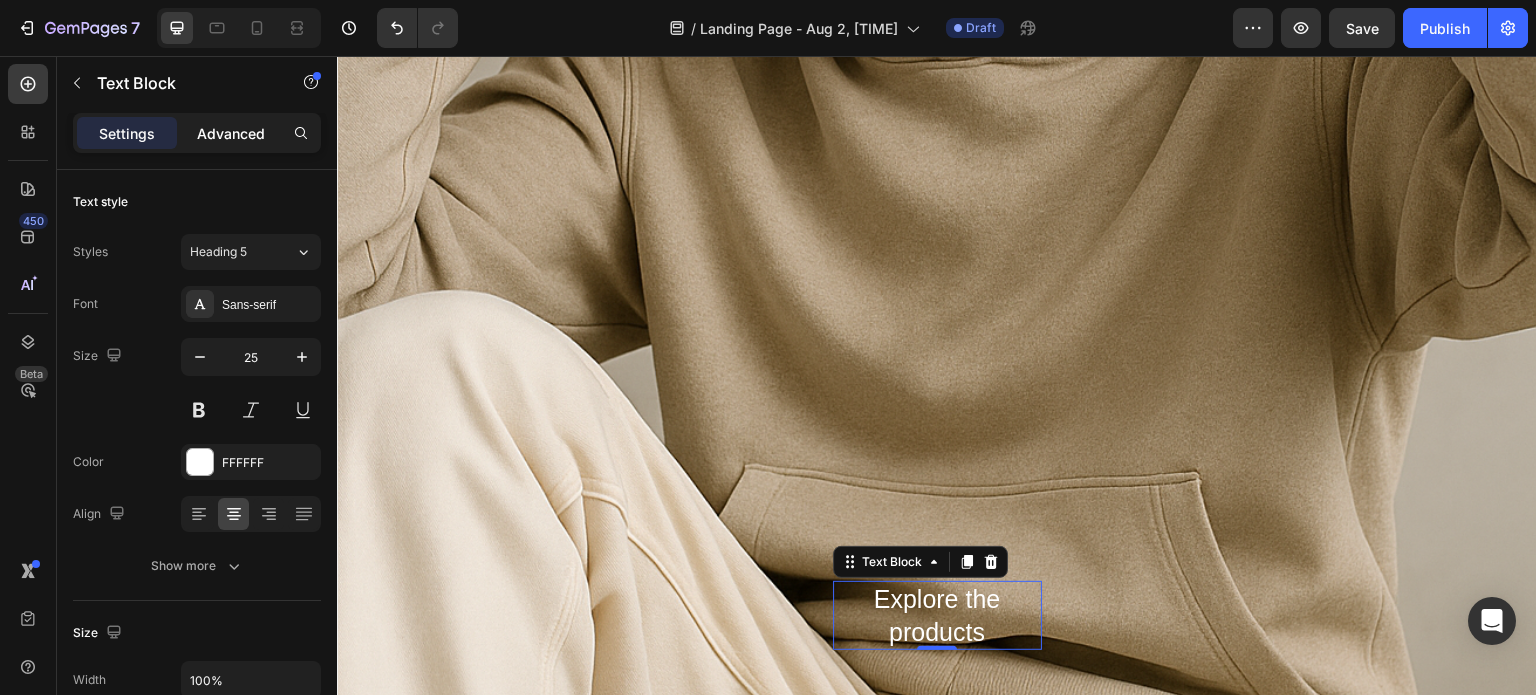 click on "Advanced" 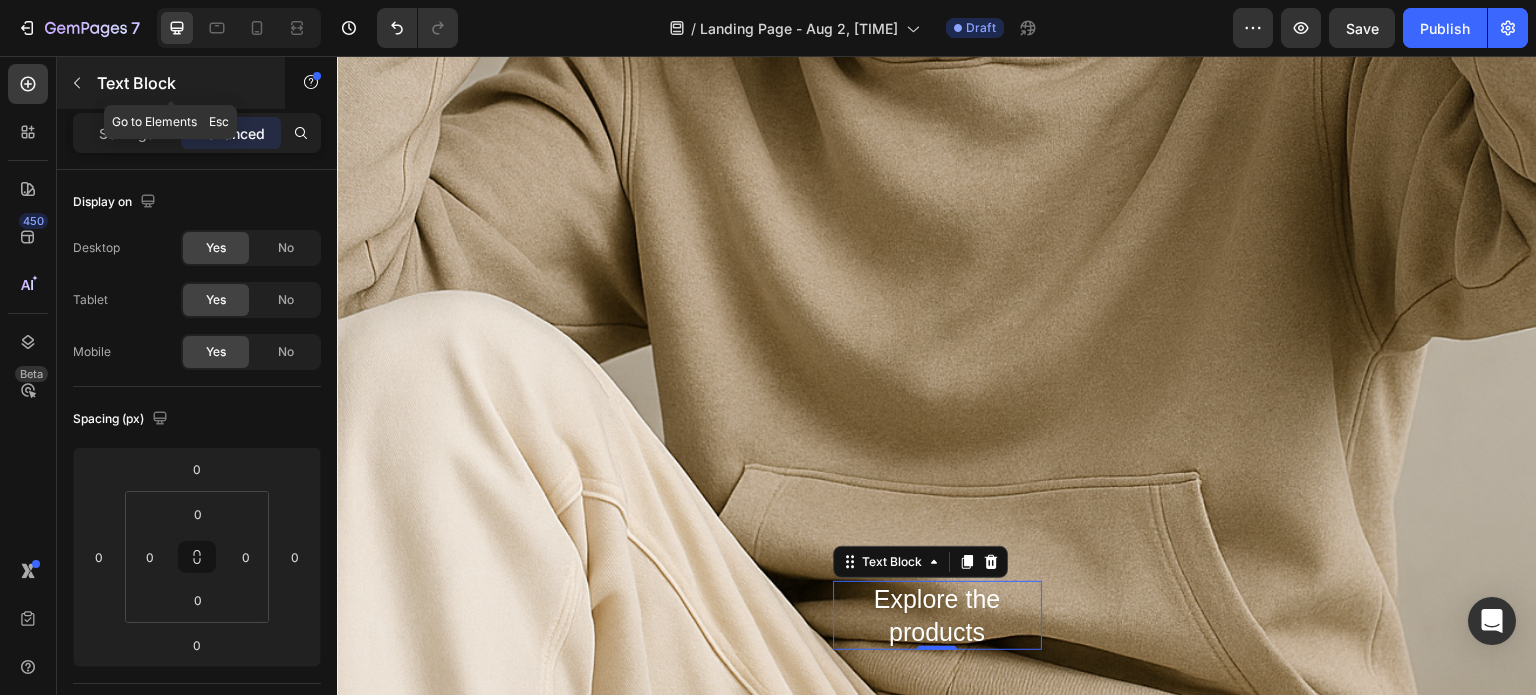 click at bounding box center [77, 83] 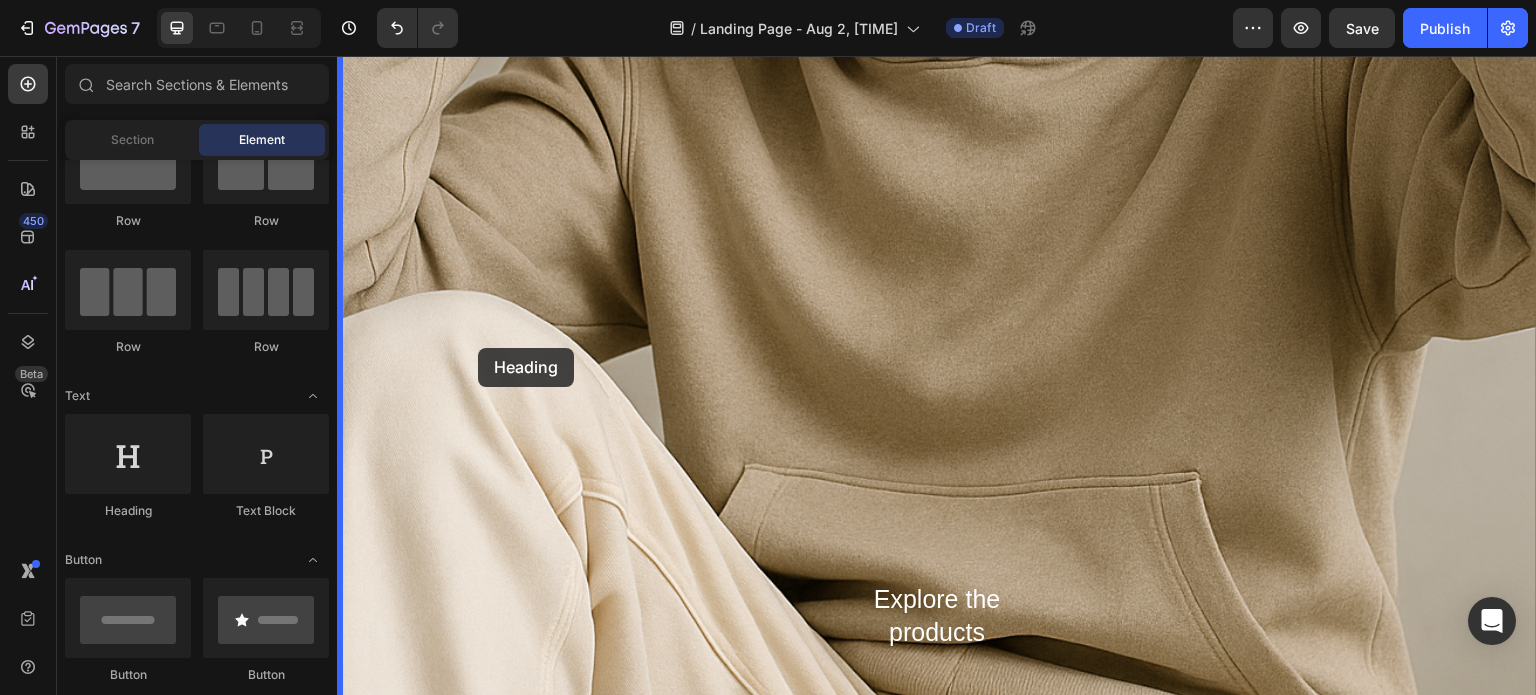 drag, startPoint x: 469, startPoint y: 483, endPoint x: 725, endPoint y: 324, distance: 301.35858 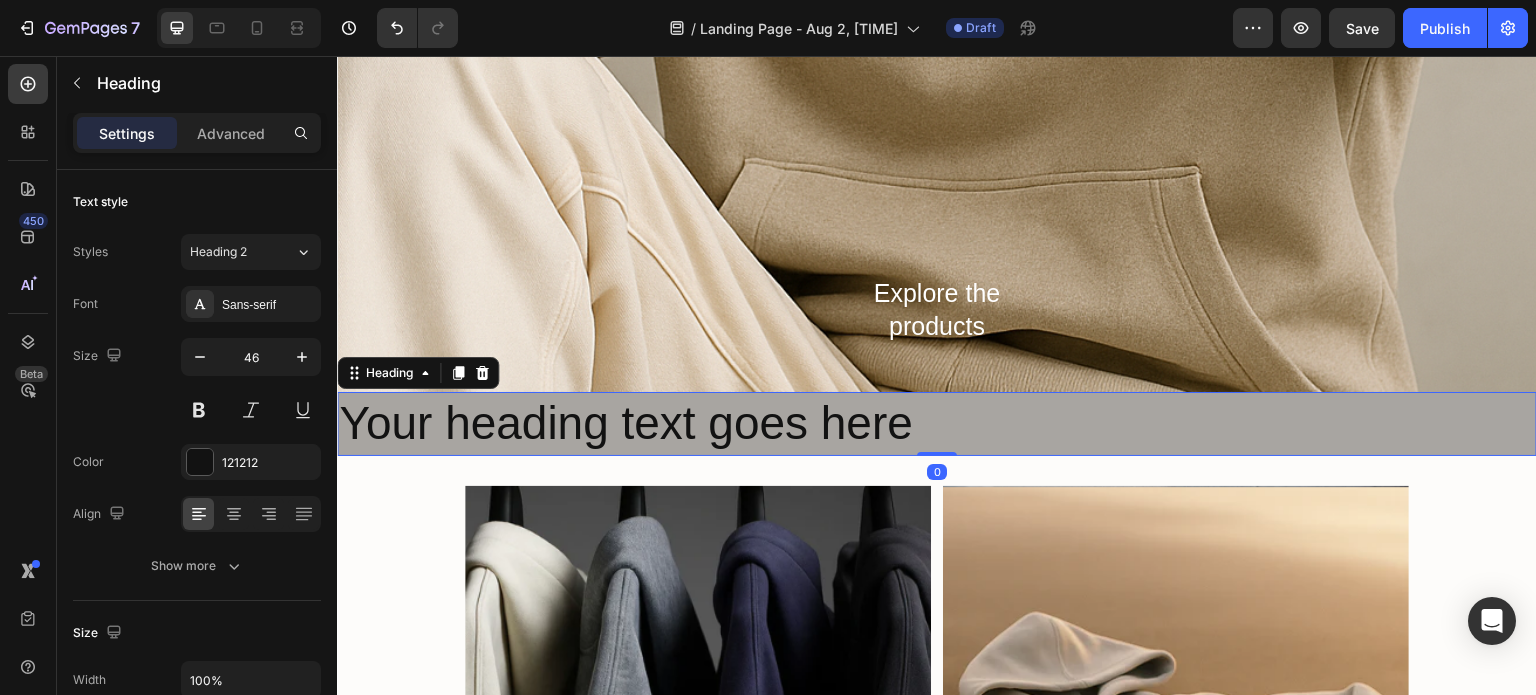 scroll, scrollTop: 673, scrollLeft: 0, axis: vertical 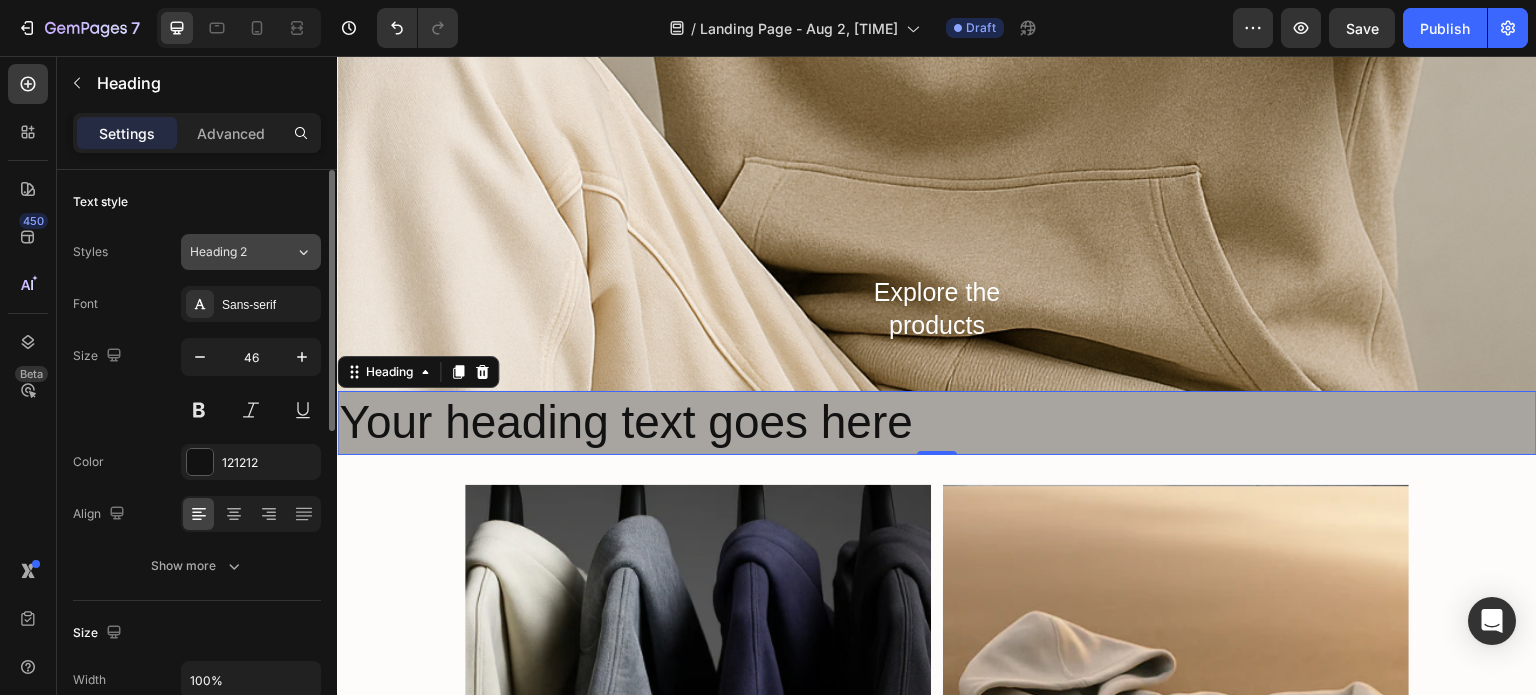 click on "Heading 2" 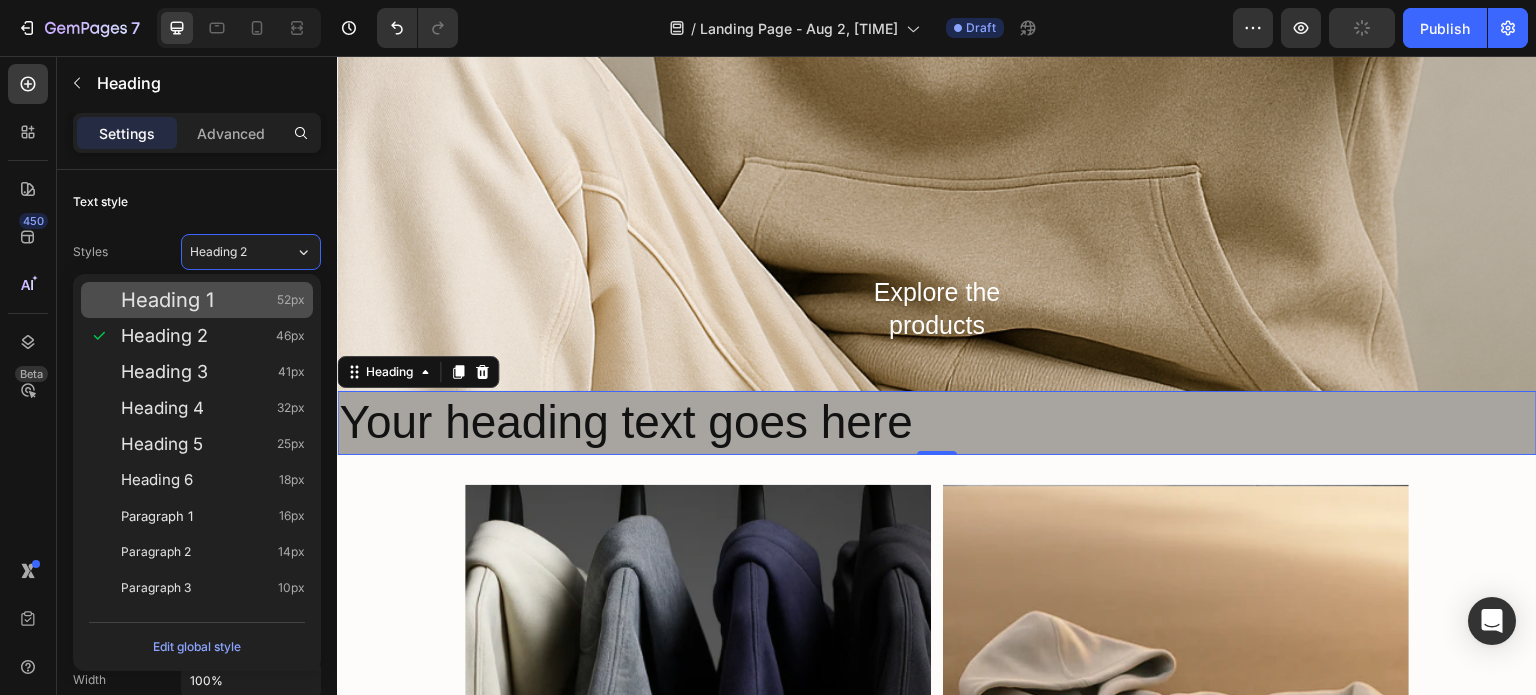 click on "Heading 1 52px" at bounding box center (213, 300) 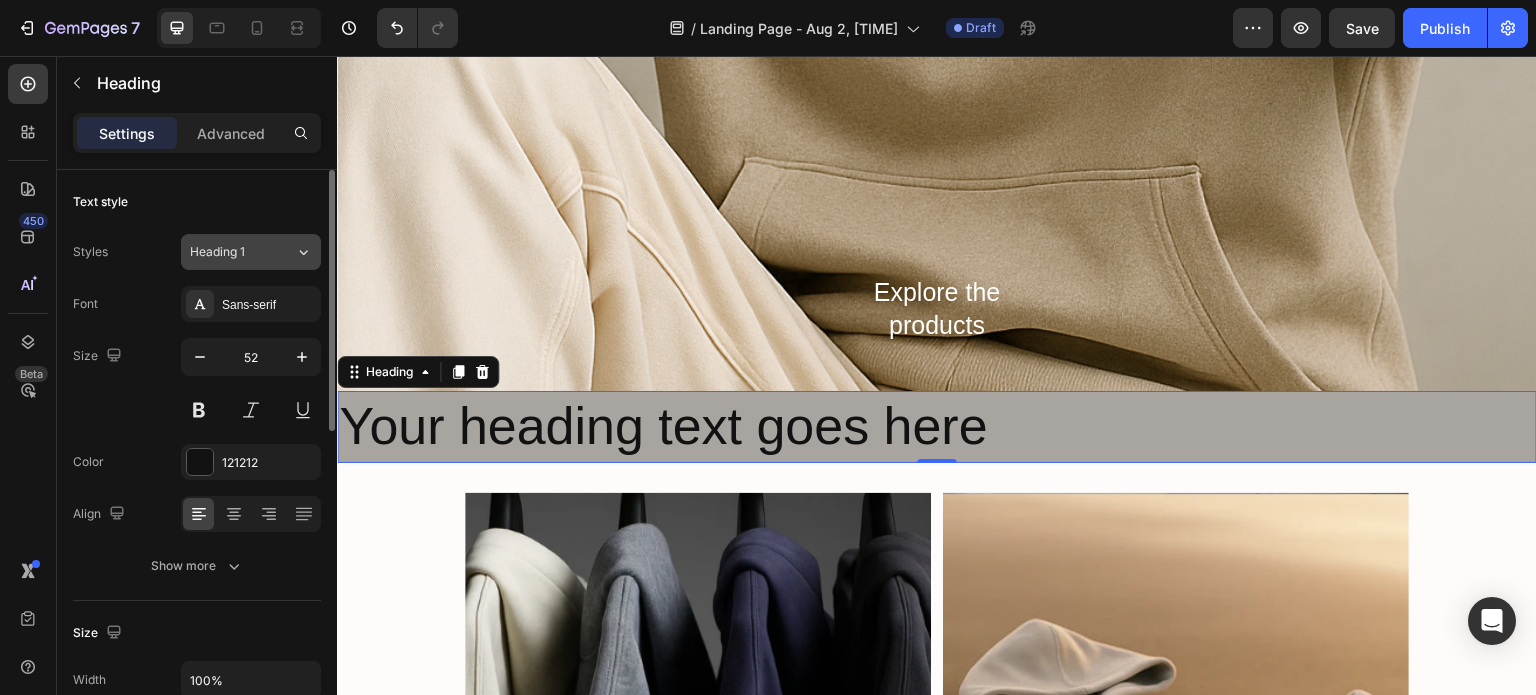 click on "Heading 1" 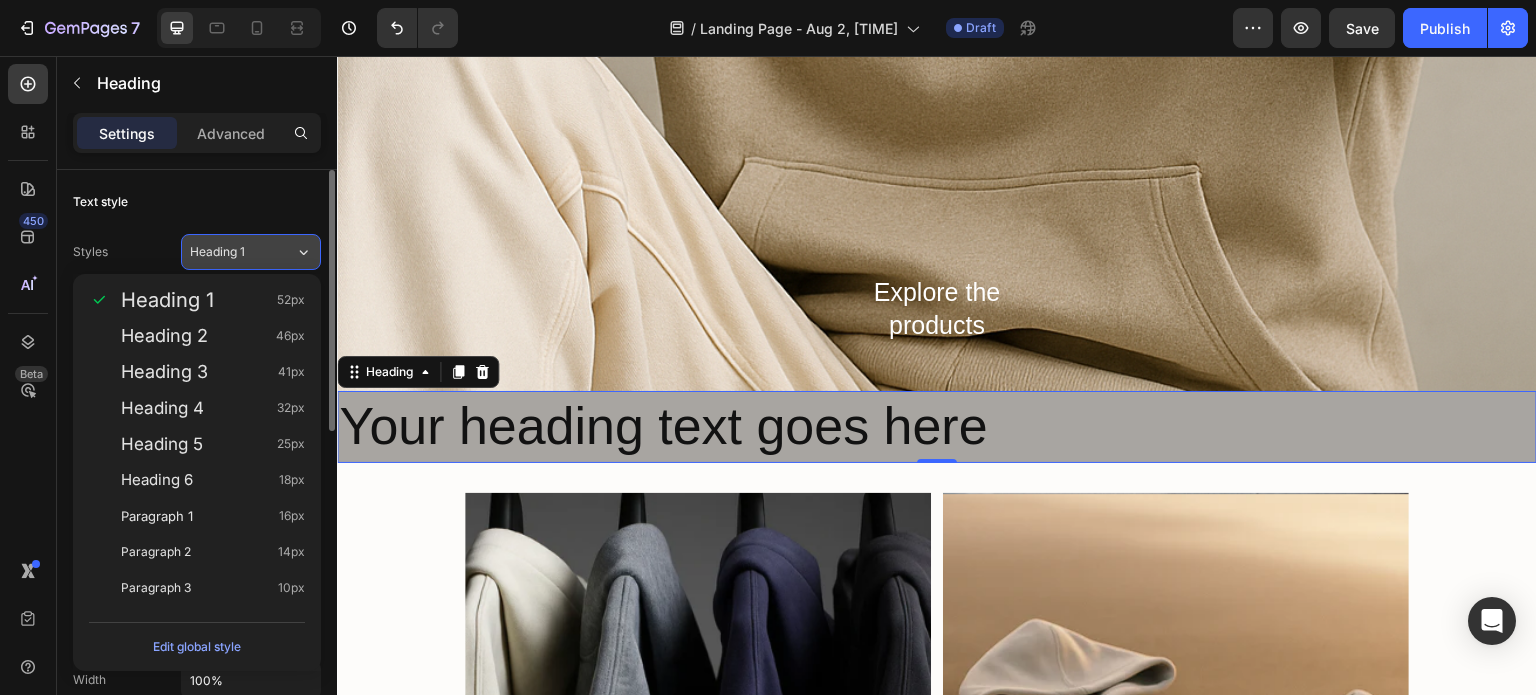 click on "Heading 1" 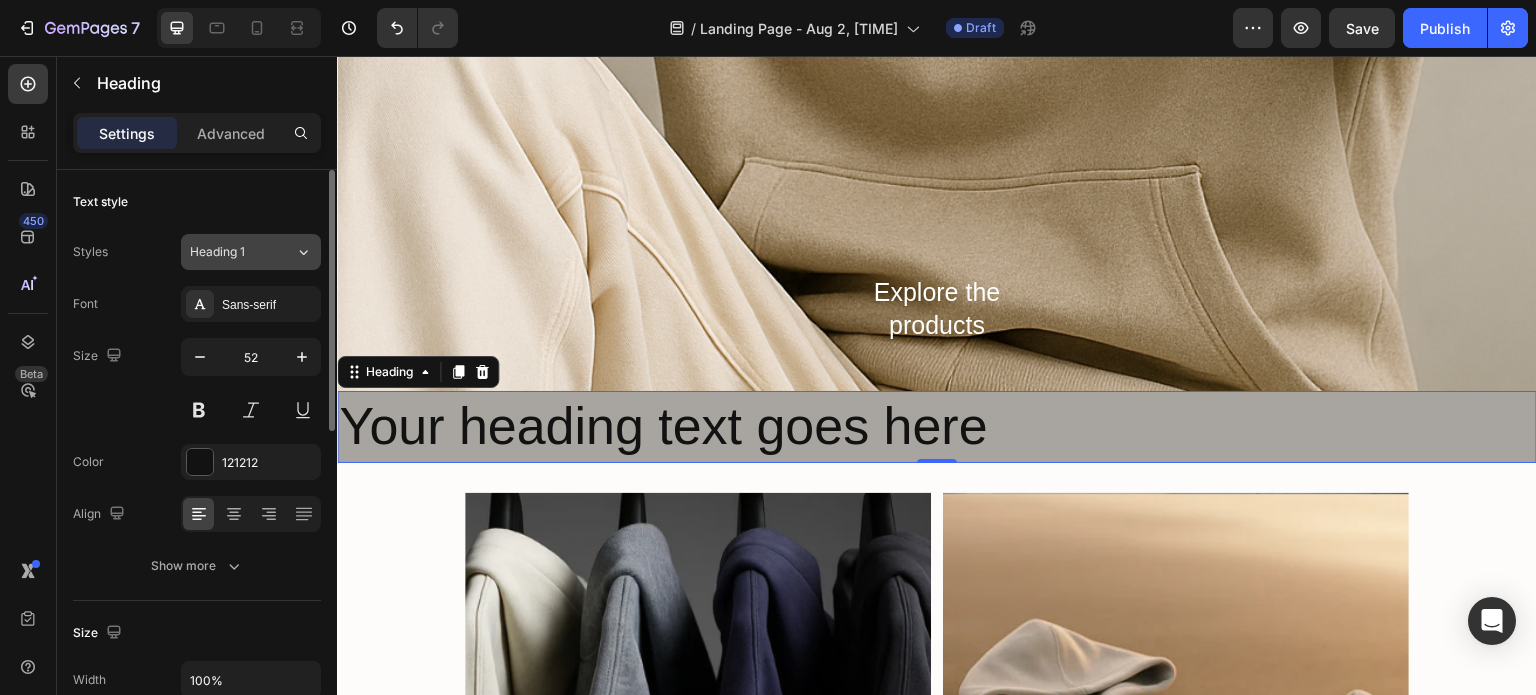 click on "Heading 1" 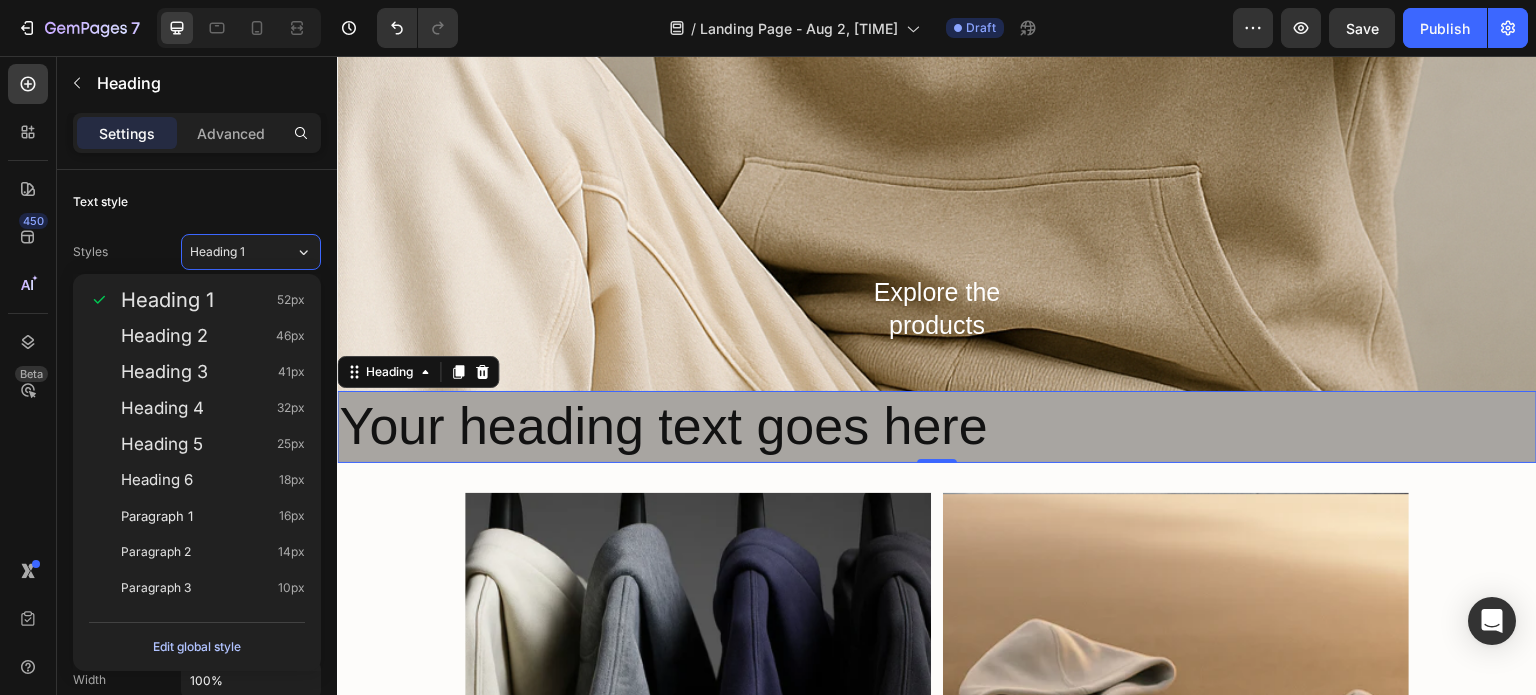 click on "Edit global style" at bounding box center (197, 647) 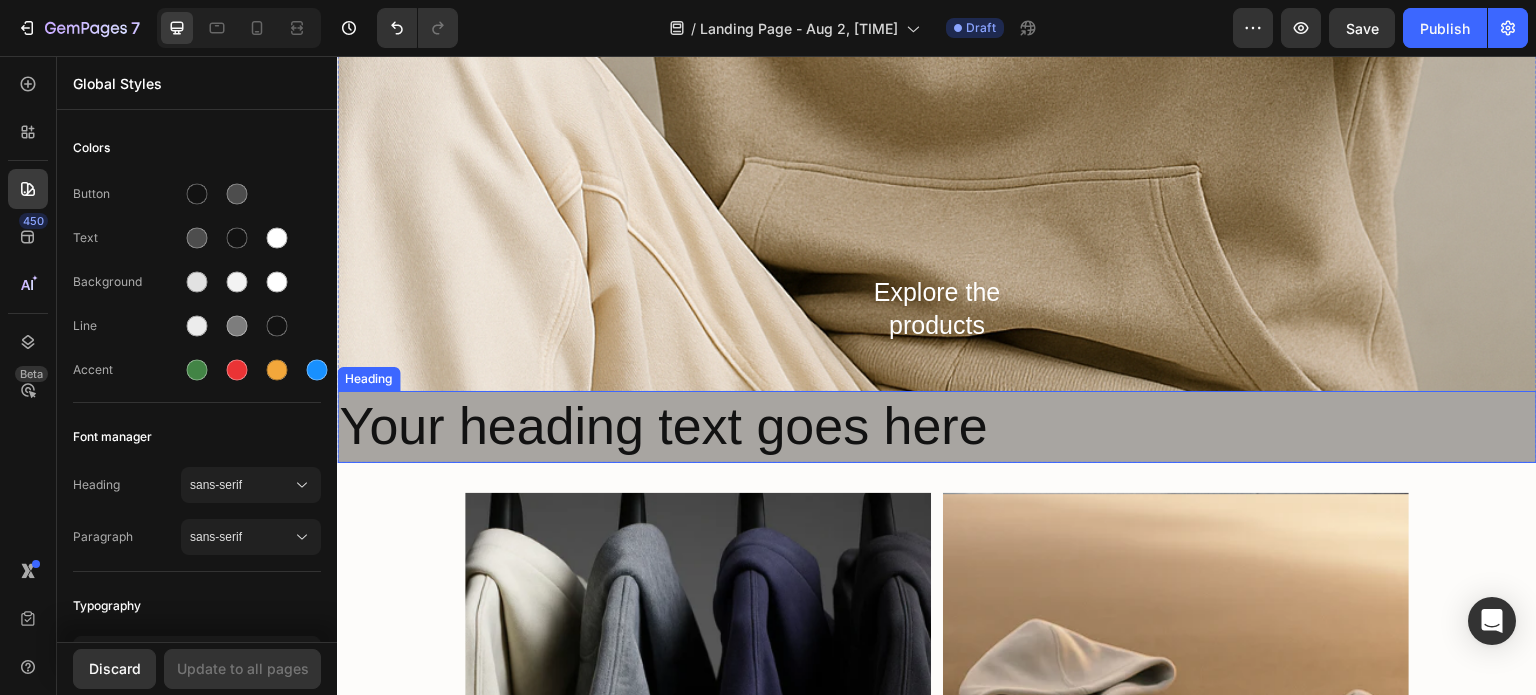 click on "Your heading text goes here" at bounding box center [937, 427] 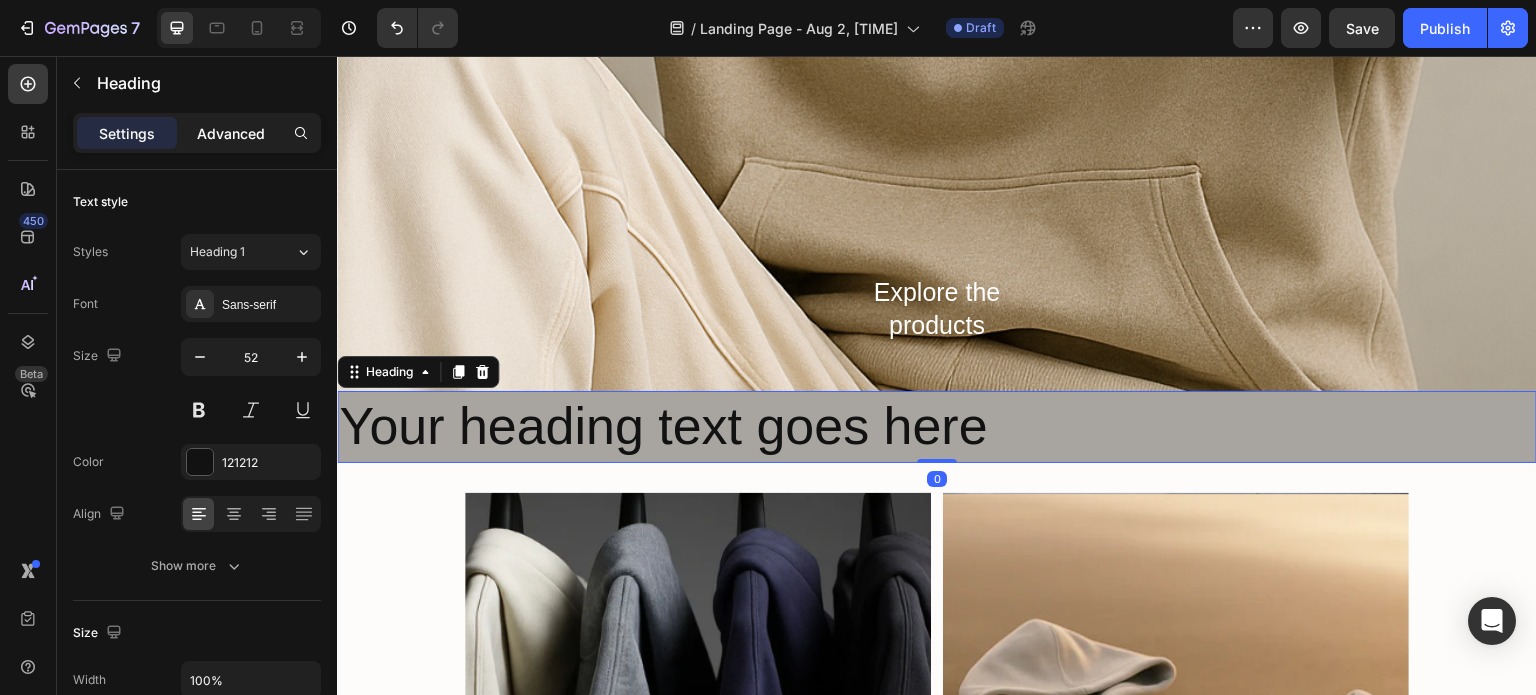 click on "Advanced" at bounding box center (231, 133) 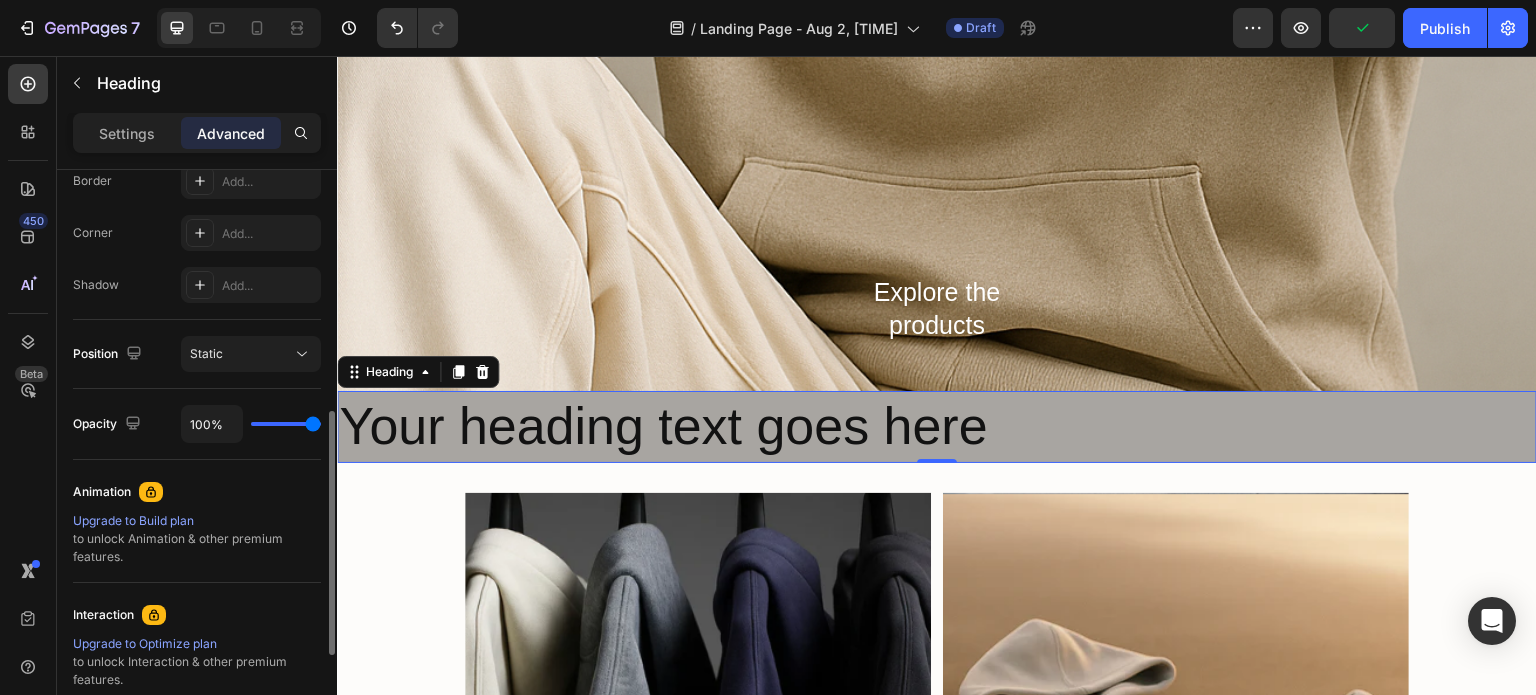 scroll, scrollTop: 582, scrollLeft: 0, axis: vertical 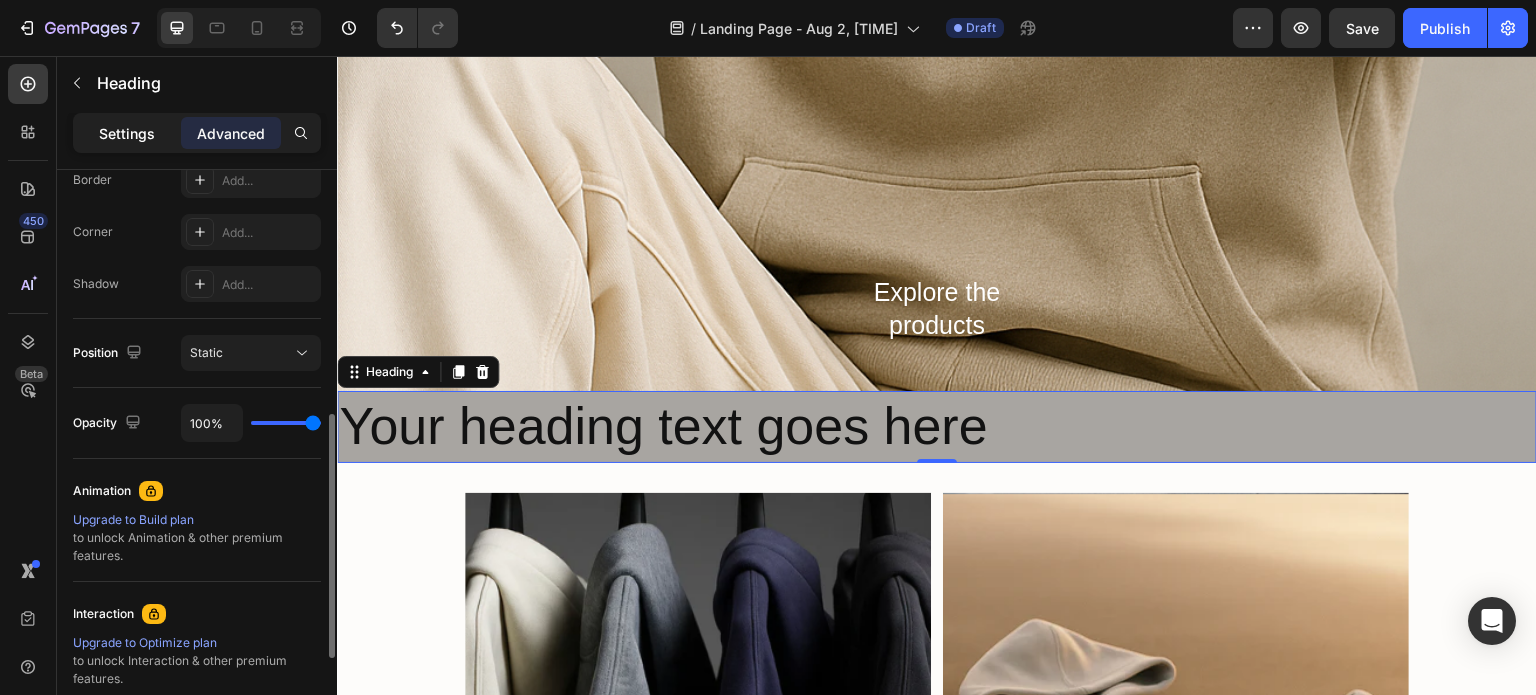 click on "Settings" at bounding box center [127, 133] 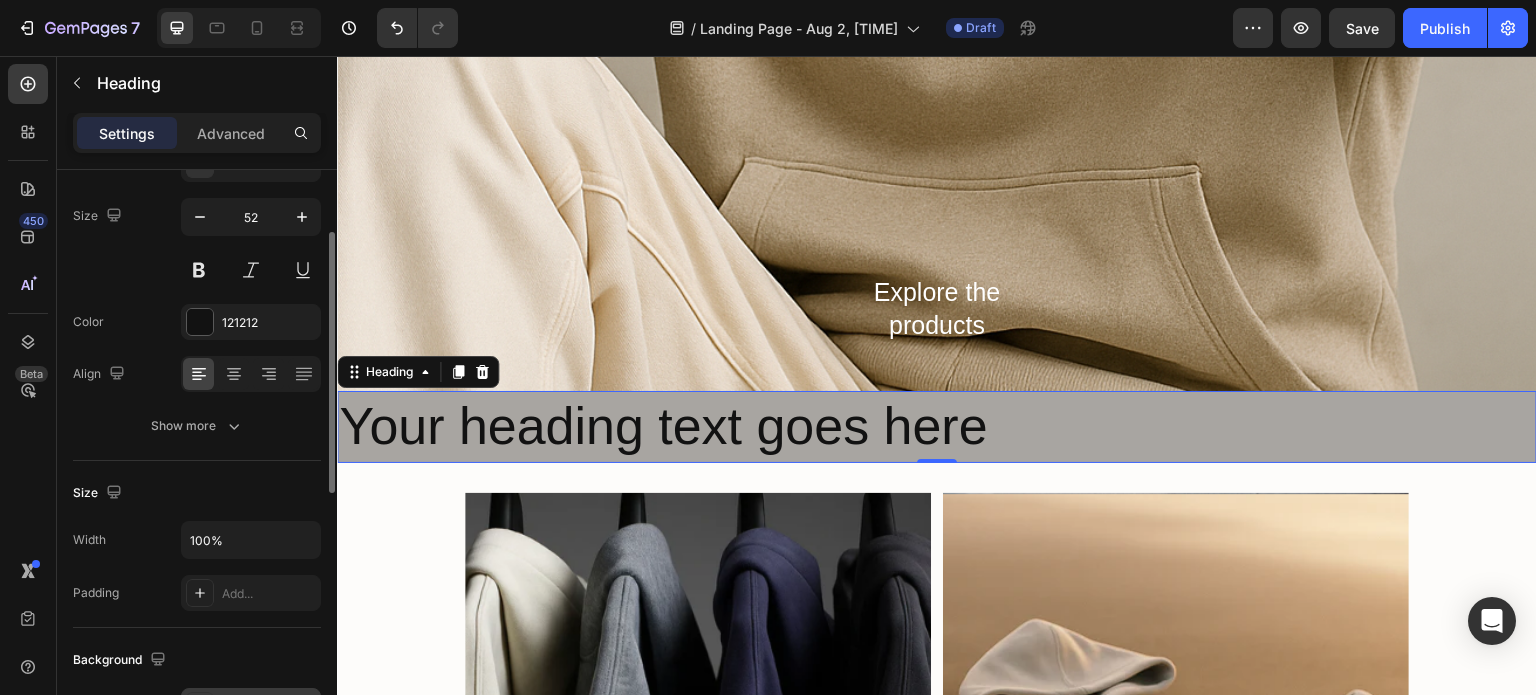 scroll, scrollTop: 0, scrollLeft: 0, axis: both 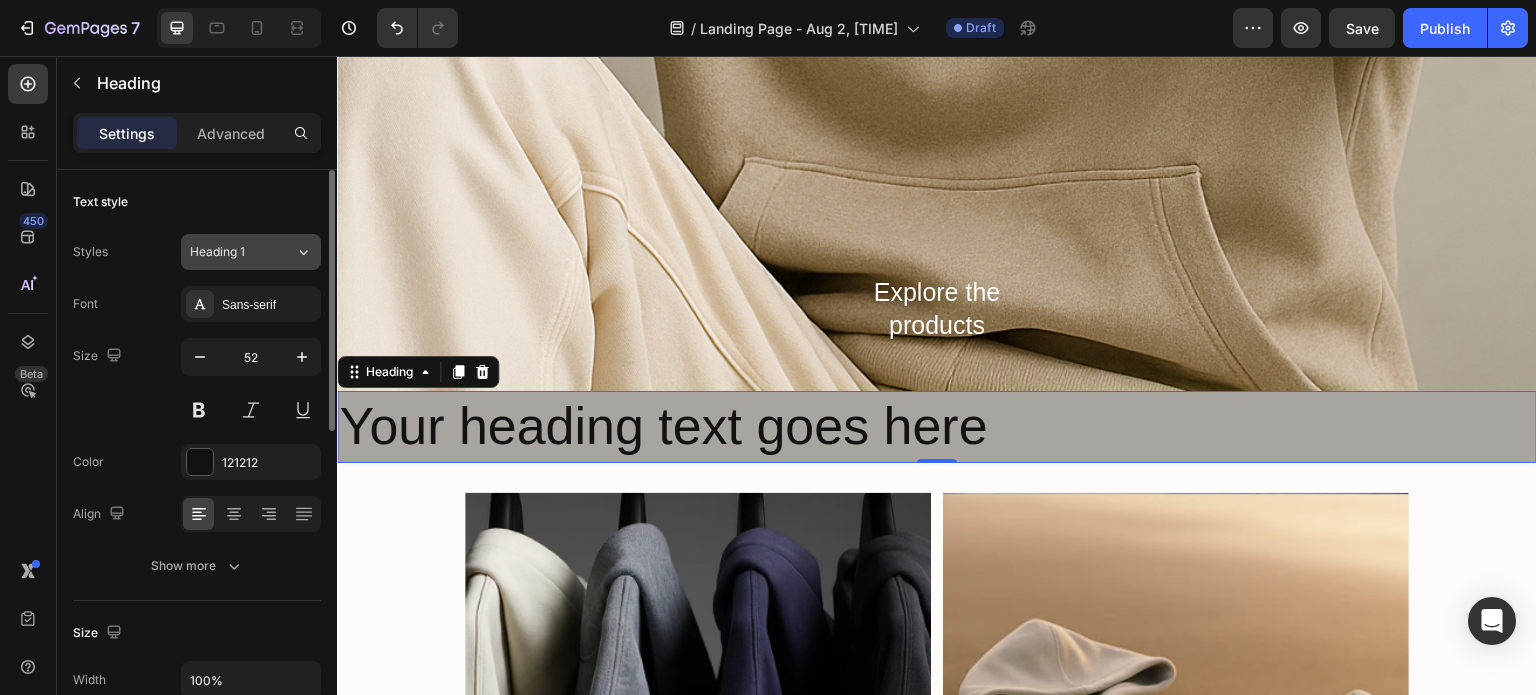 click on "Heading 1" at bounding box center (242, 252) 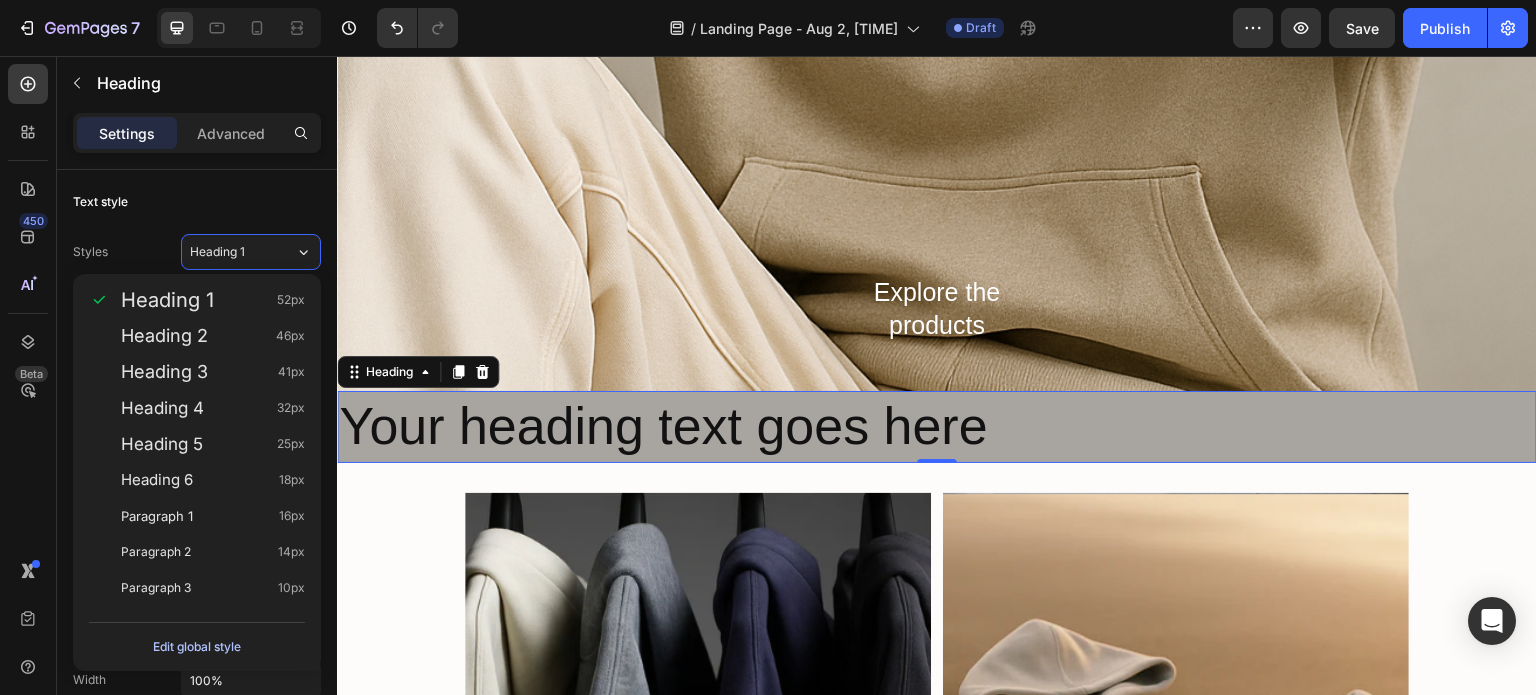 click on "Edit global style" at bounding box center (197, 647) 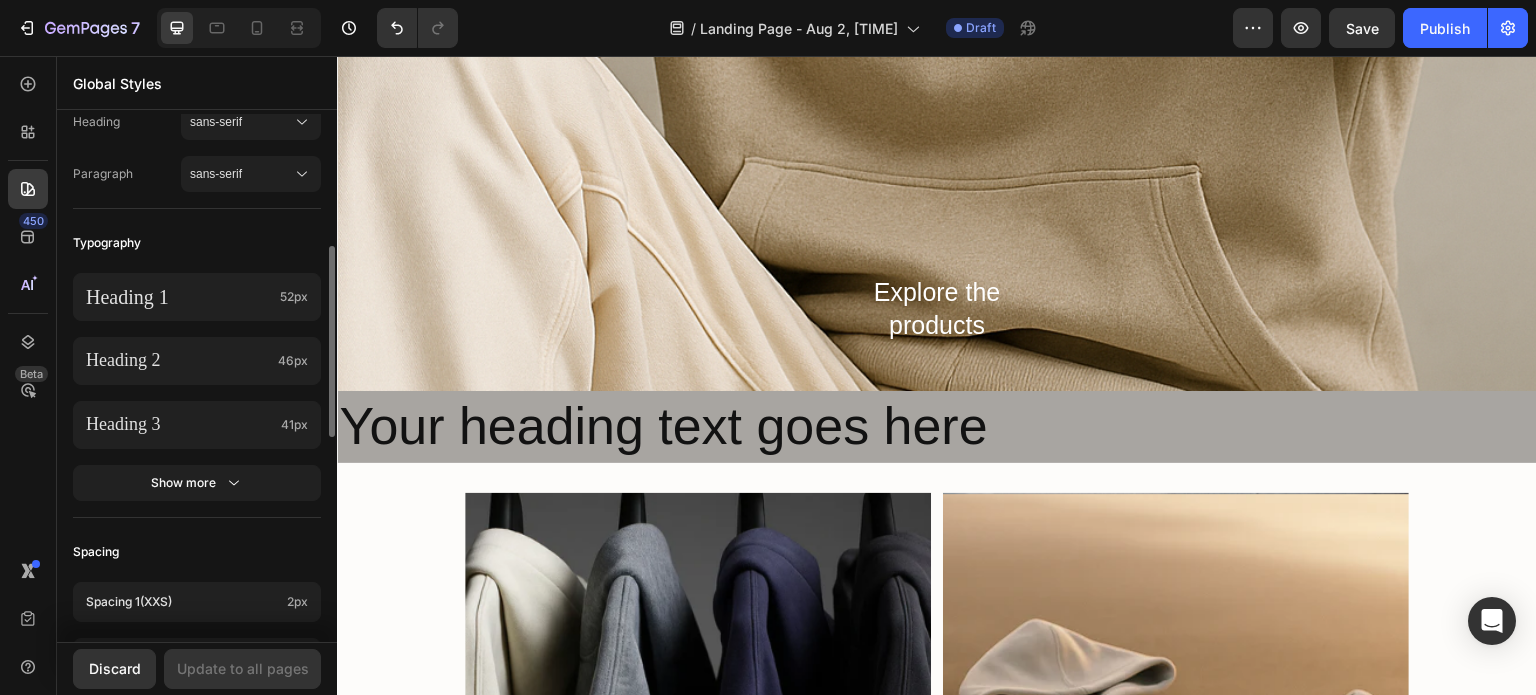 scroll, scrollTop: 364, scrollLeft: 0, axis: vertical 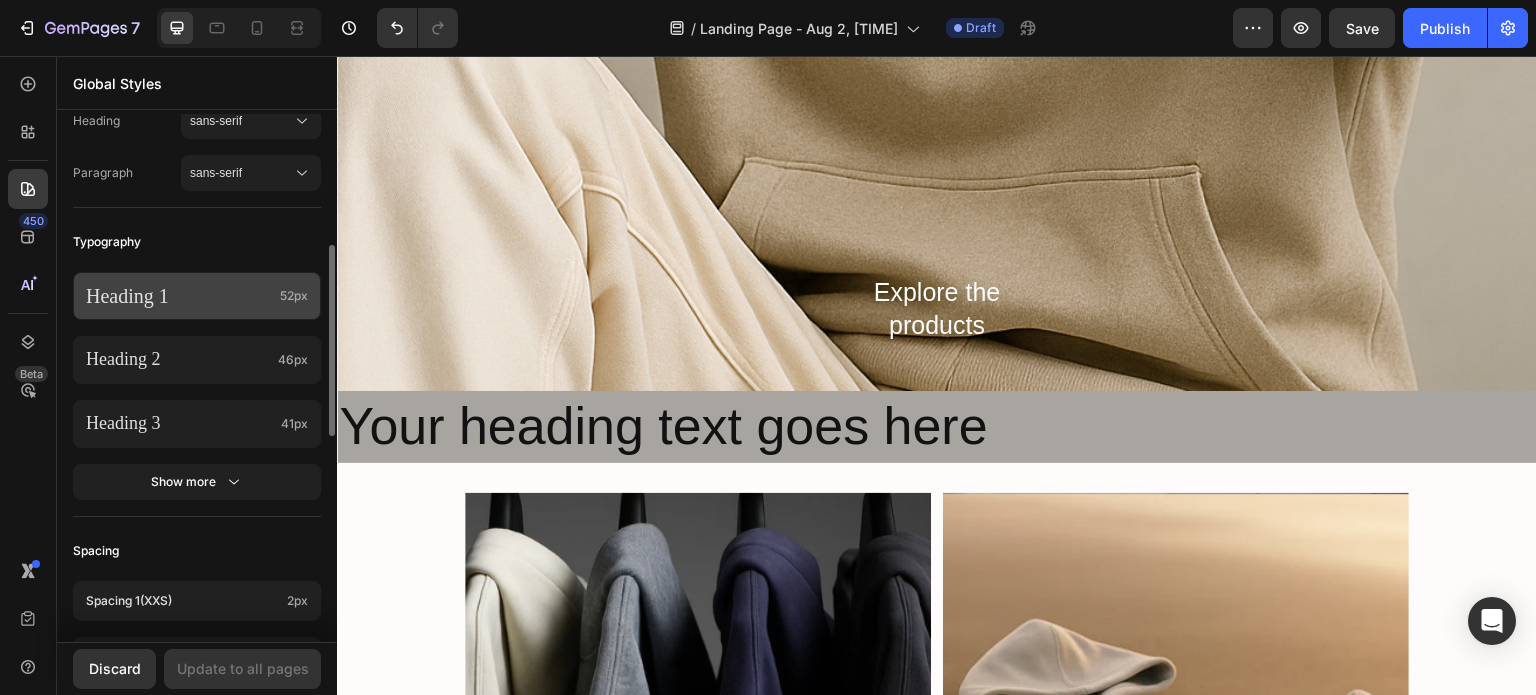 click on "Heading 1" at bounding box center (179, 296) 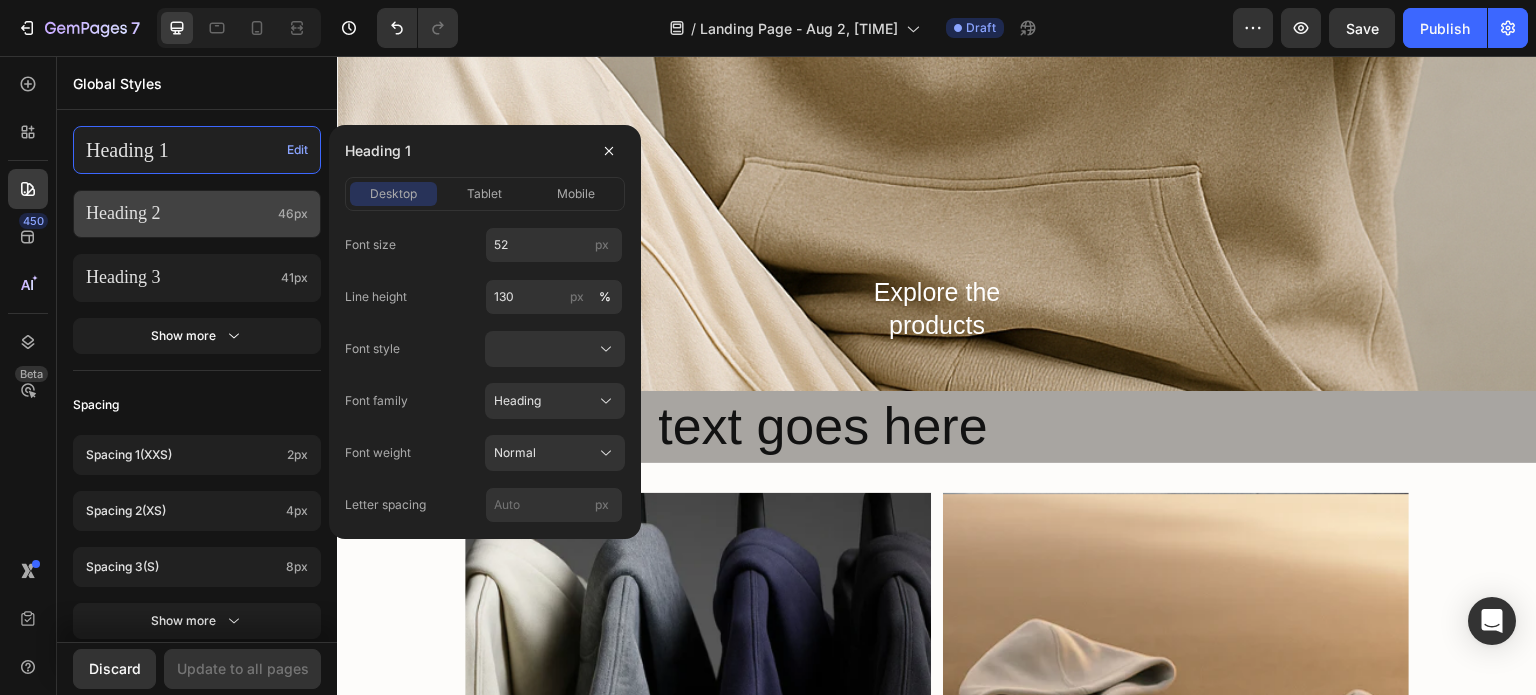scroll, scrollTop: 530, scrollLeft: 0, axis: vertical 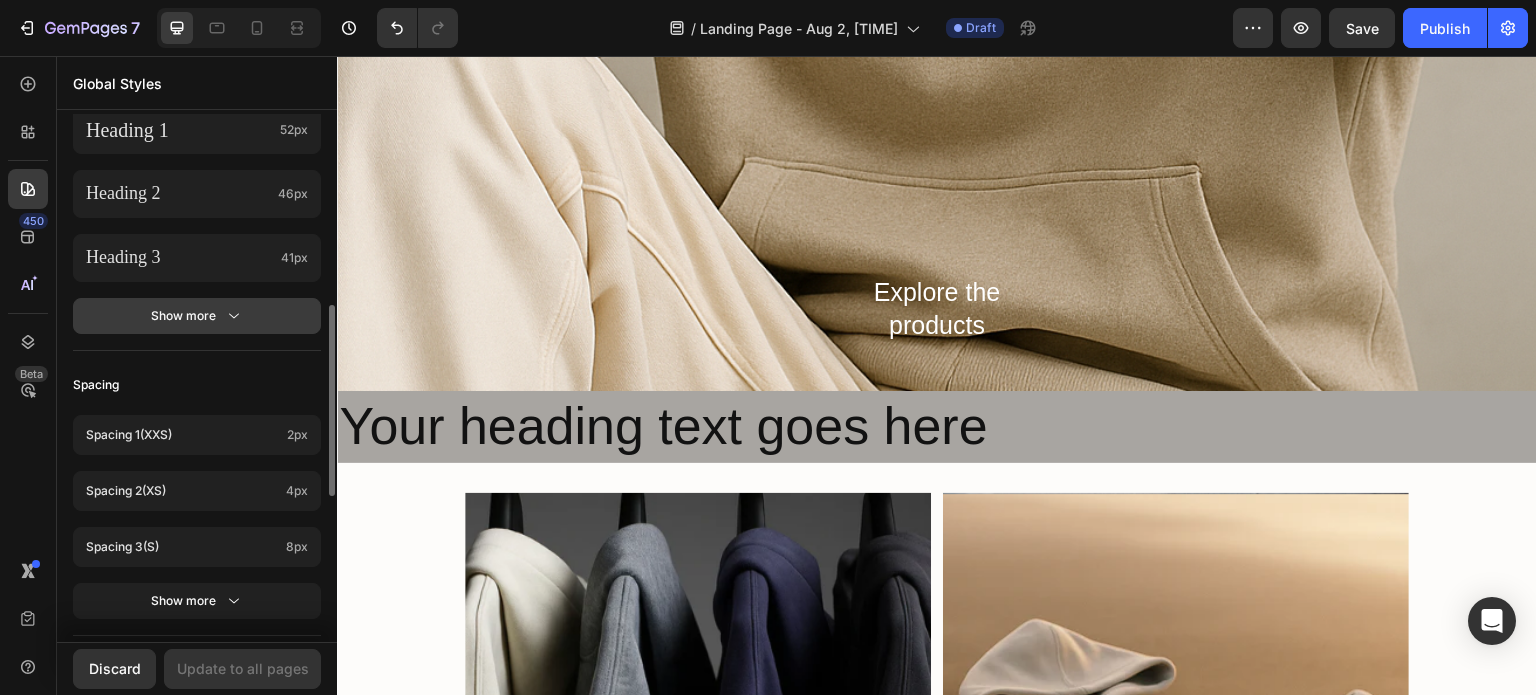 click 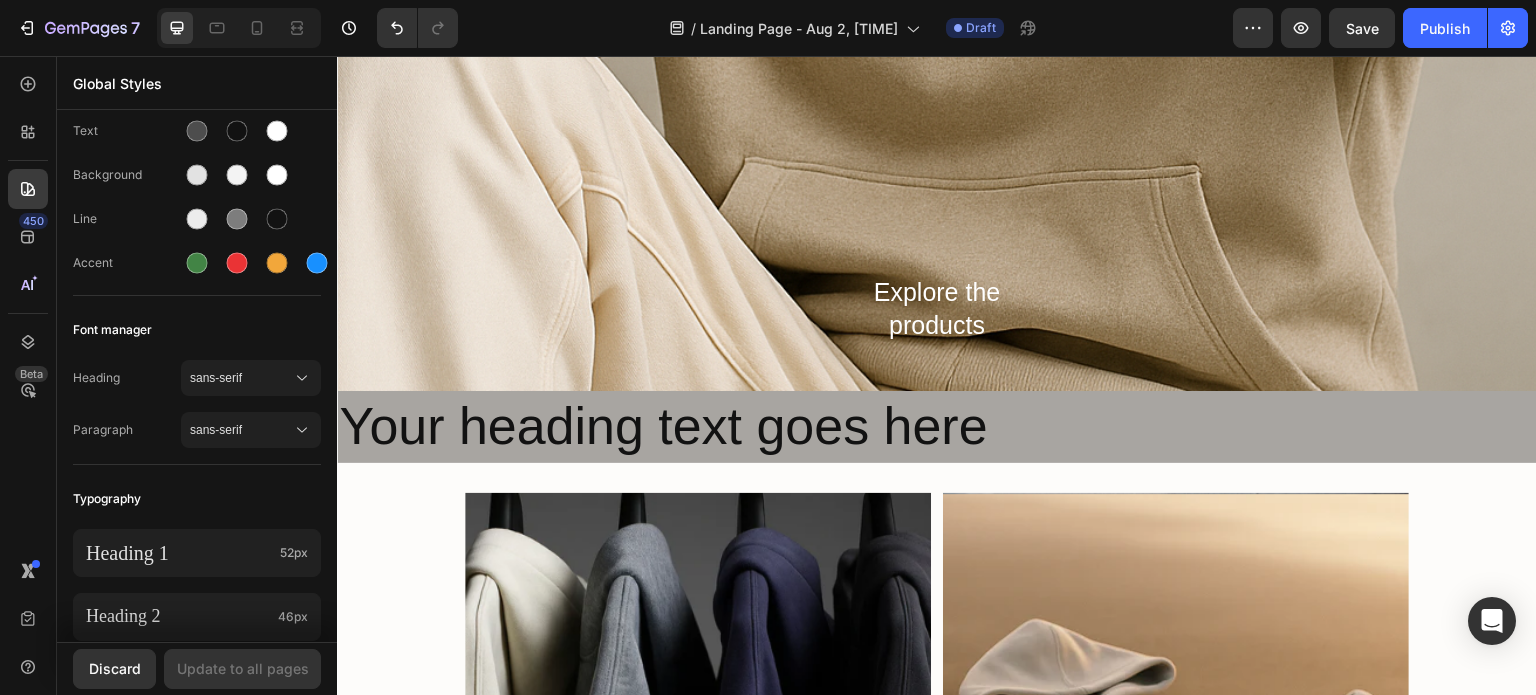 scroll, scrollTop: 0, scrollLeft: 0, axis: both 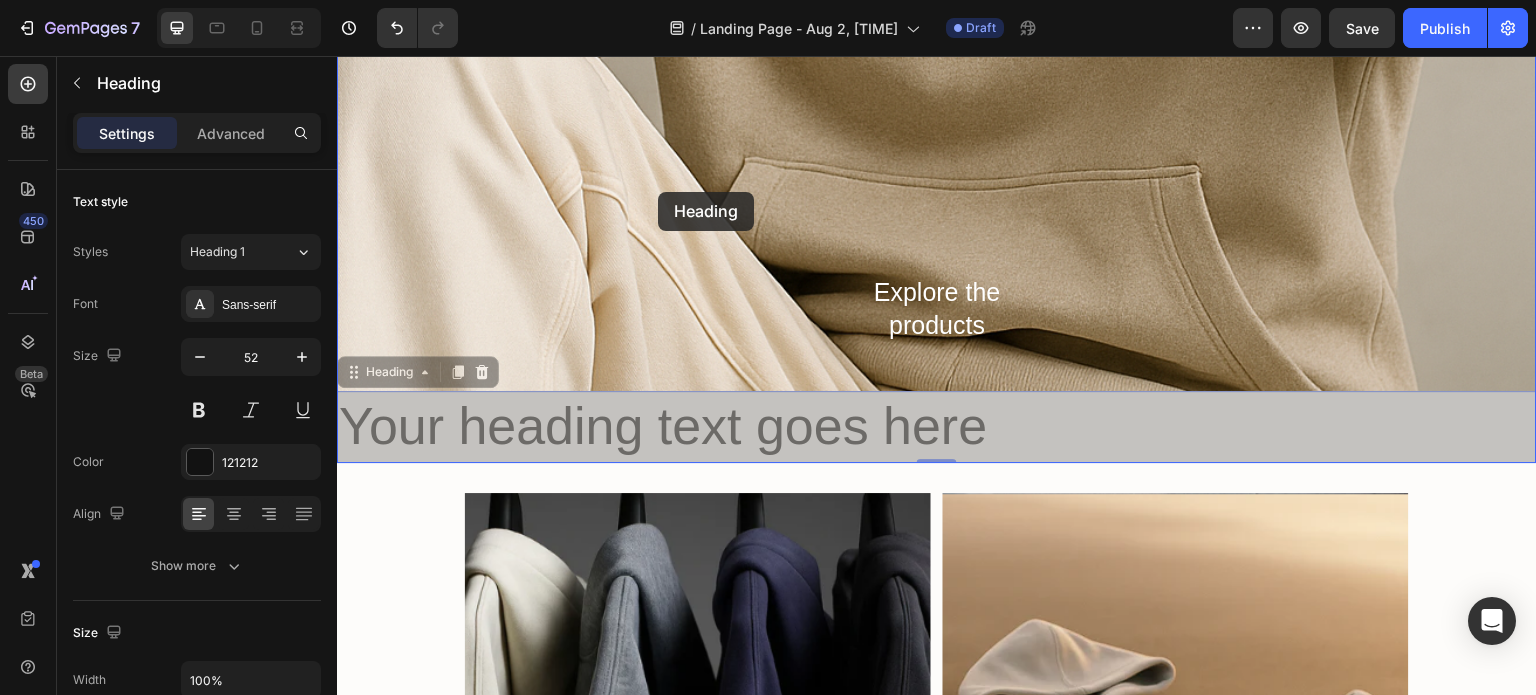 drag, startPoint x: 501, startPoint y: 396, endPoint x: 658, endPoint y: 192, distance: 257.4199 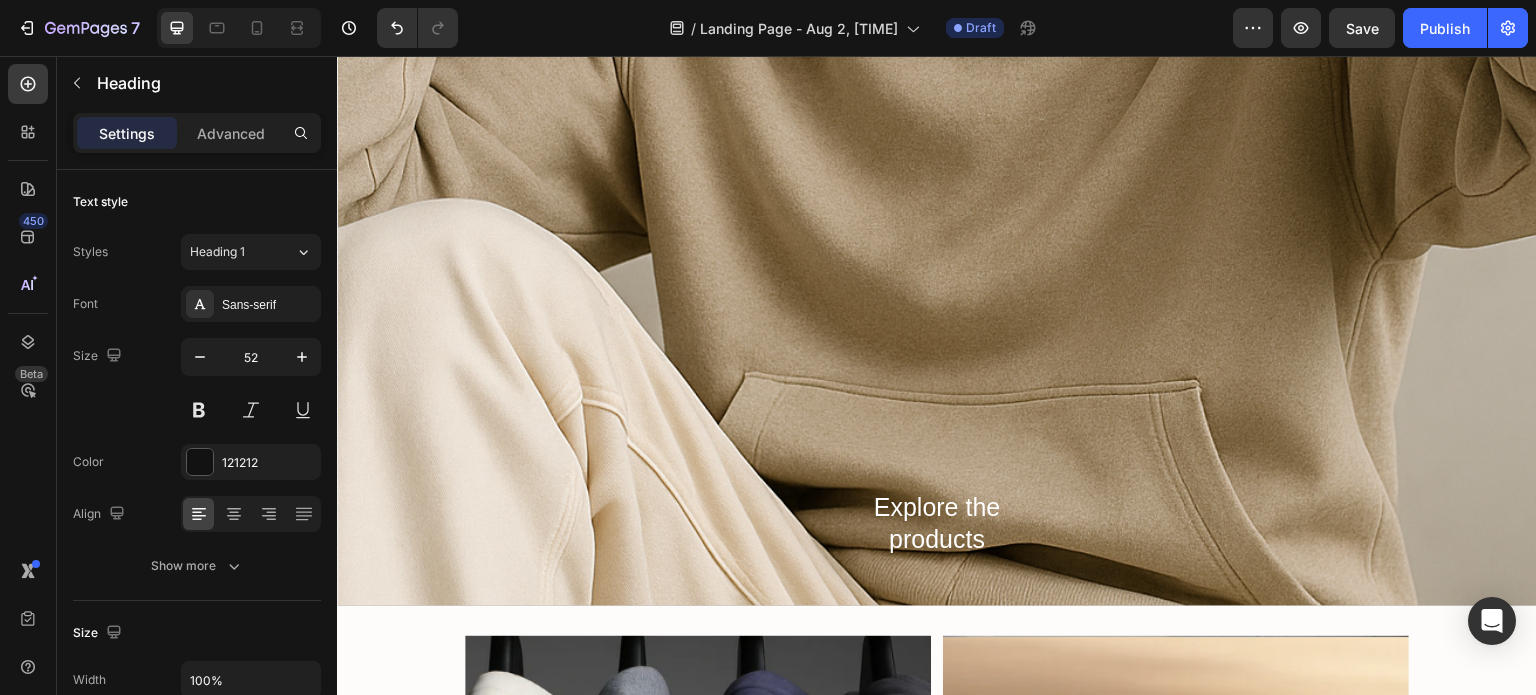 scroll, scrollTop: 544, scrollLeft: 0, axis: vertical 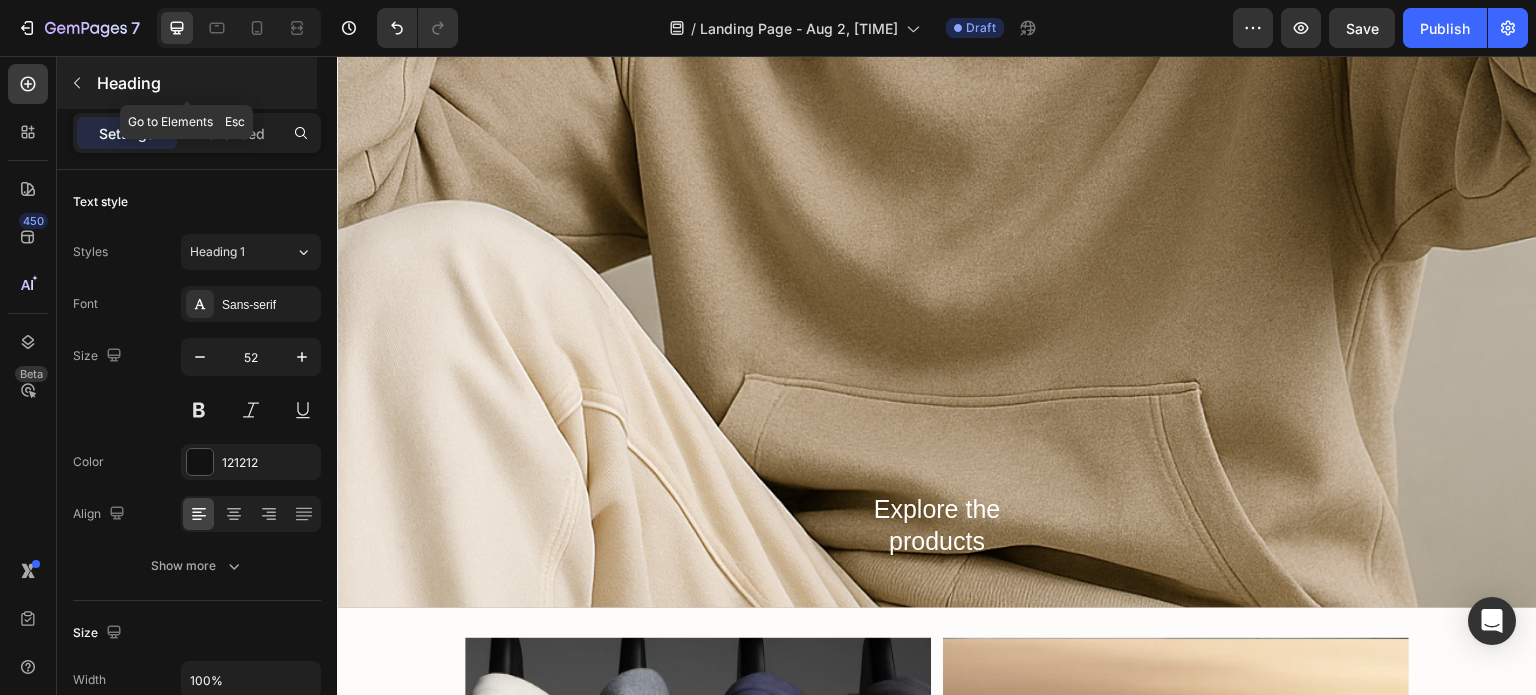 click 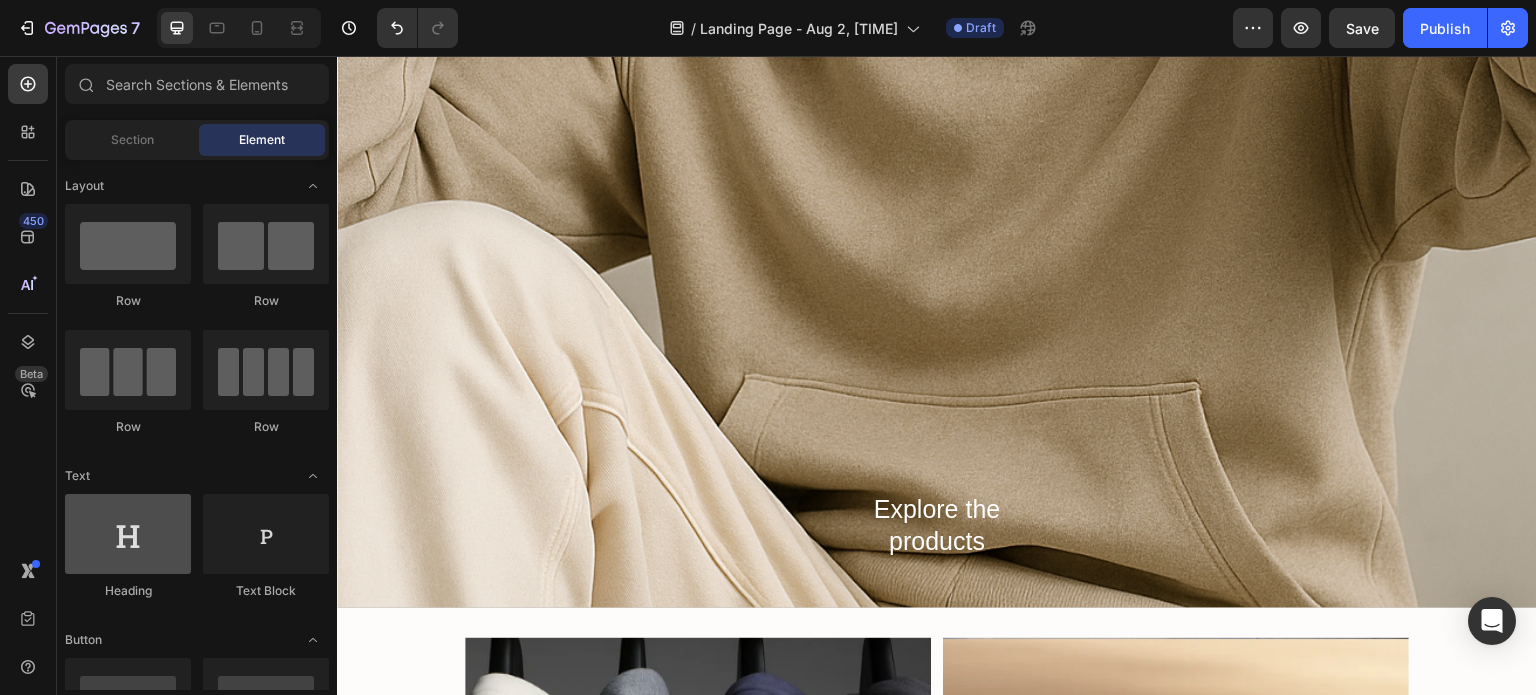 click at bounding box center (128, 534) 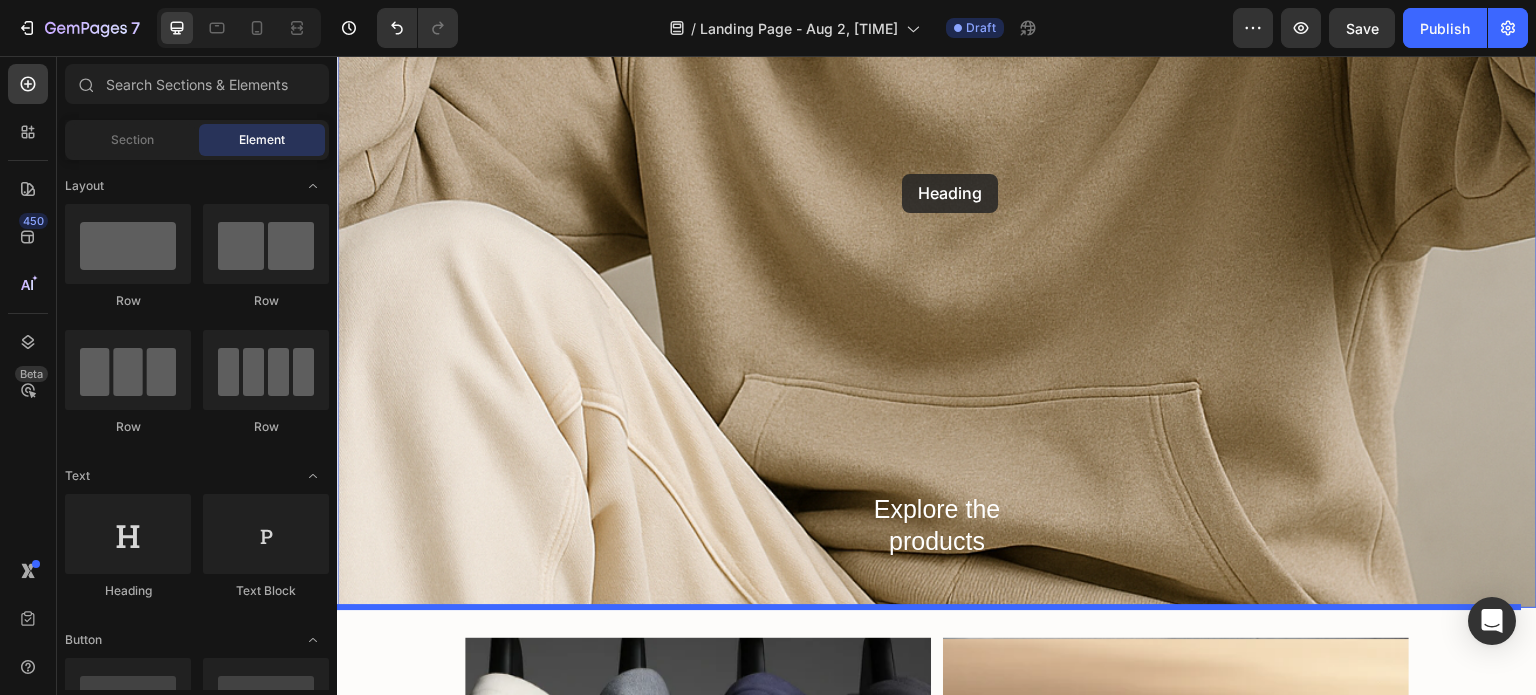 drag, startPoint x: 459, startPoint y: 566, endPoint x: 895, endPoint y: 181, distance: 581.6537 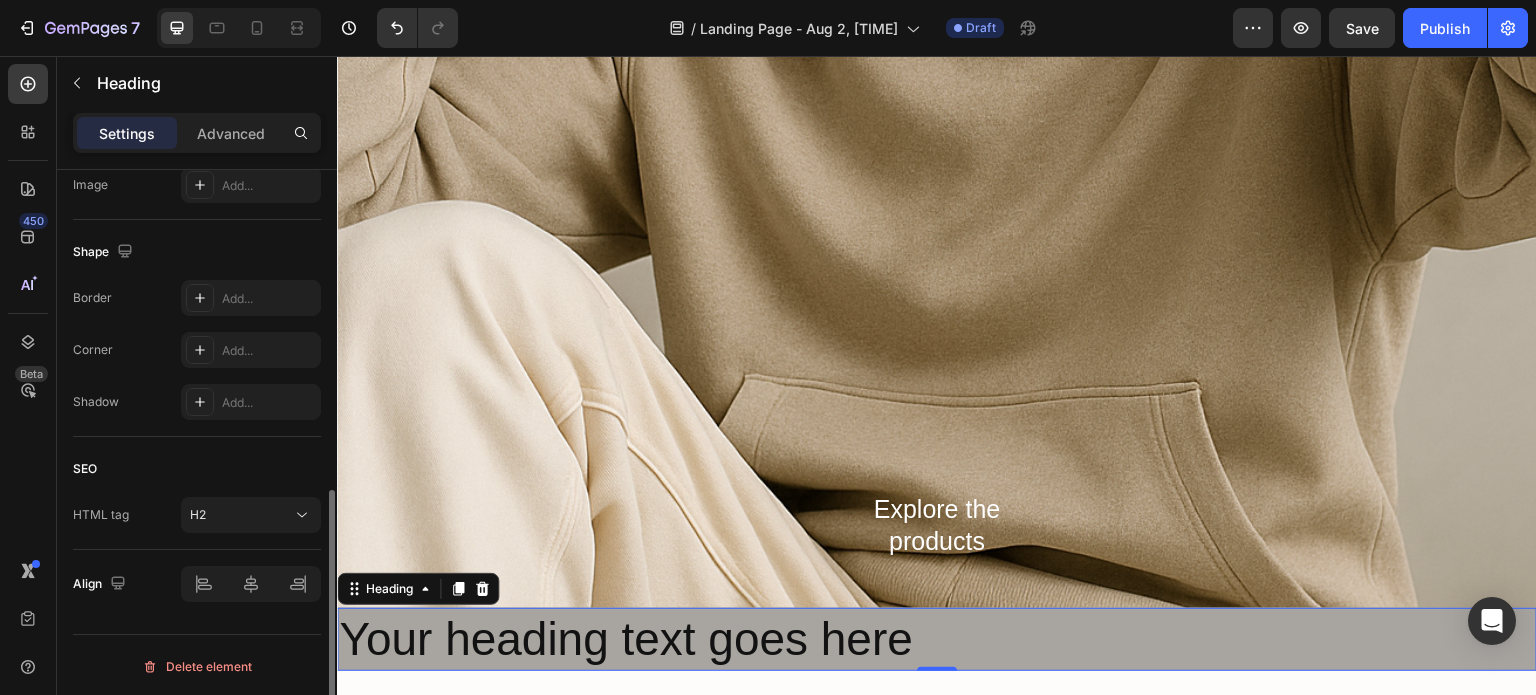 scroll, scrollTop: 0, scrollLeft: 0, axis: both 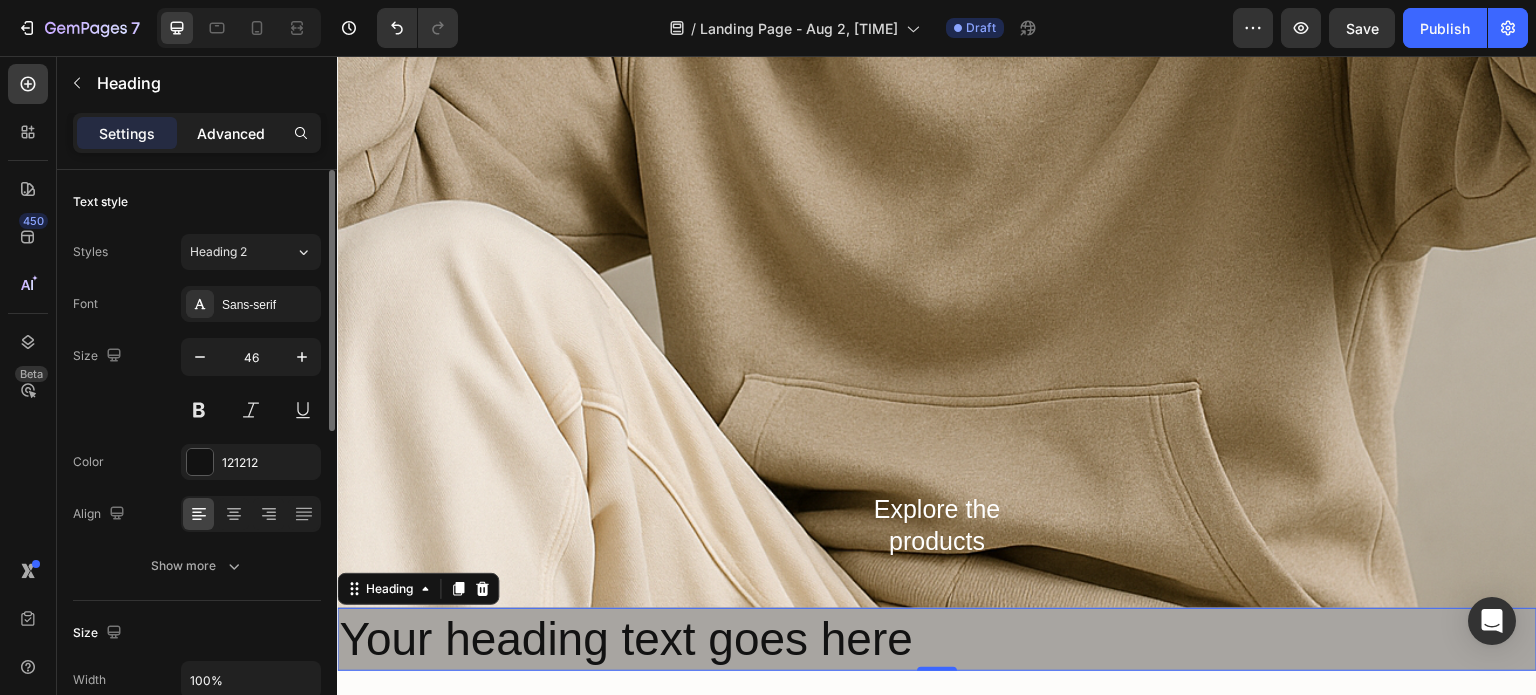 click on "Advanced" at bounding box center (231, 133) 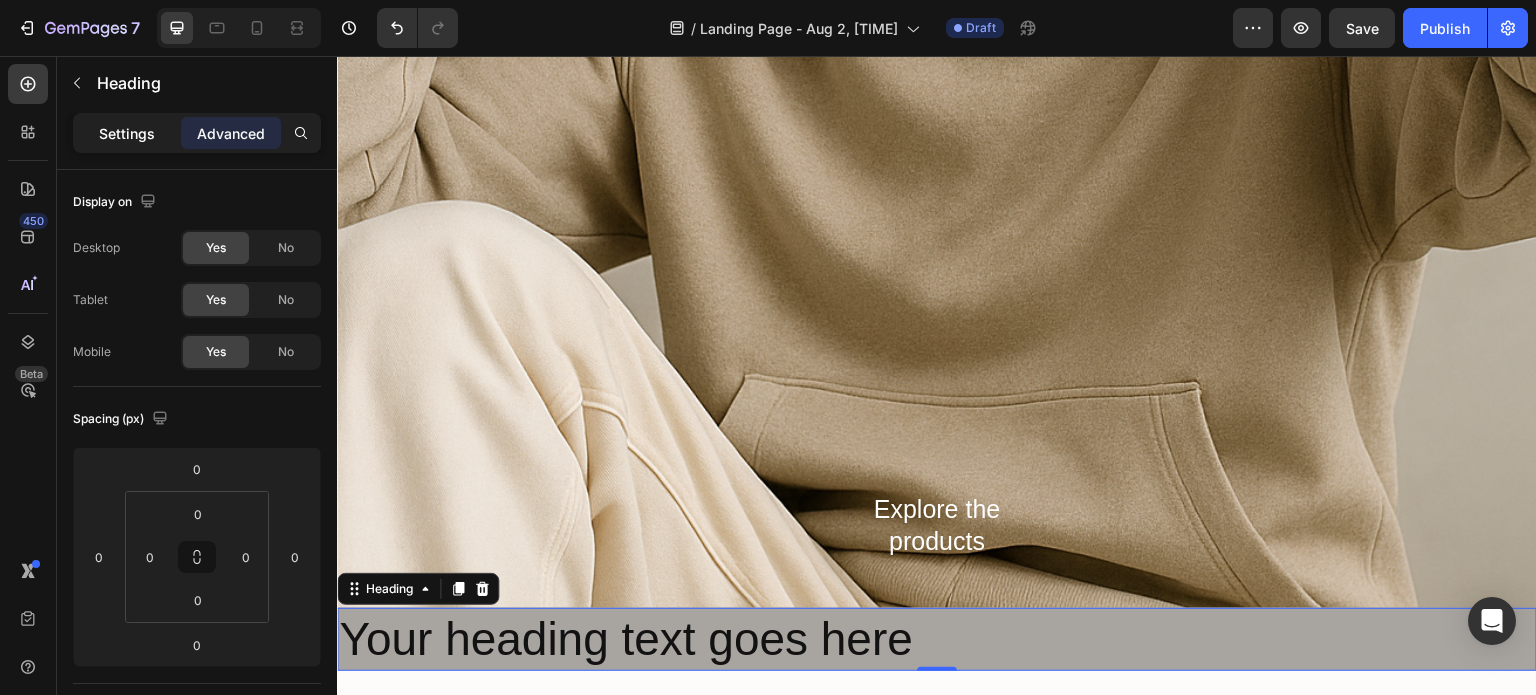 click on "Settings" at bounding box center (127, 133) 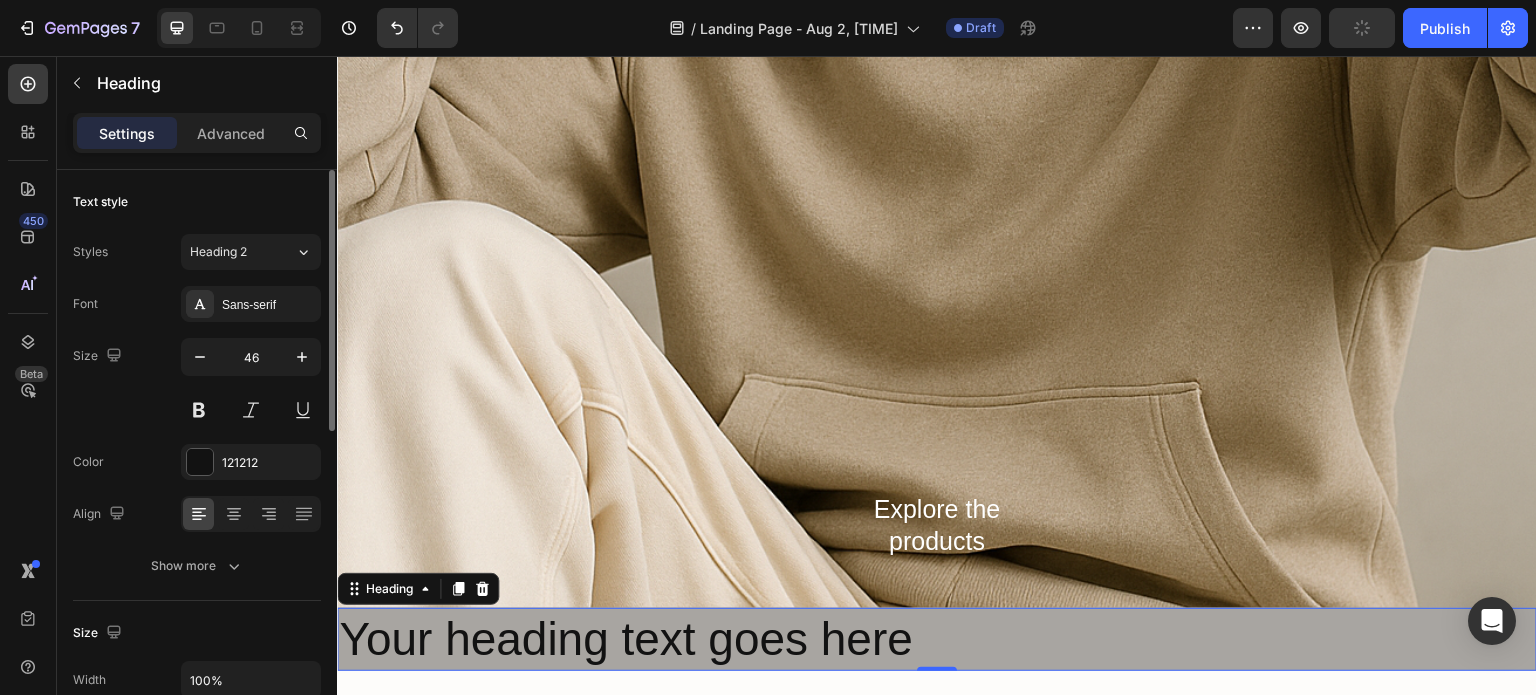 click on "Text style" at bounding box center (100, 202) 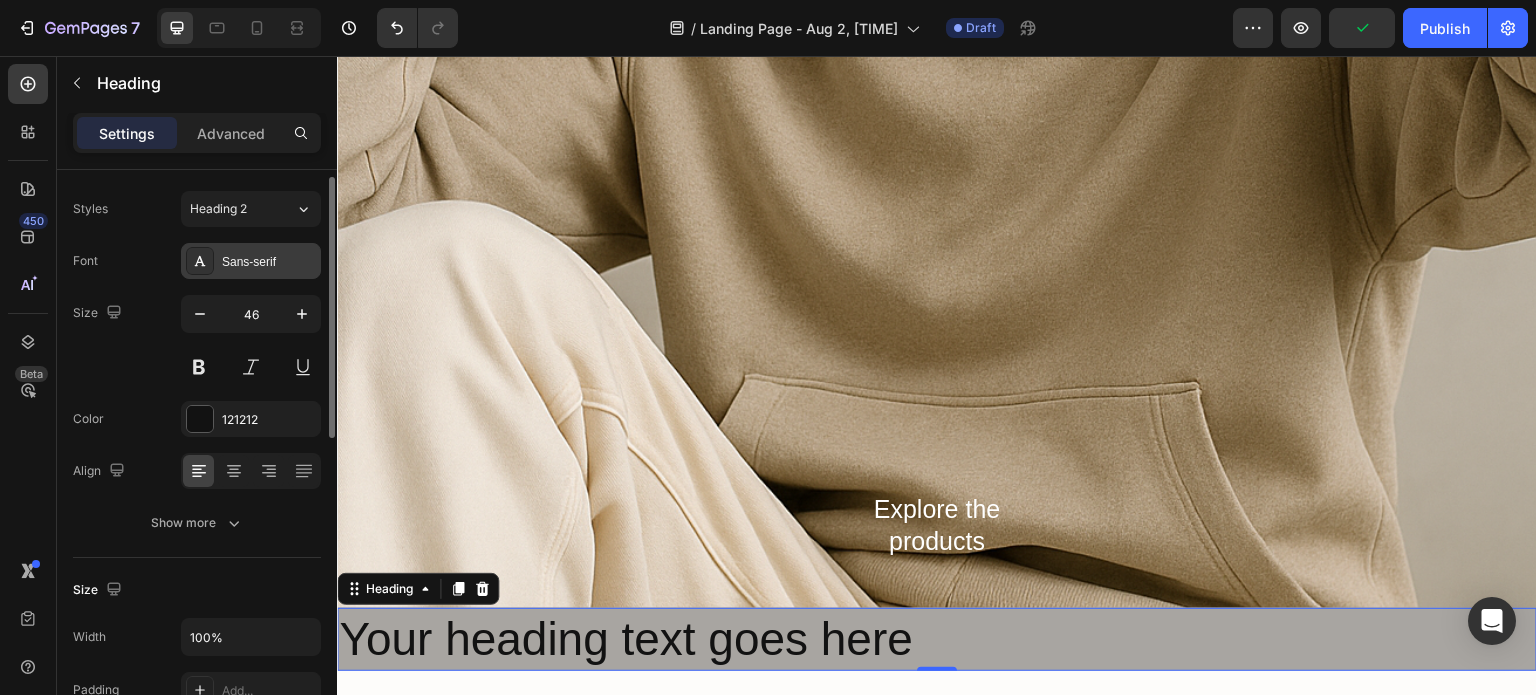 scroll, scrollTop: 46, scrollLeft: 0, axis: vertical 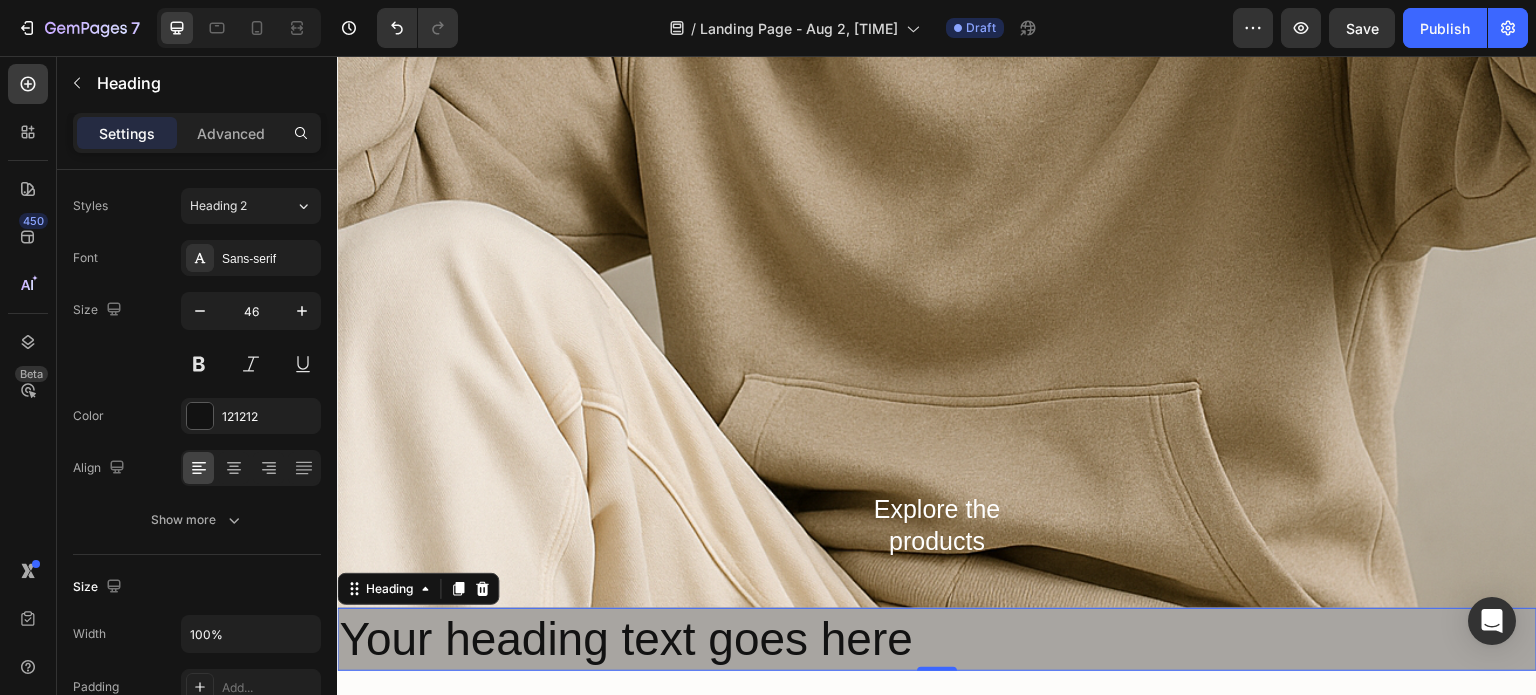 click on "Your heading text goes here" at bounding box center (937, 640) 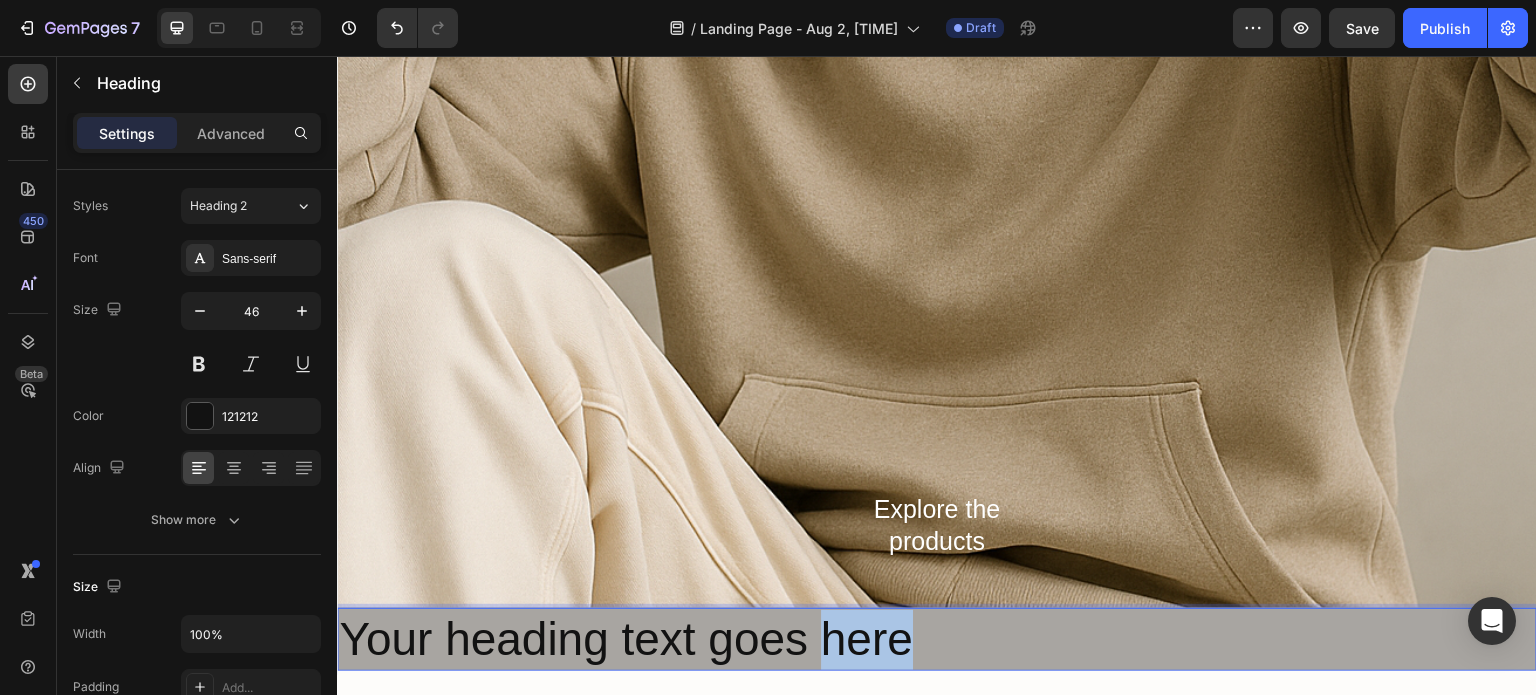 click on "Your heading text goes here" at bounding box center (937, 640) 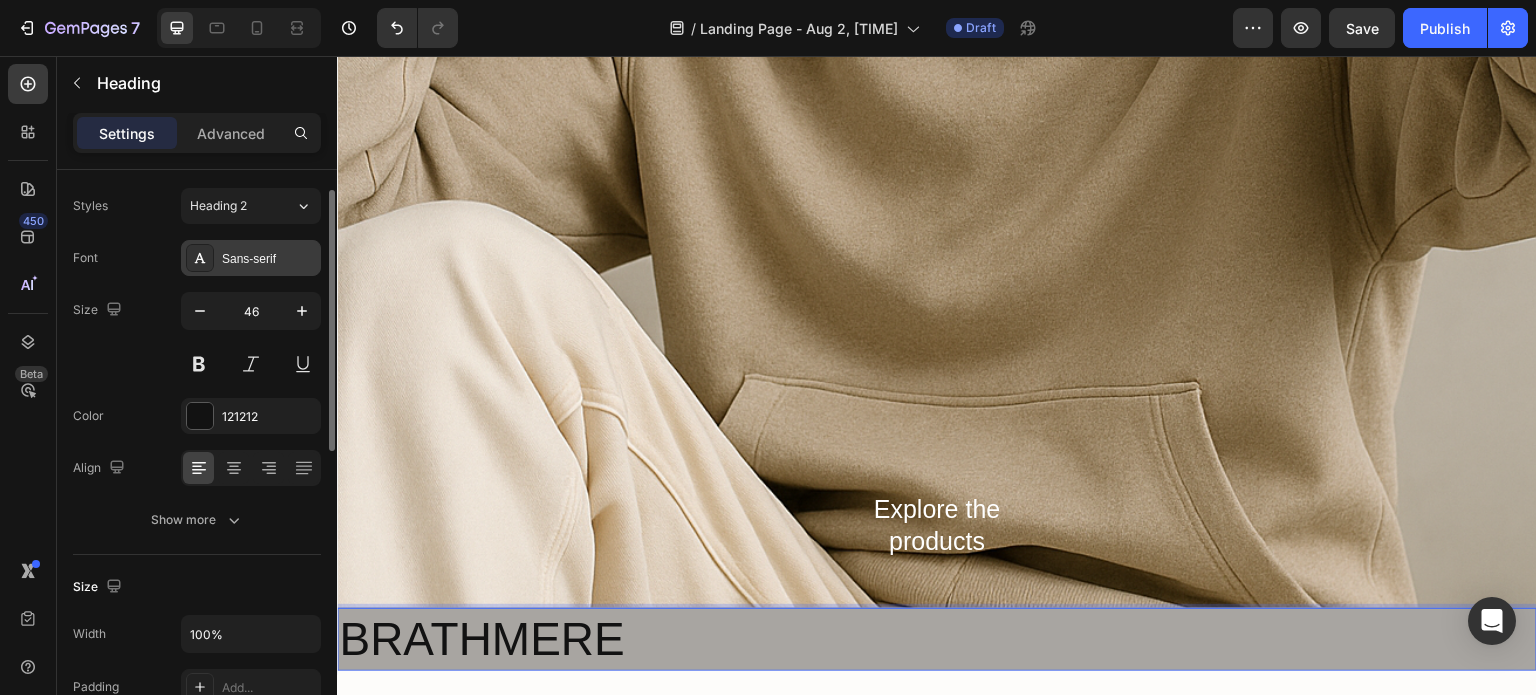 click on "Sans-serif" at bounding box center [251, 258] 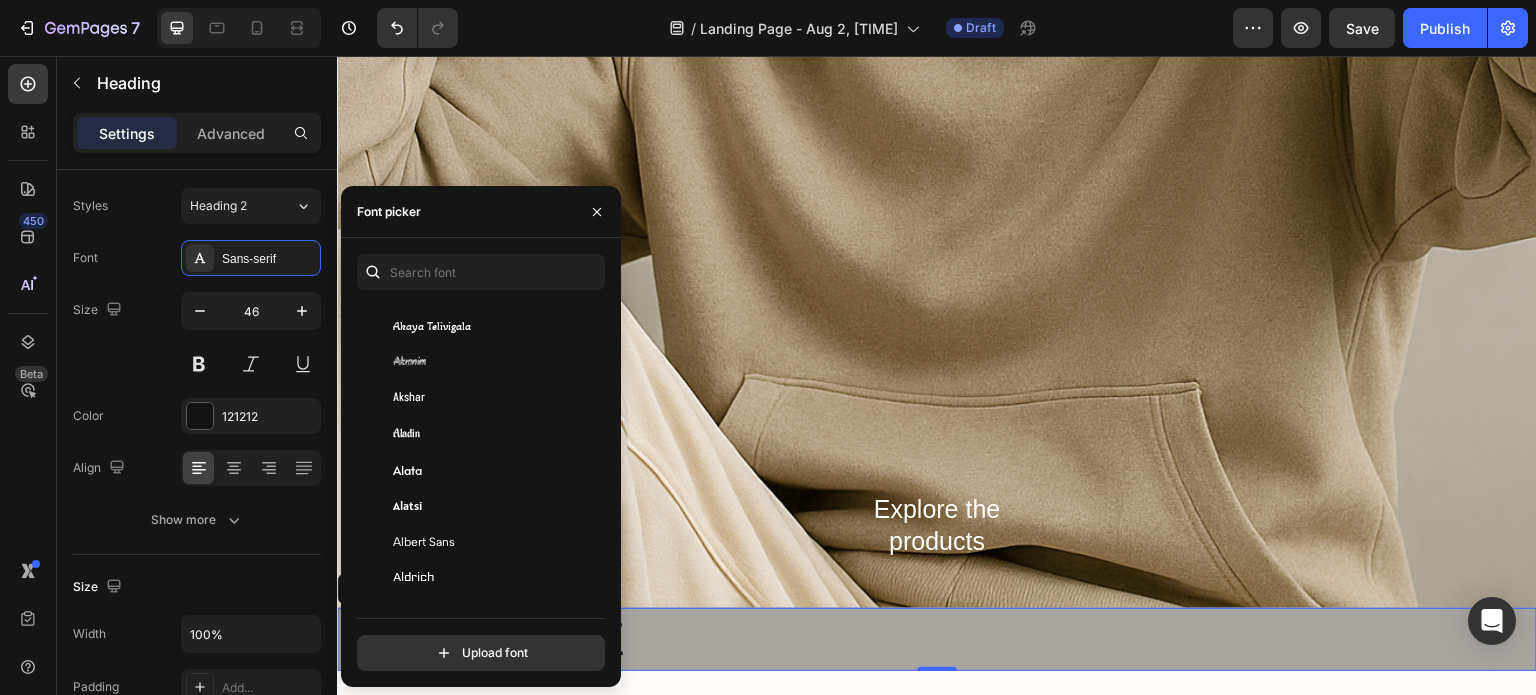 scroll, scrollTop: 1082, scrollLeft: 0, axis: vertical 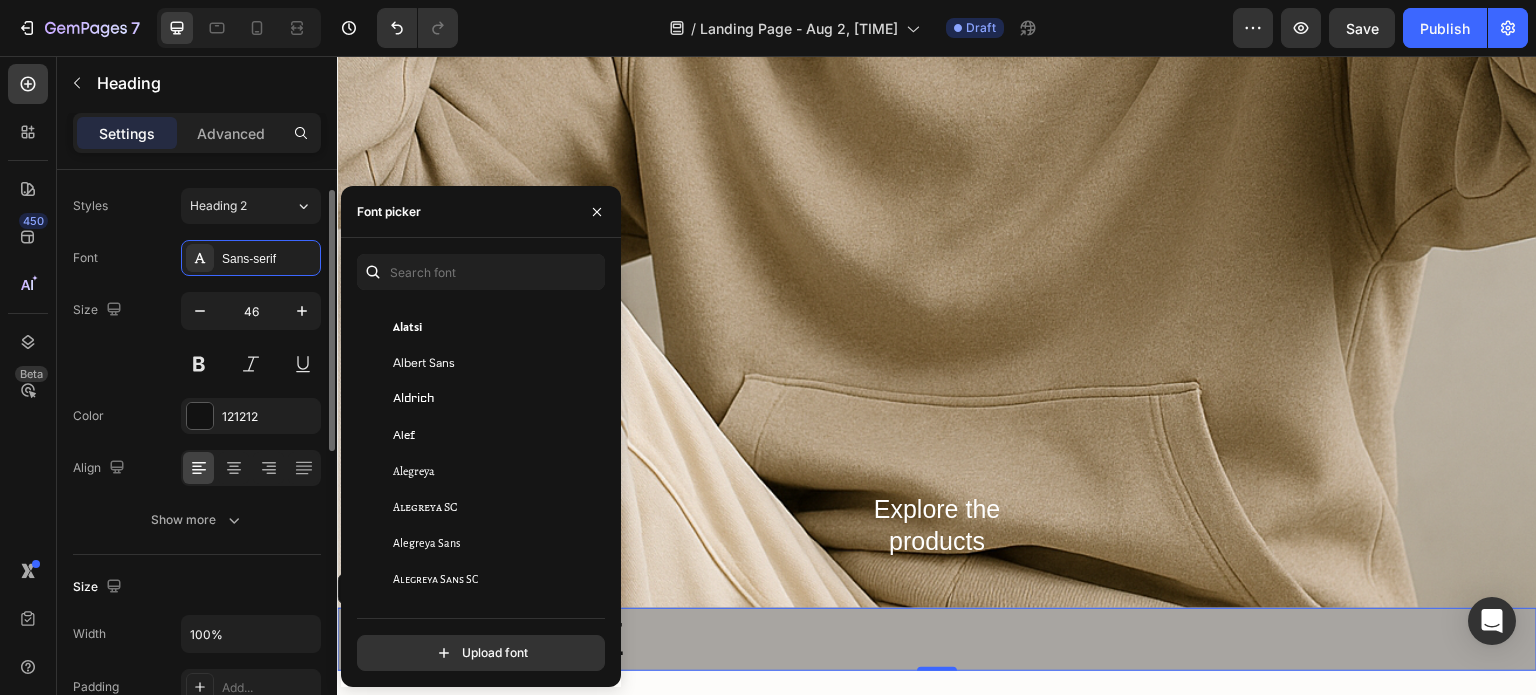 click on "Font Sans-serif Size 46 Color 121212 Align Show more" at bounding box center [197, 389] 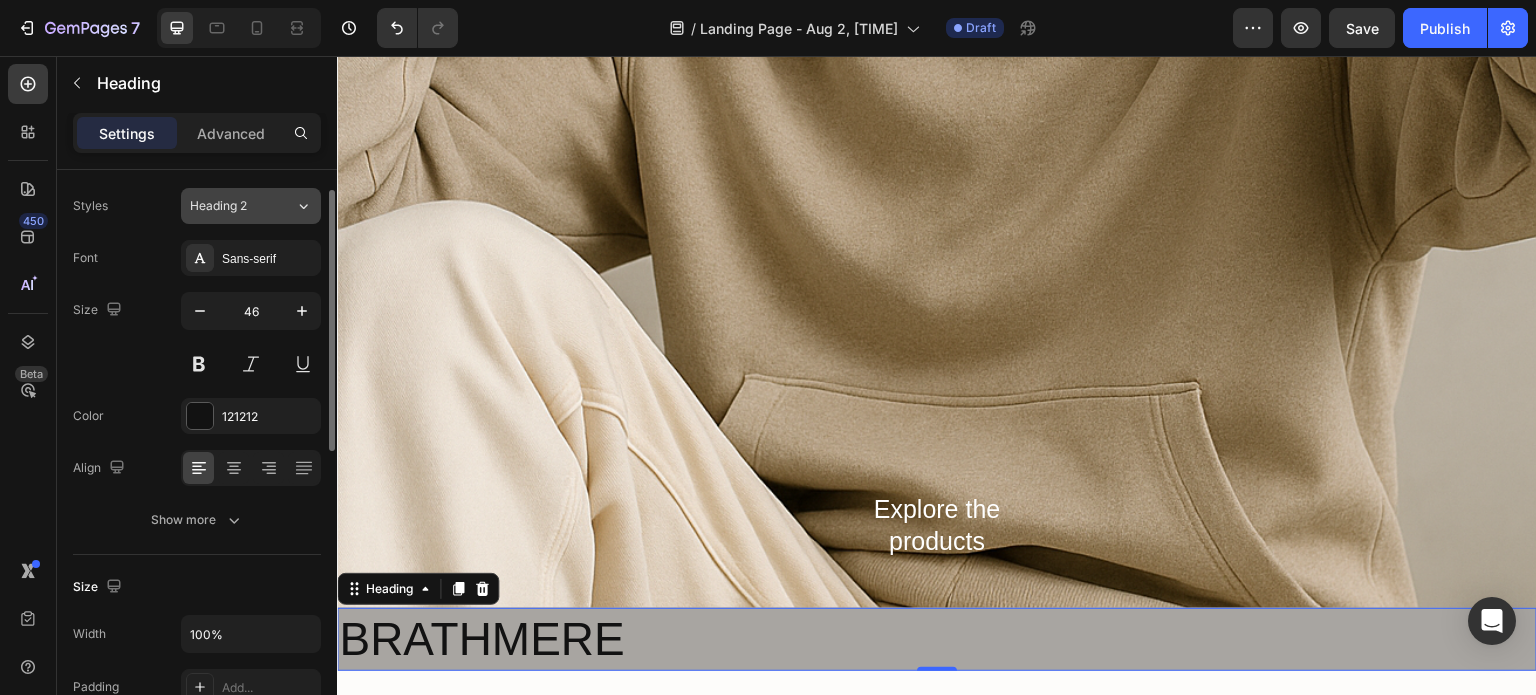 click on "Heading 2" 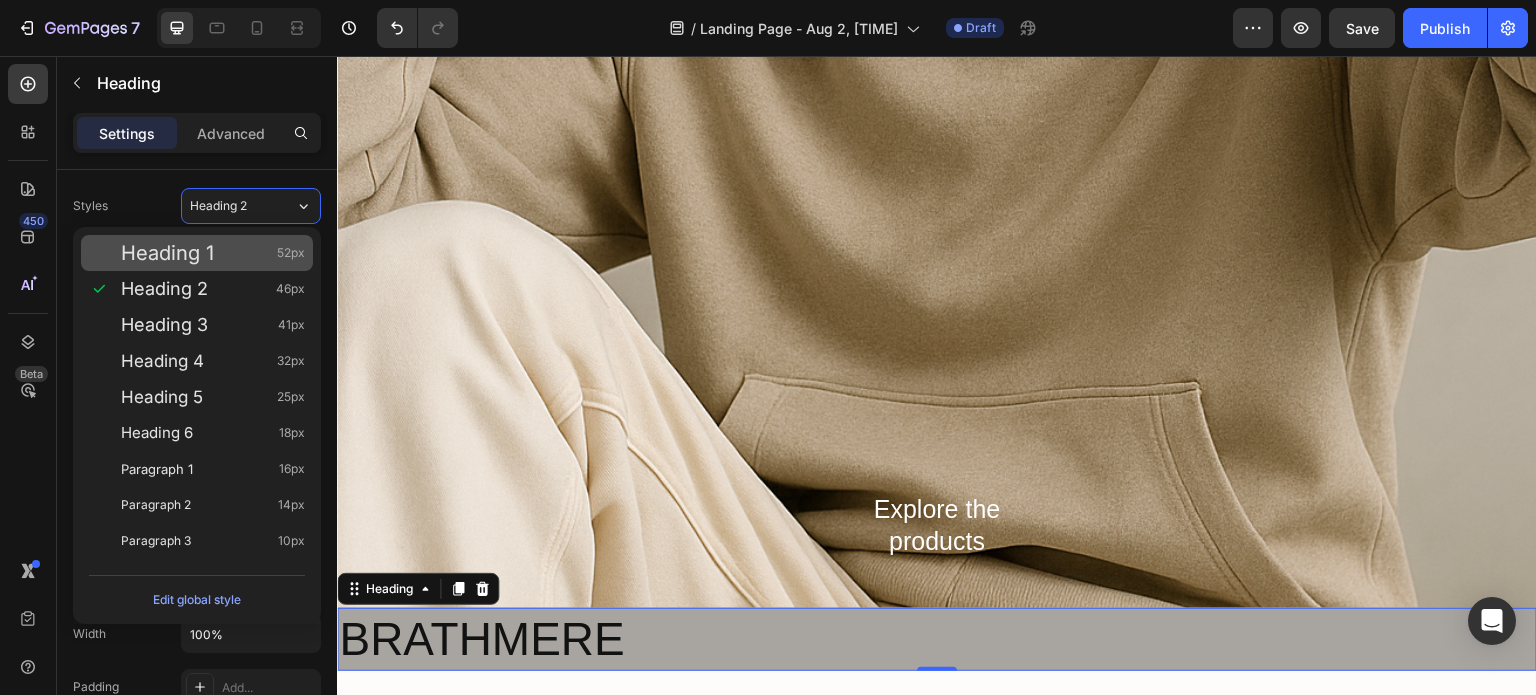 click on "Heading 1 52px" at bounding box center (197, 253) 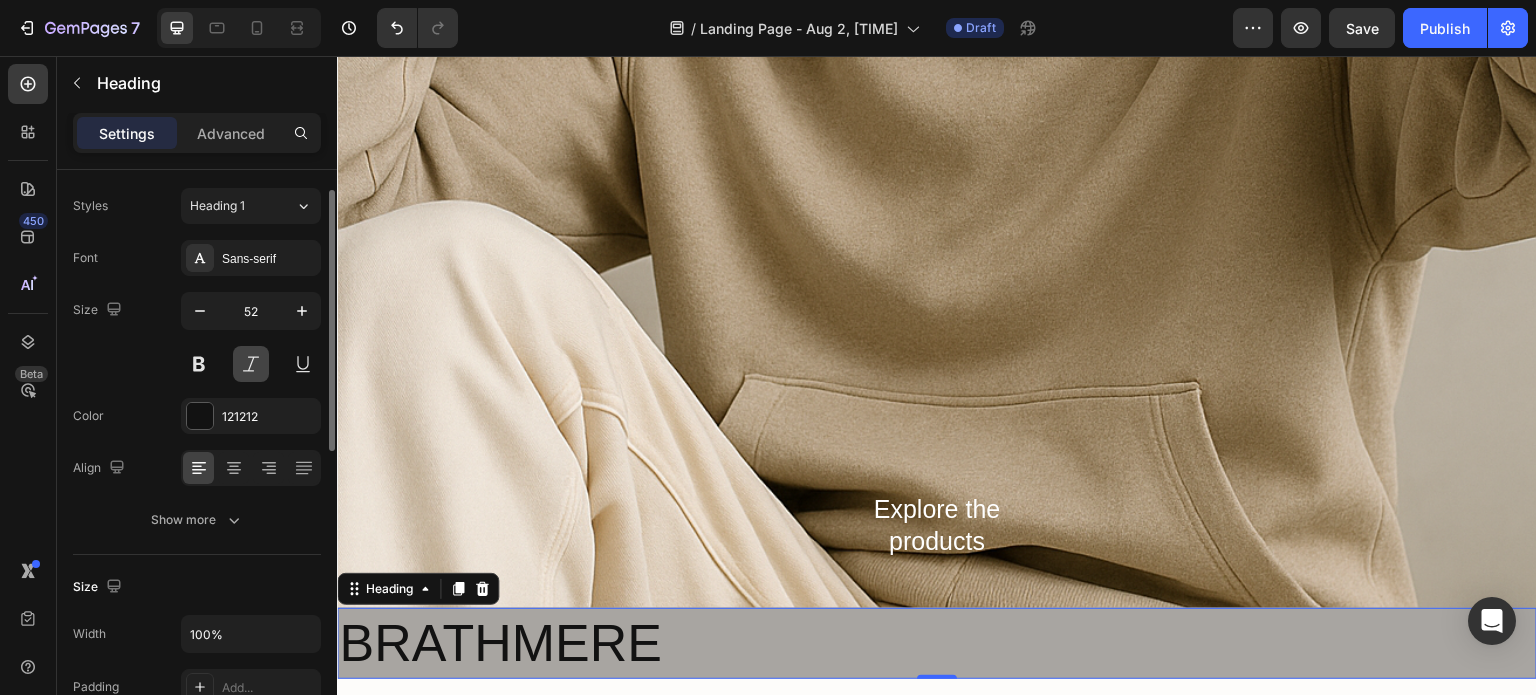 click at bounding box center (251, 364) 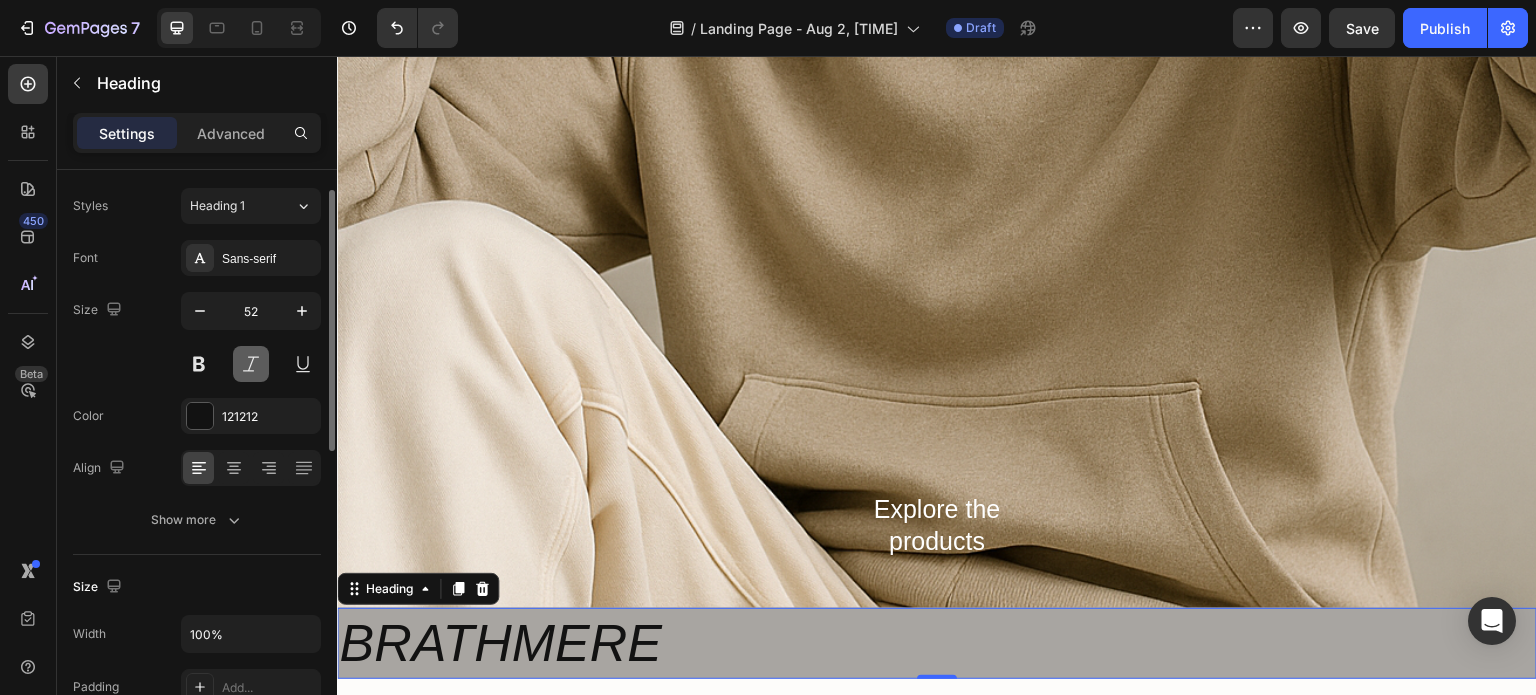 click at bounding box center [251, 364] 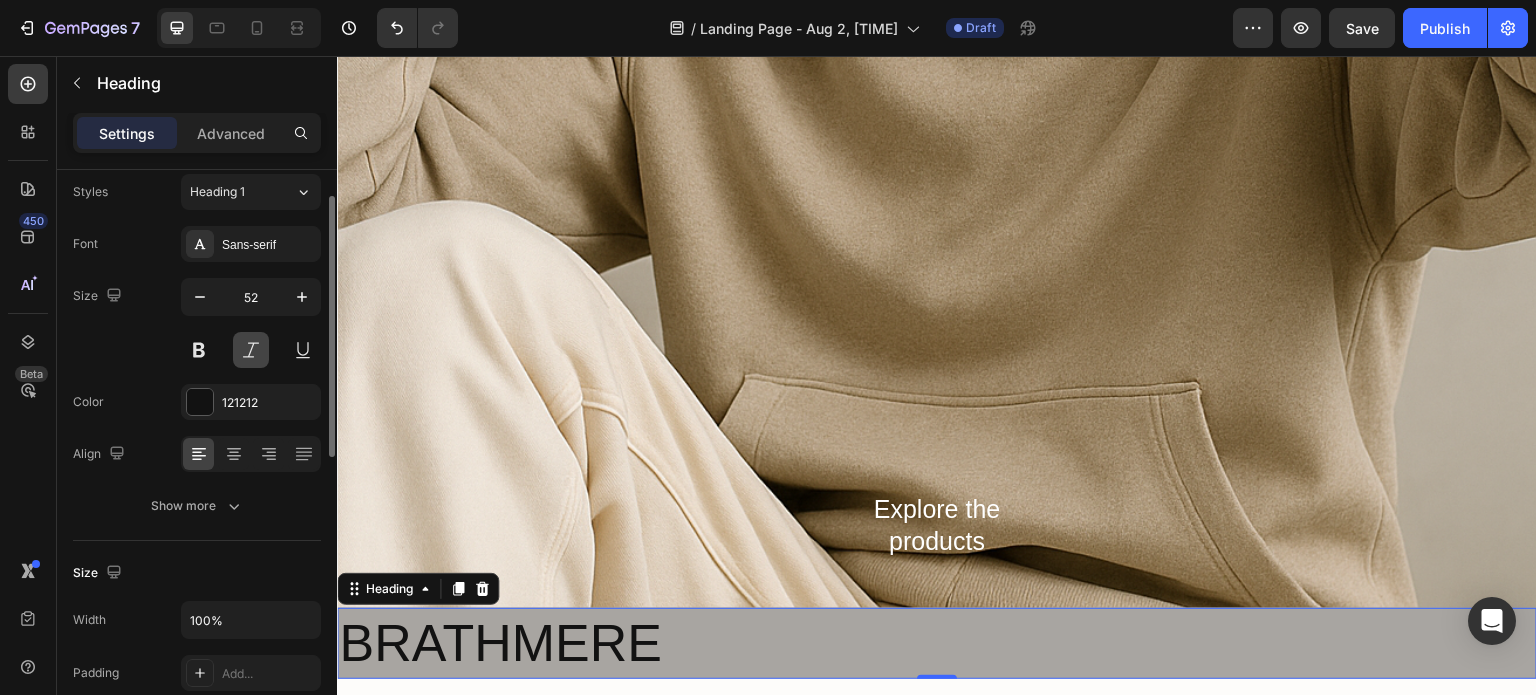 scroll, scrollTop: 60, scrollLeft: 0, axis: vertical 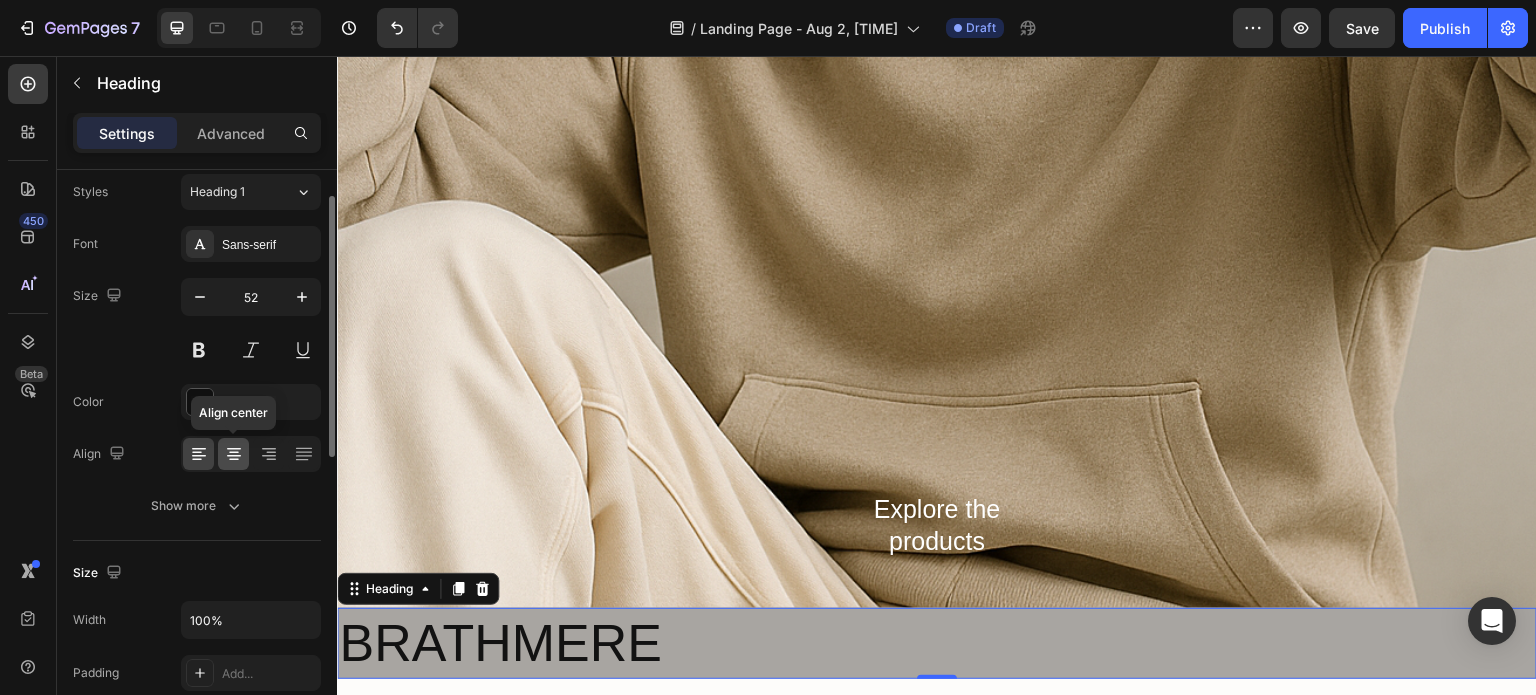 click 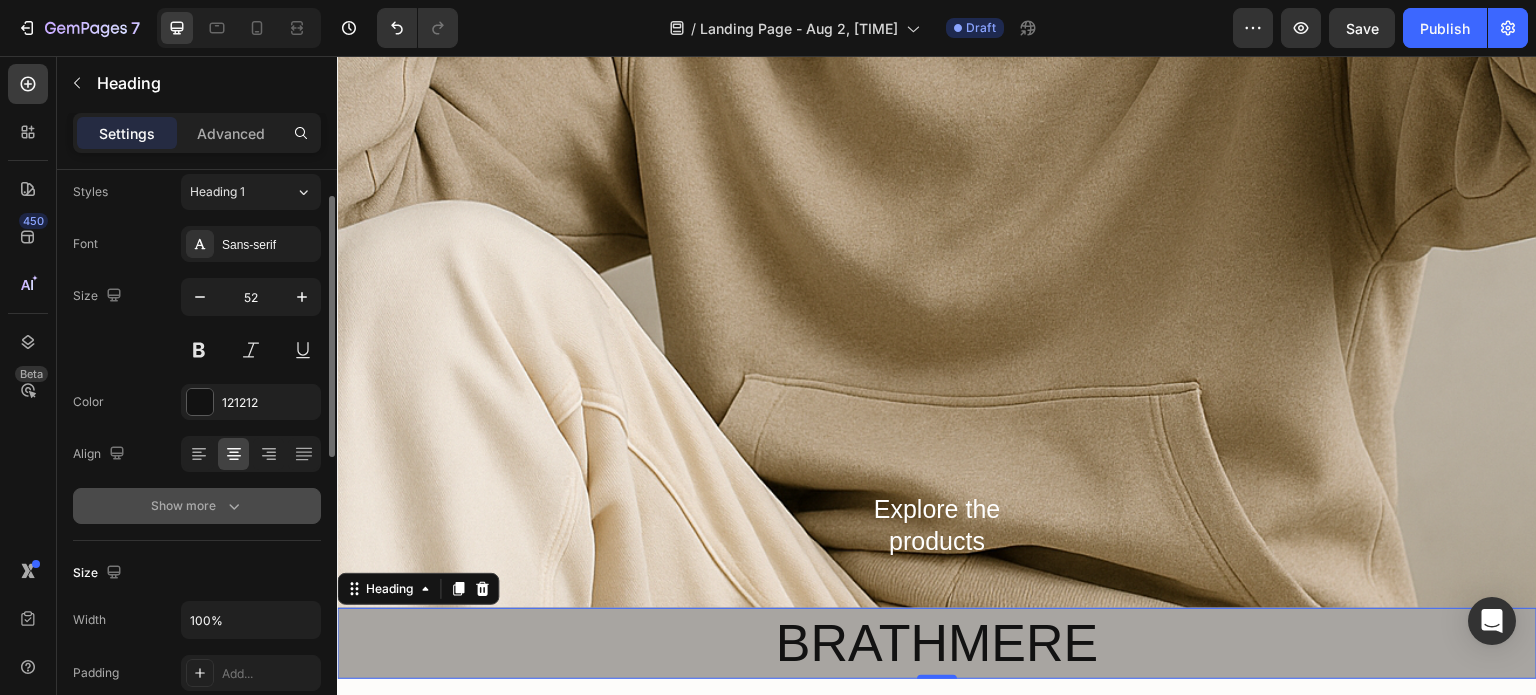 click 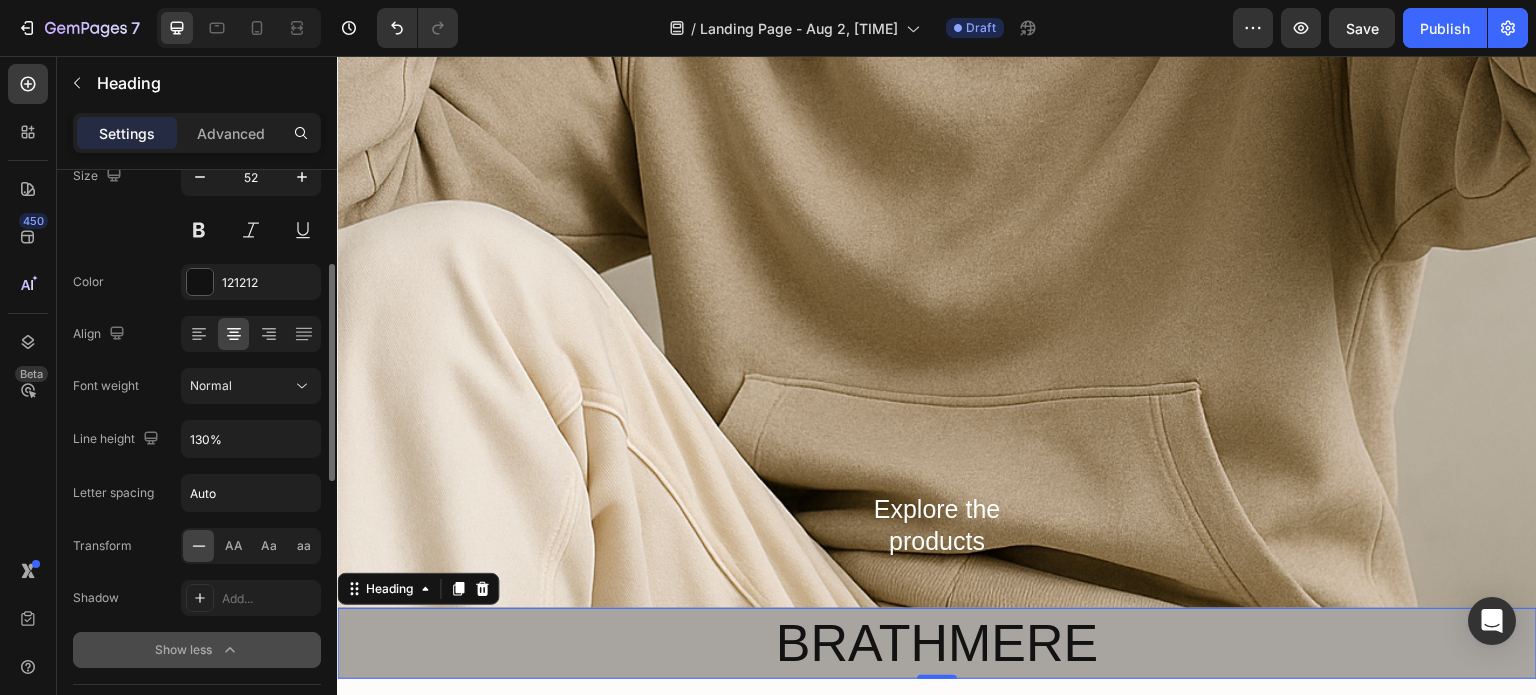 scroll, scrollTop: 218, scrollLeft: 0, axis: vertical 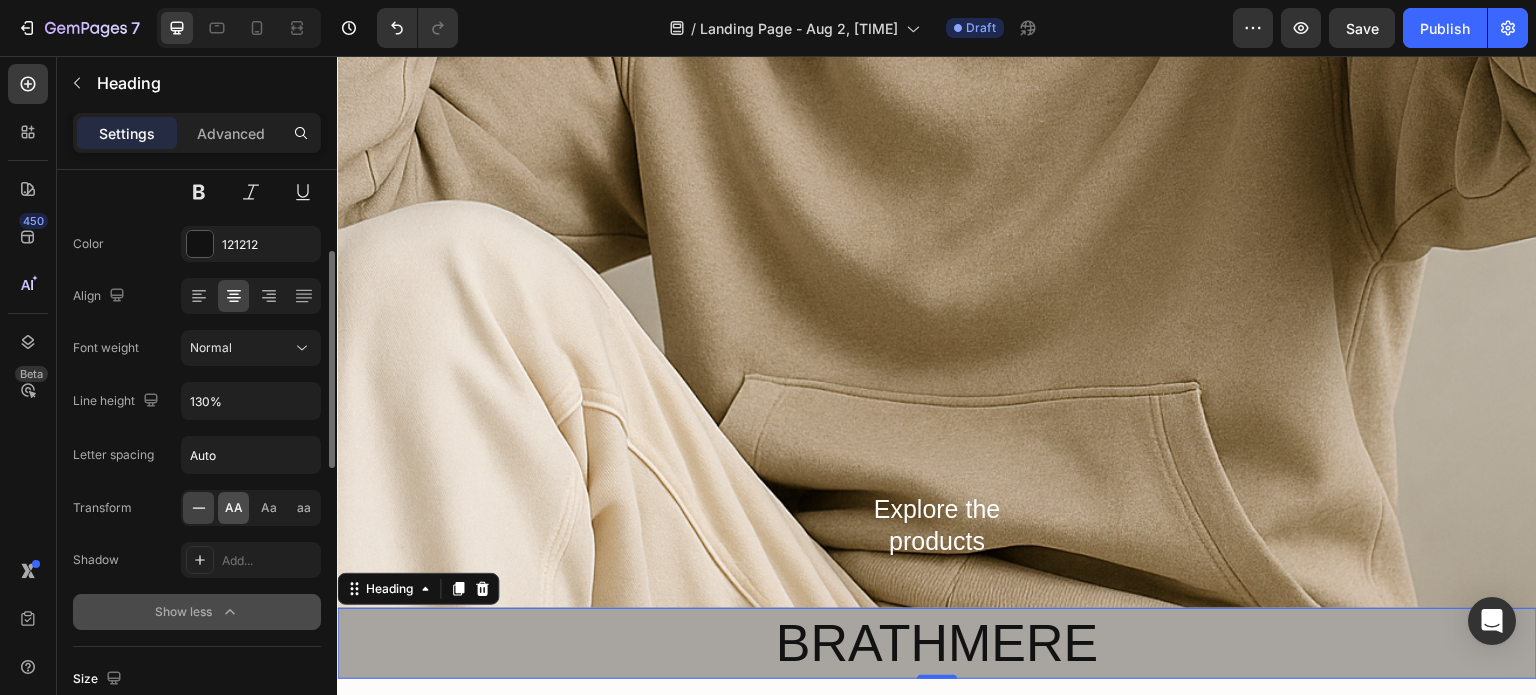click on "AA" 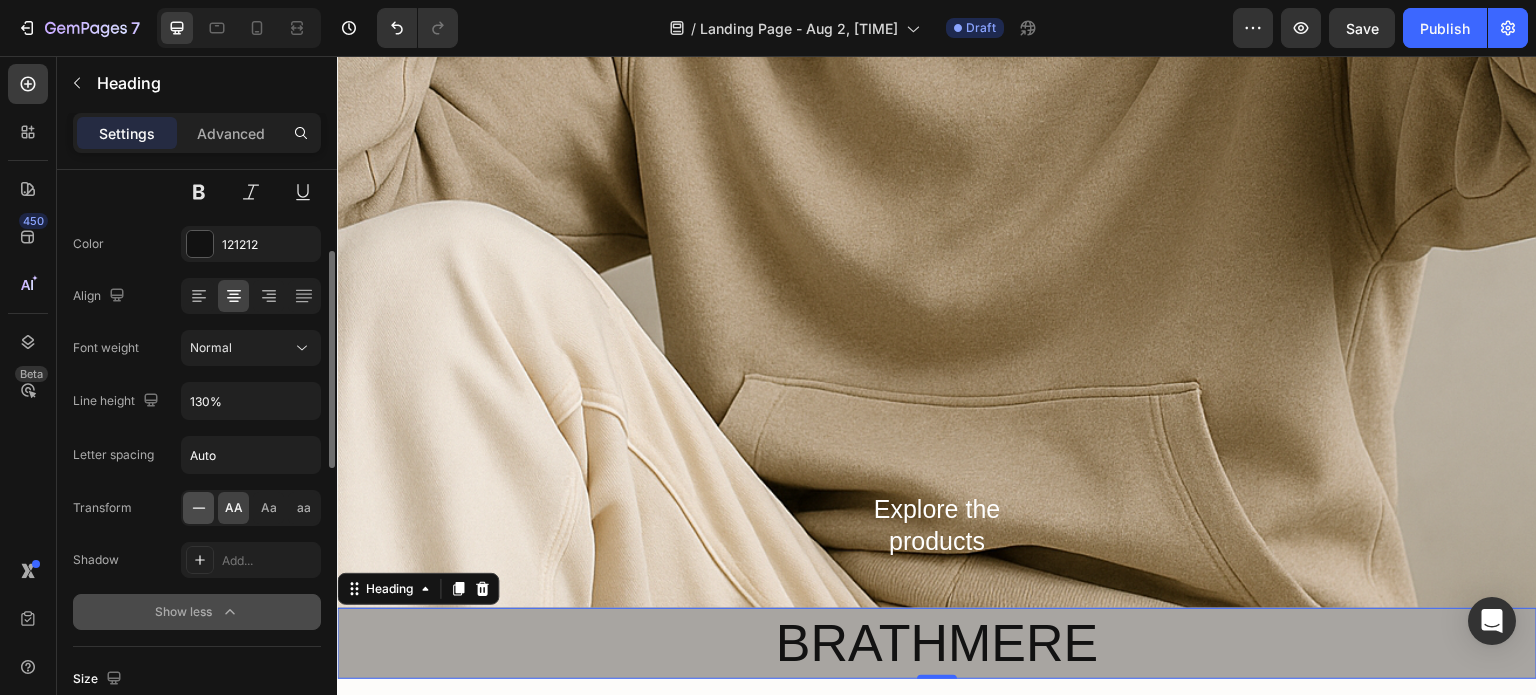 click 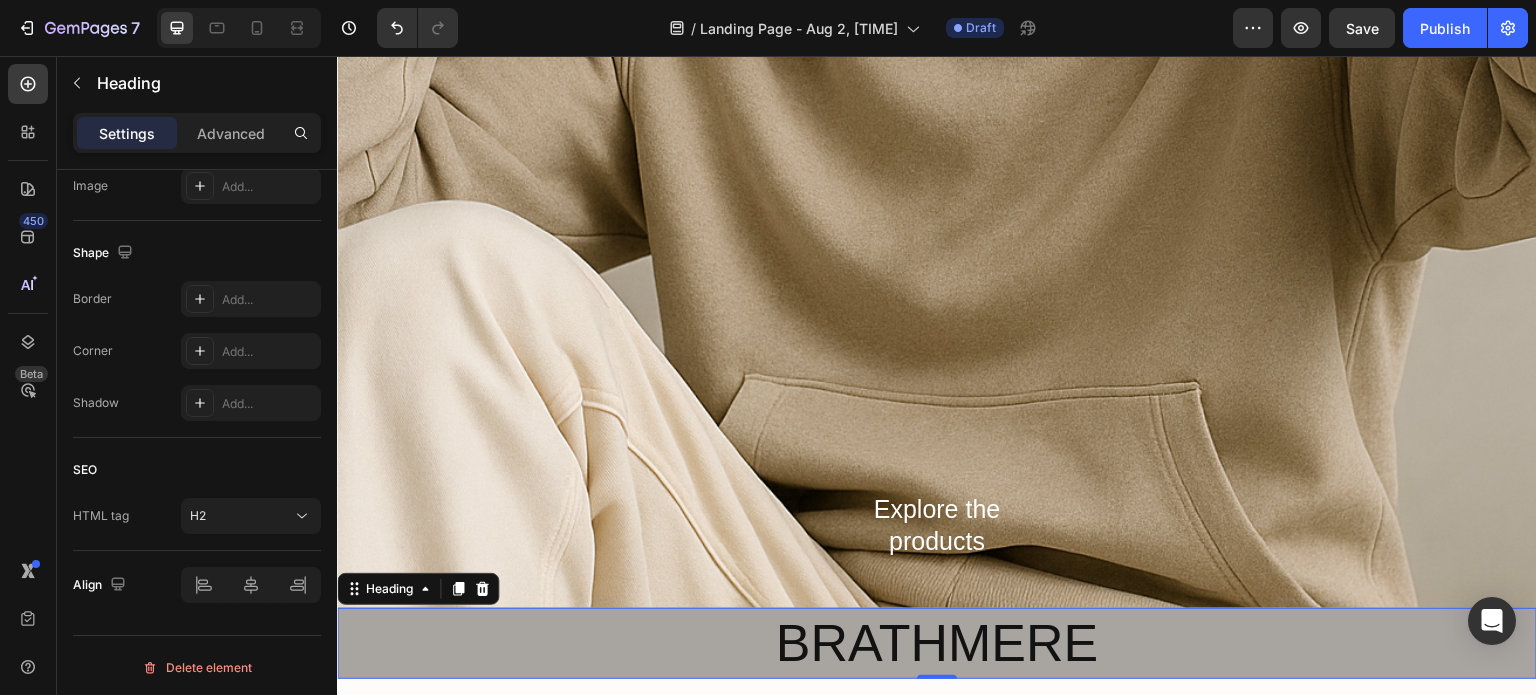 scroll, scrollTop: 0, scrollLeft: 0, axis: both 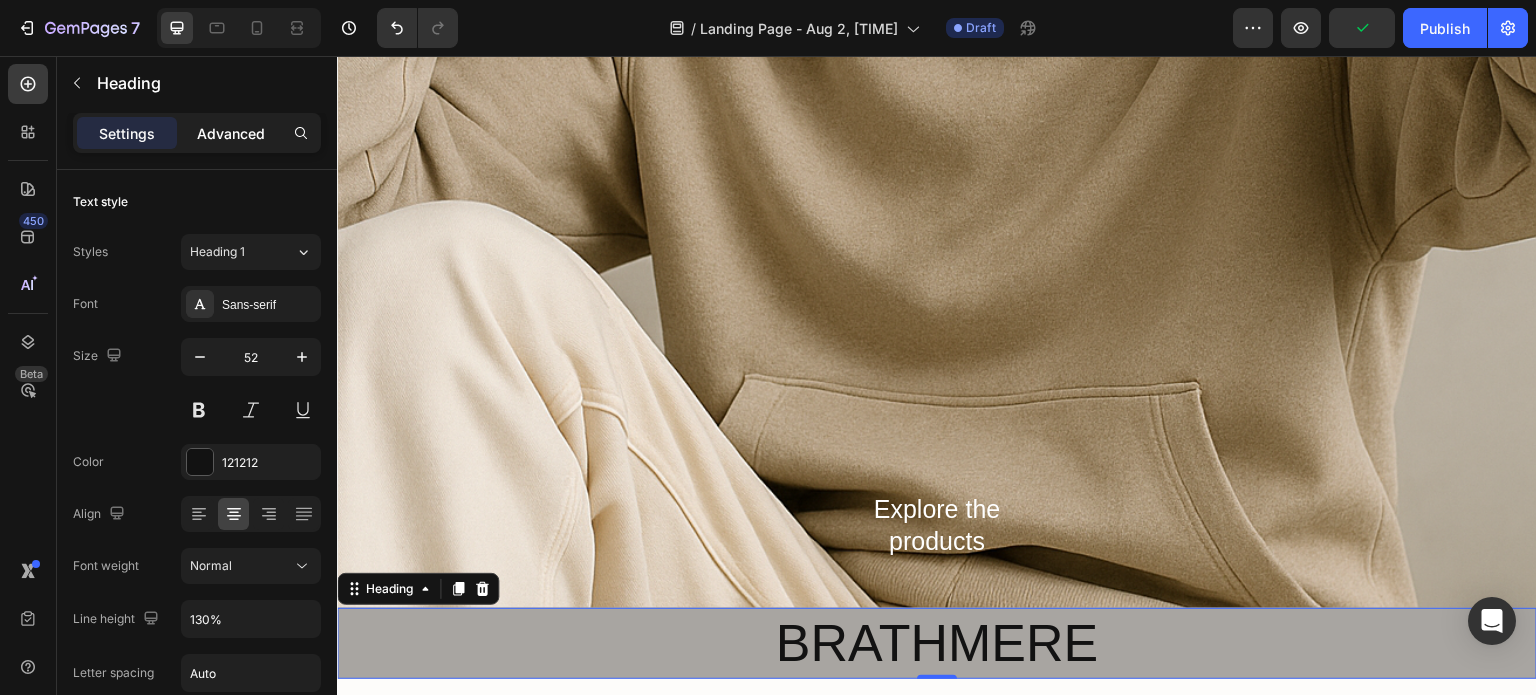 click on "Advanced" at bounding box center [231, 133] 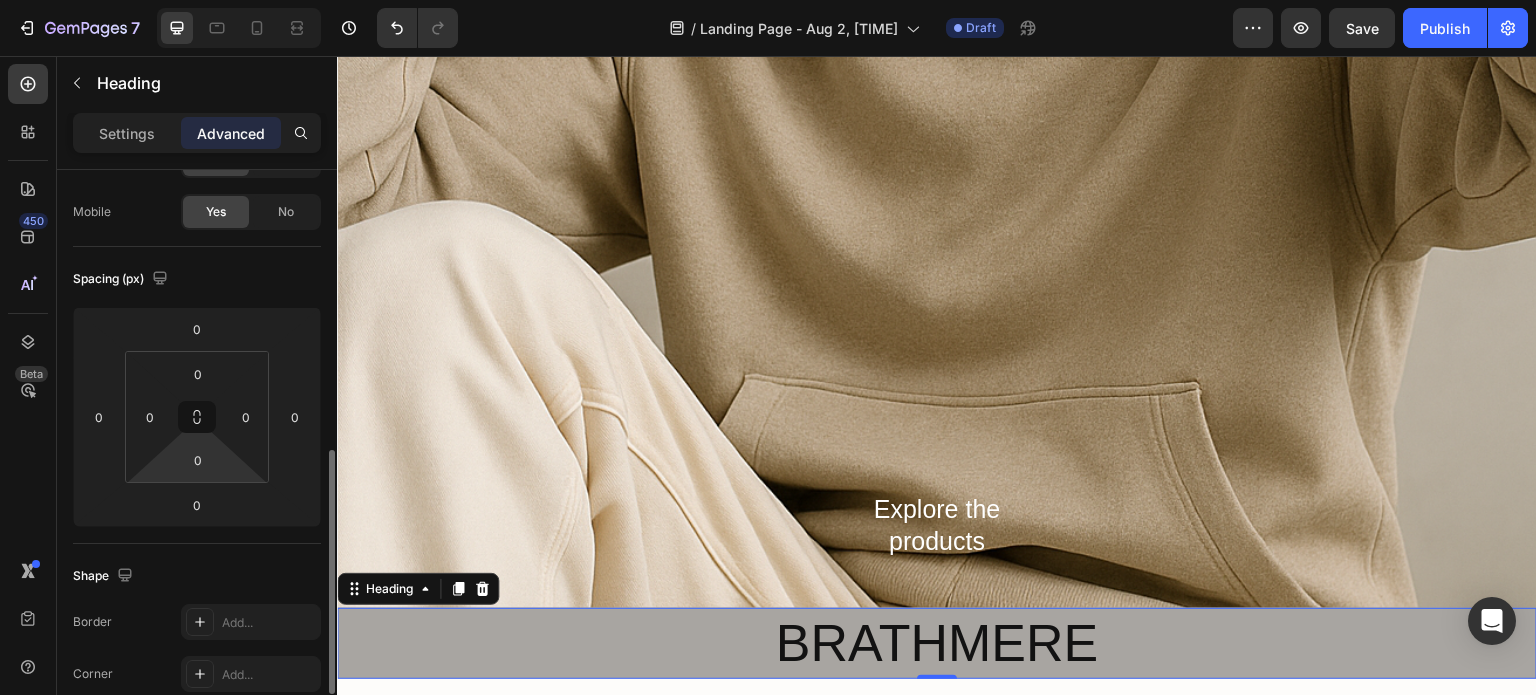 scroll, scrollTop: 468, scrollLeft: 0, axis: vertical 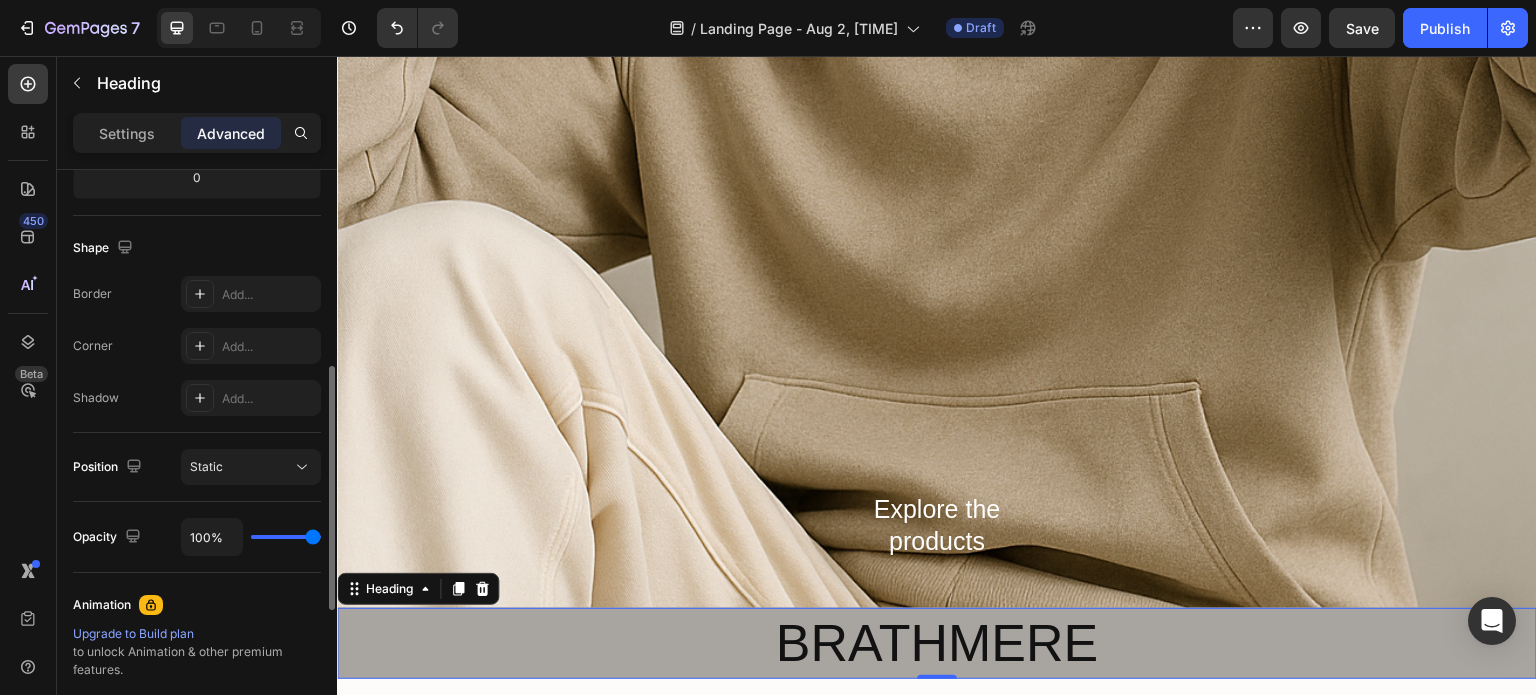 click on "Static" 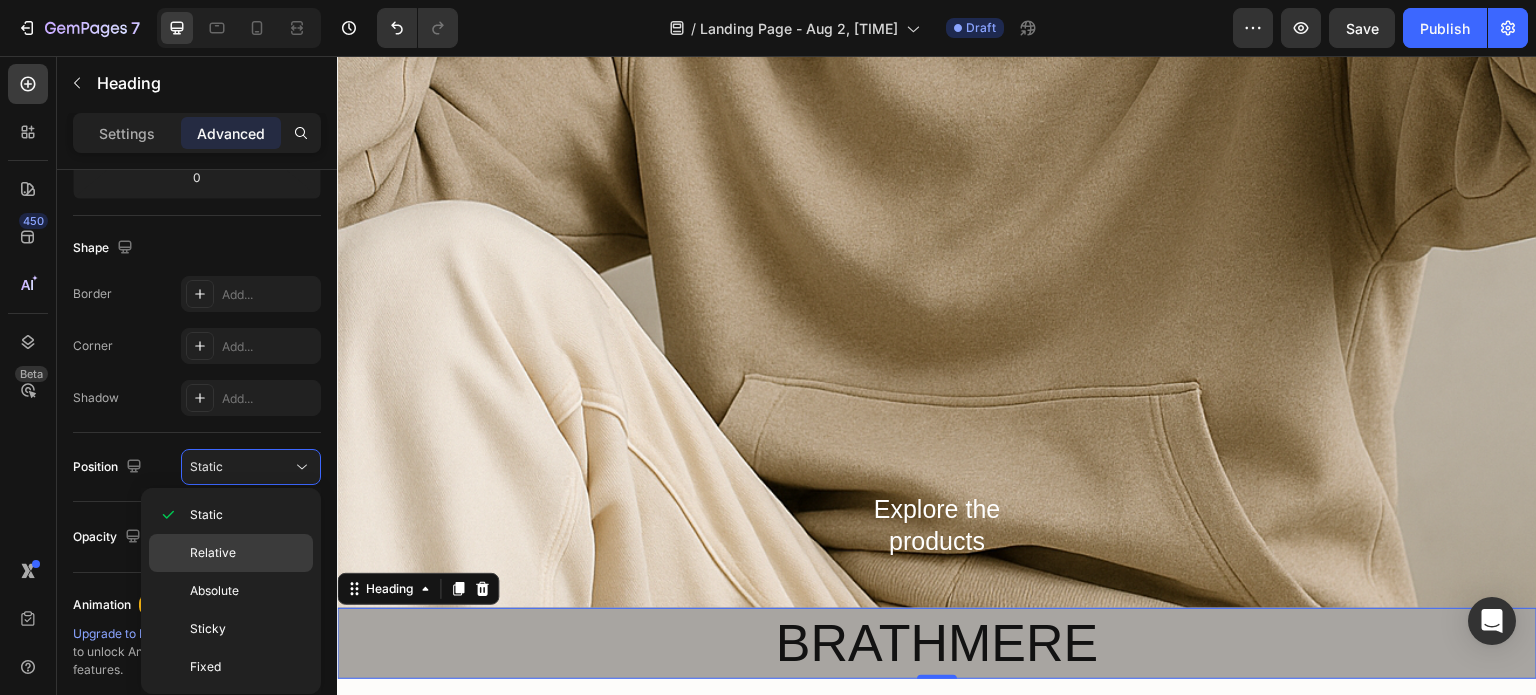 click on "Relative" at bounding box center (213, 553) 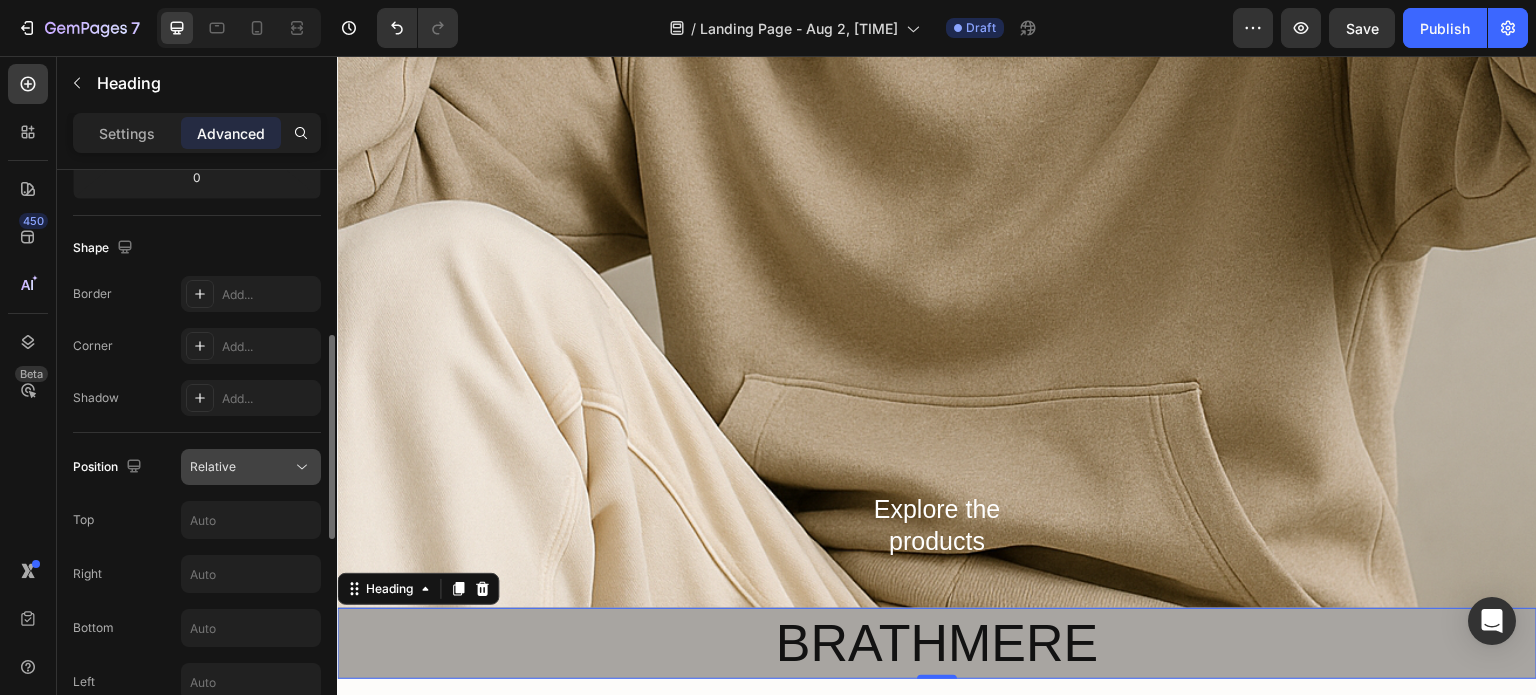 click on "Relative" at bounding box center (213, 466) 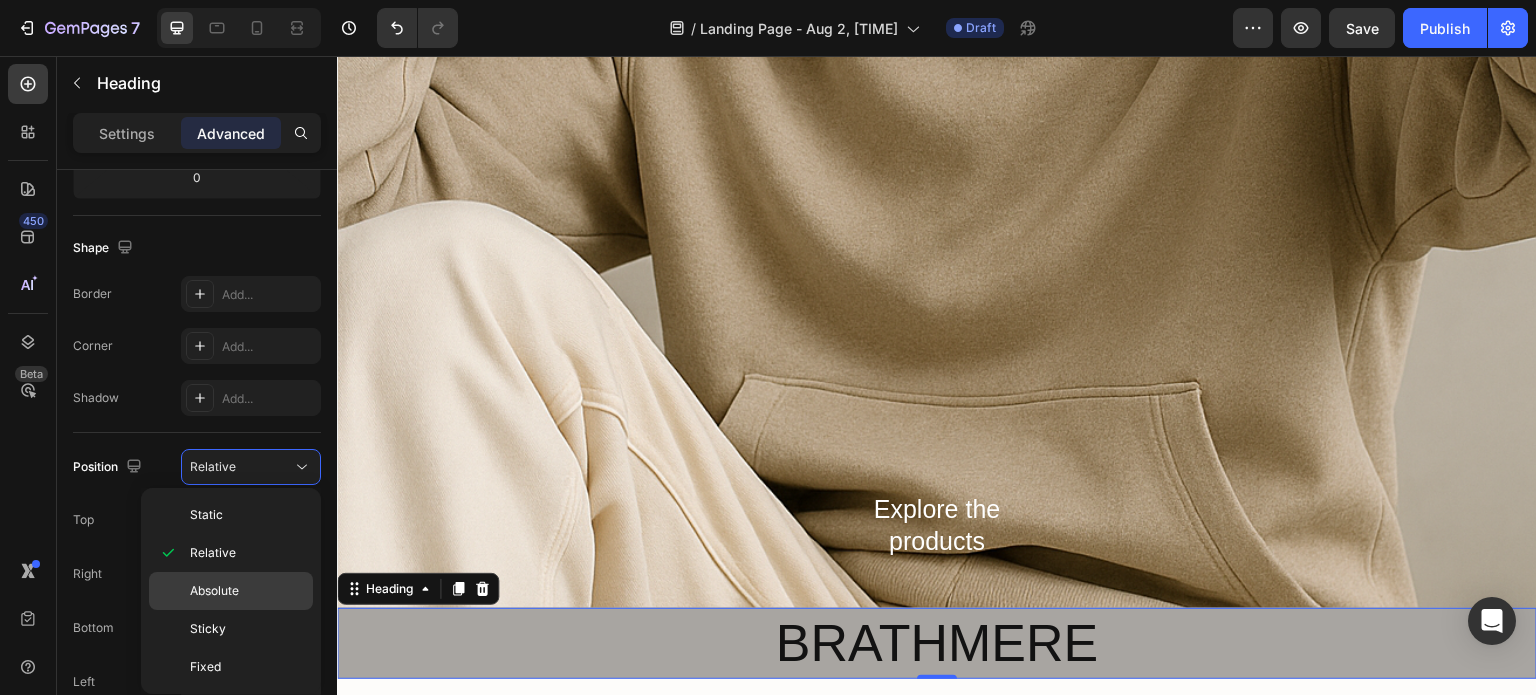 click on "Absolute" 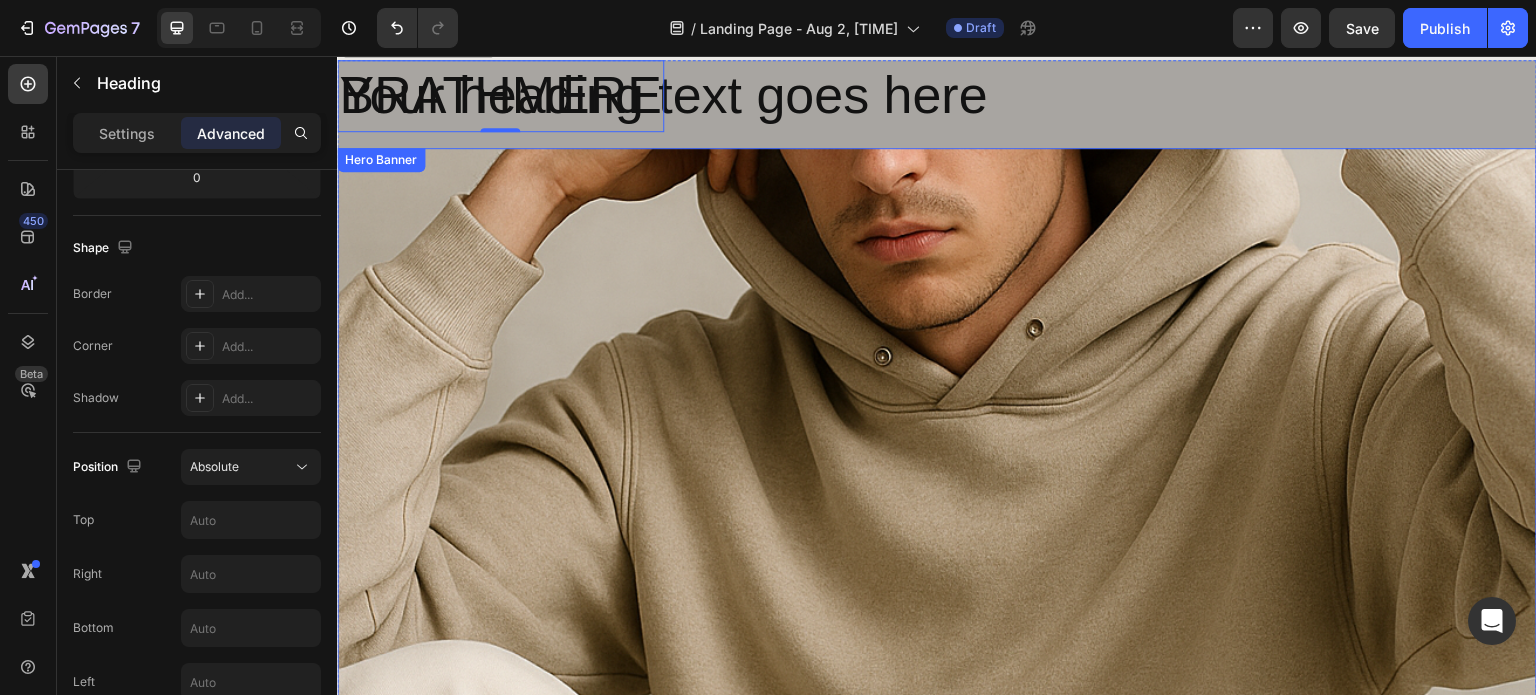 scroll, scrollTop: 103, scrollLeft: 0, axis: vertical 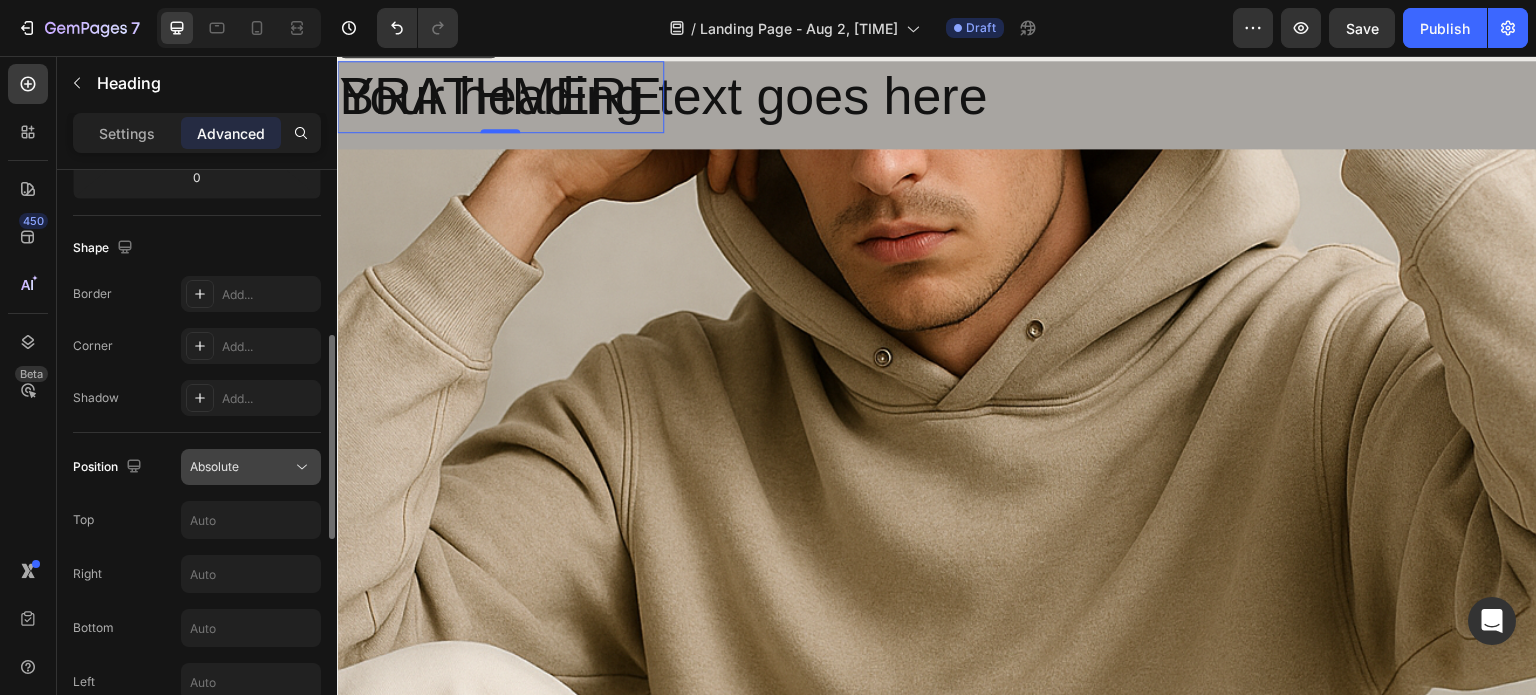 click on "Absolute" at bounding box center [241, 467] 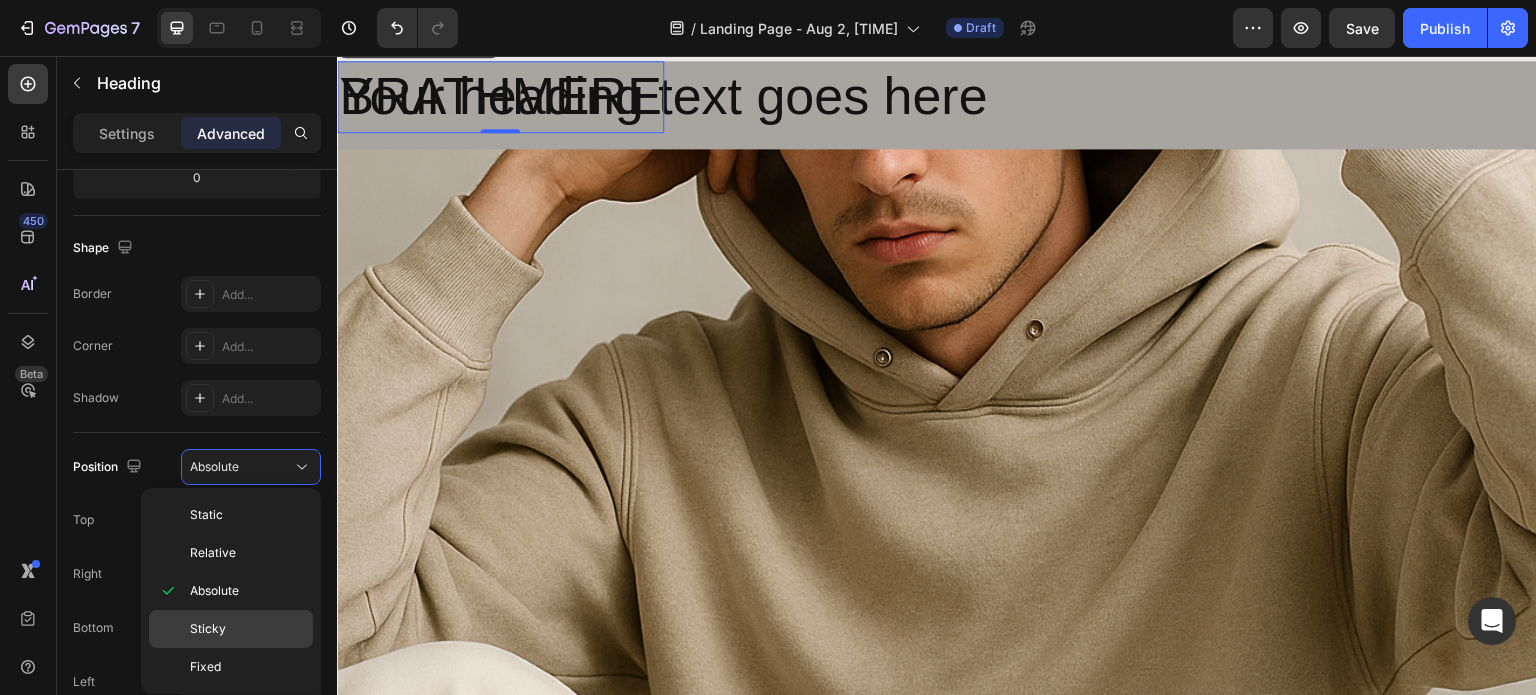 click on "Sticky" at bounding box center [247, 629] 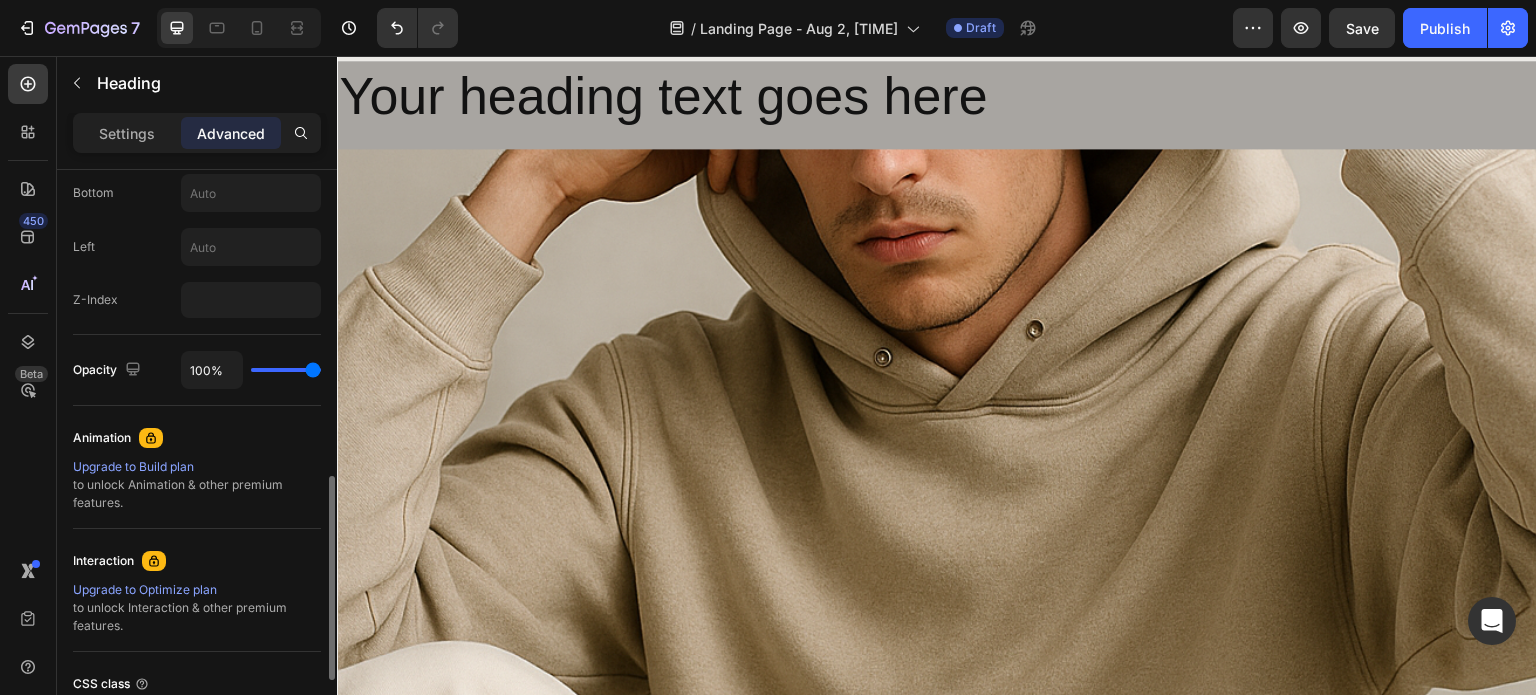 scroll, scrollTop: 909, scrollLeft: 0, axis: vertical 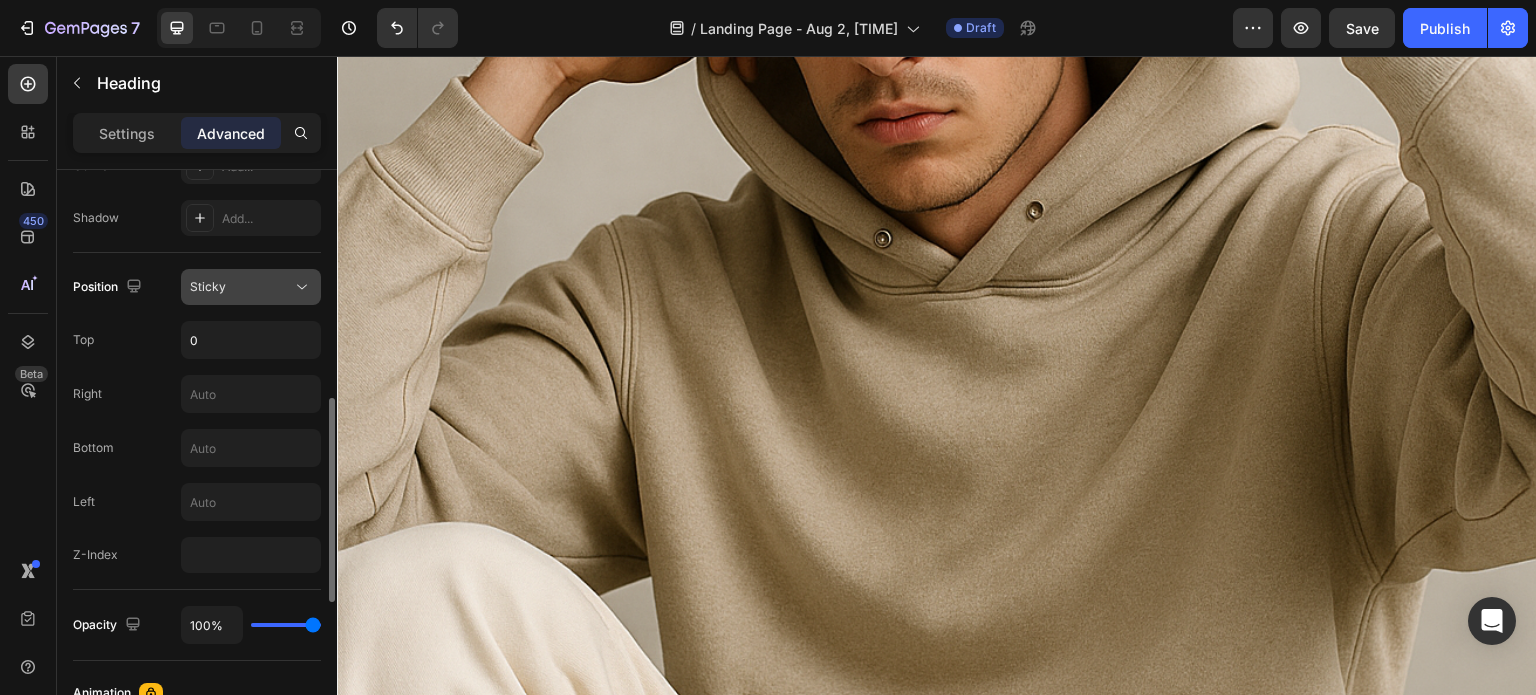 click on "Sticky" at bounding box center (241, 287) 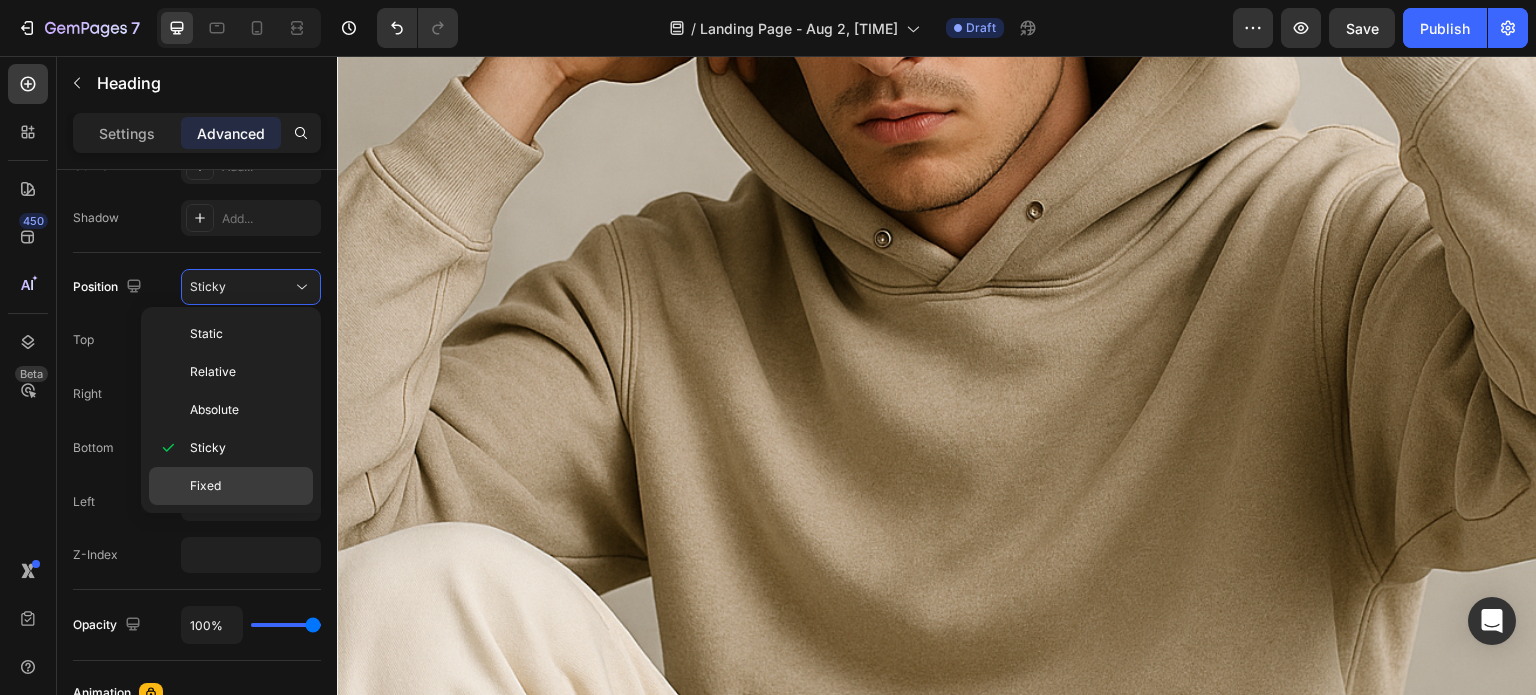click on "Fixed" at bounding box center [247, 486] 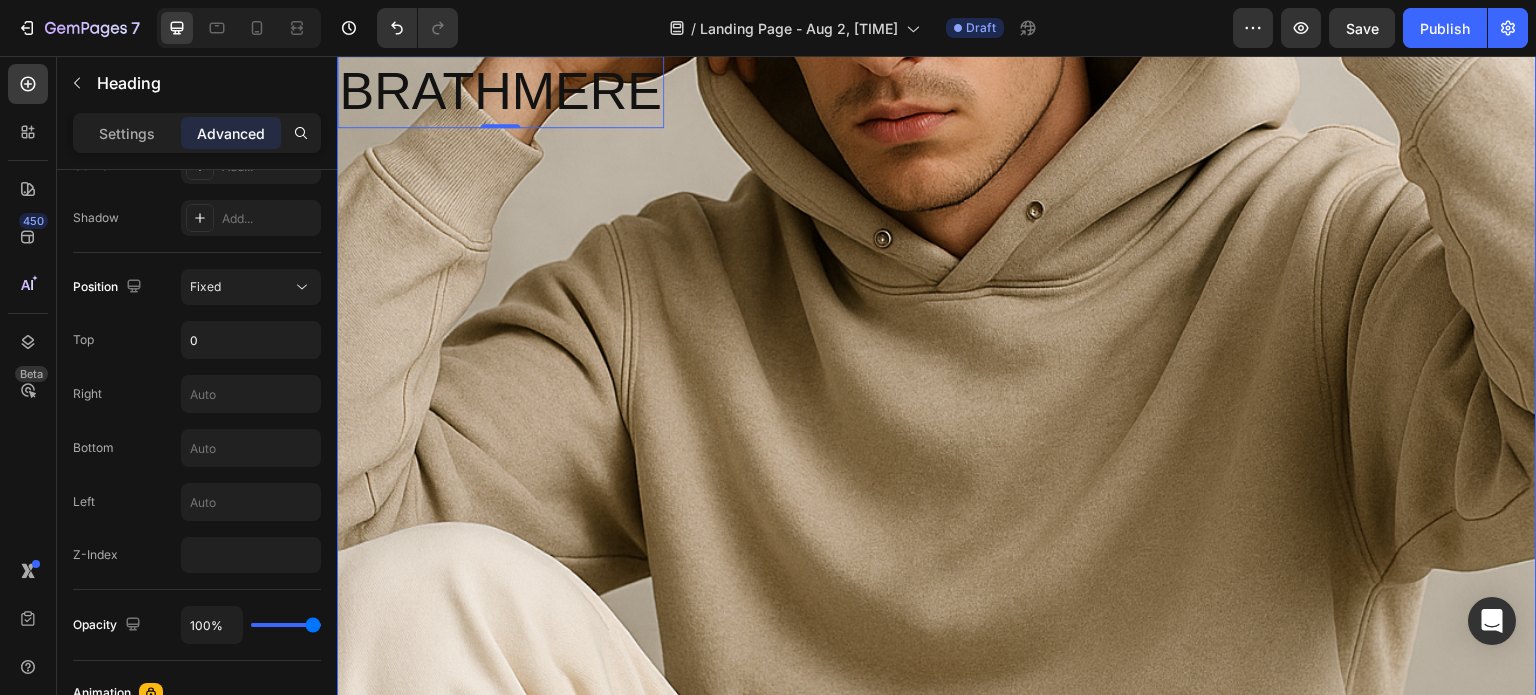 scroll, scrollTop: 8, scrollLeft: 0, axis: vertical 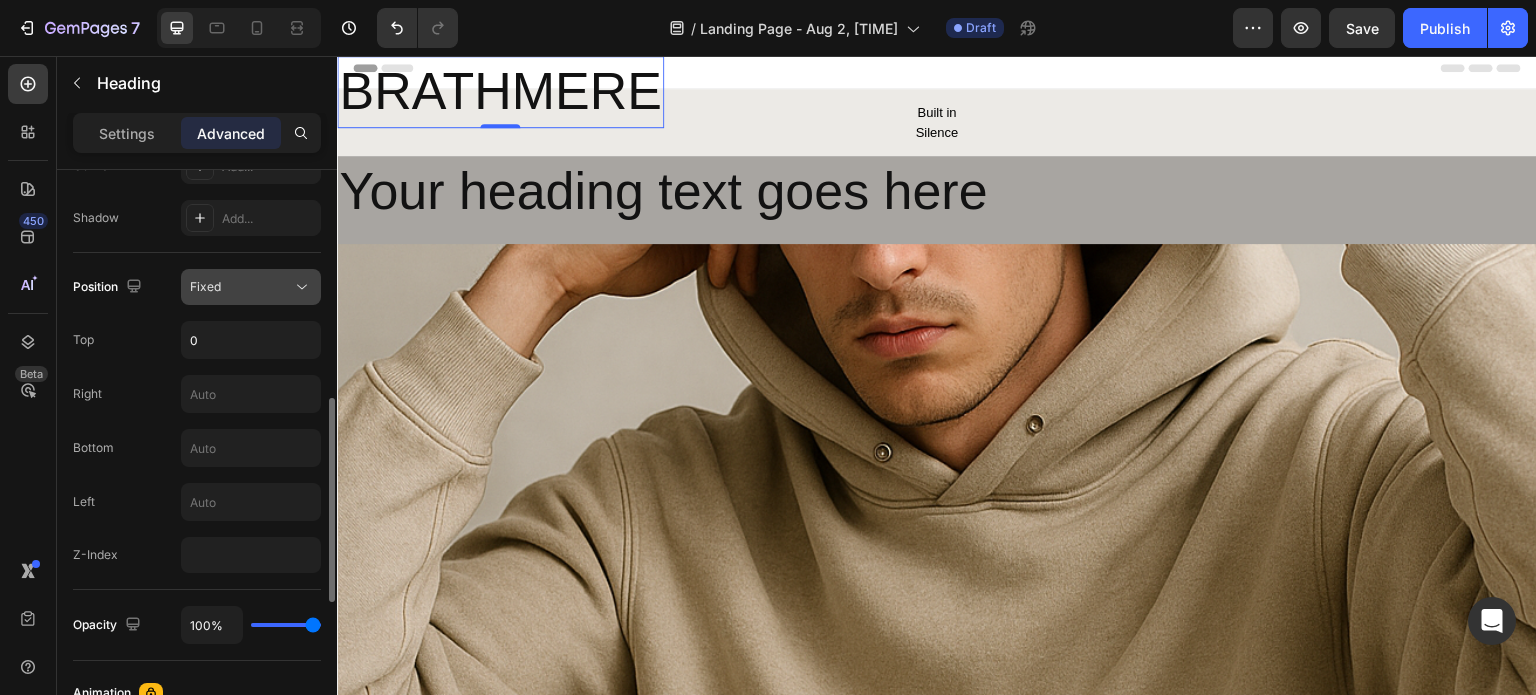click on "Fixed" at bounding box center [241, 287] 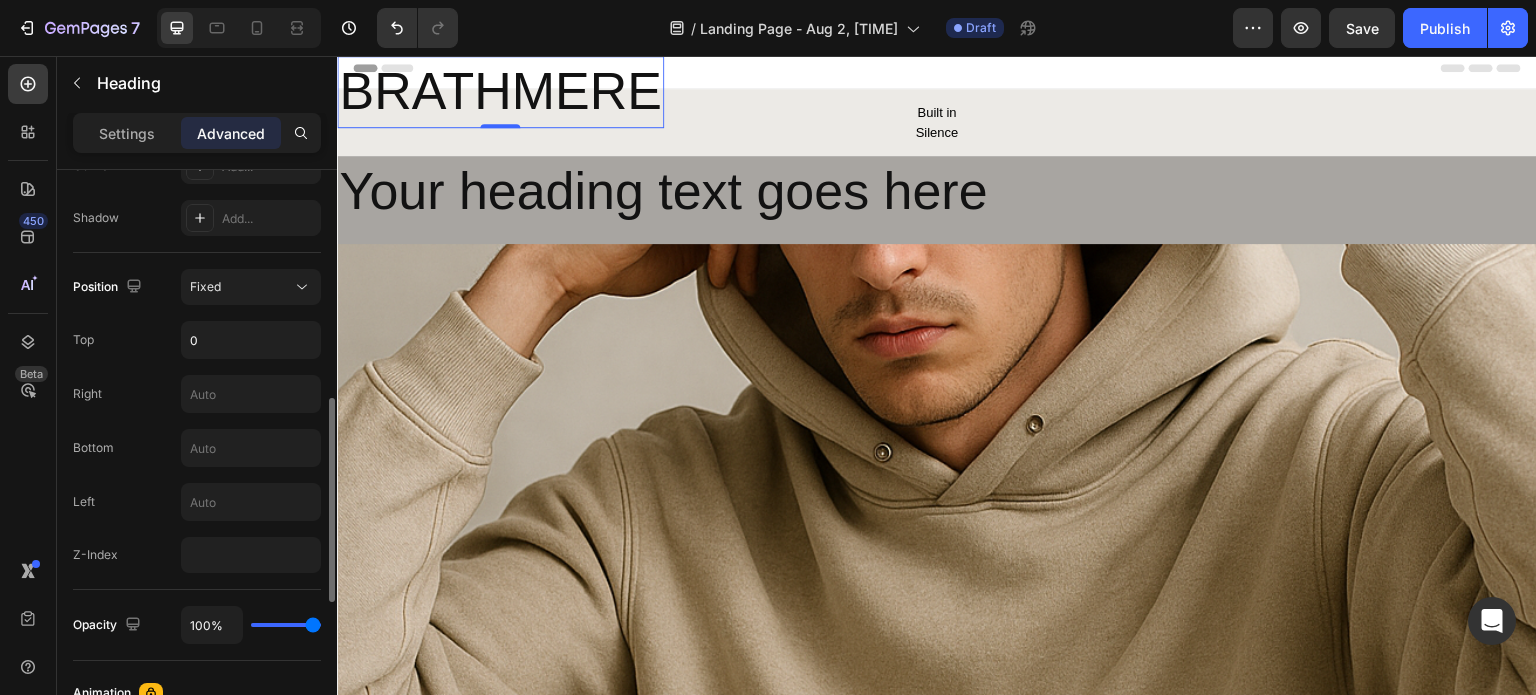 click on "Position Fixed Top 0 Right Bottom Left Z-Index" at bounding box center (197, 421) 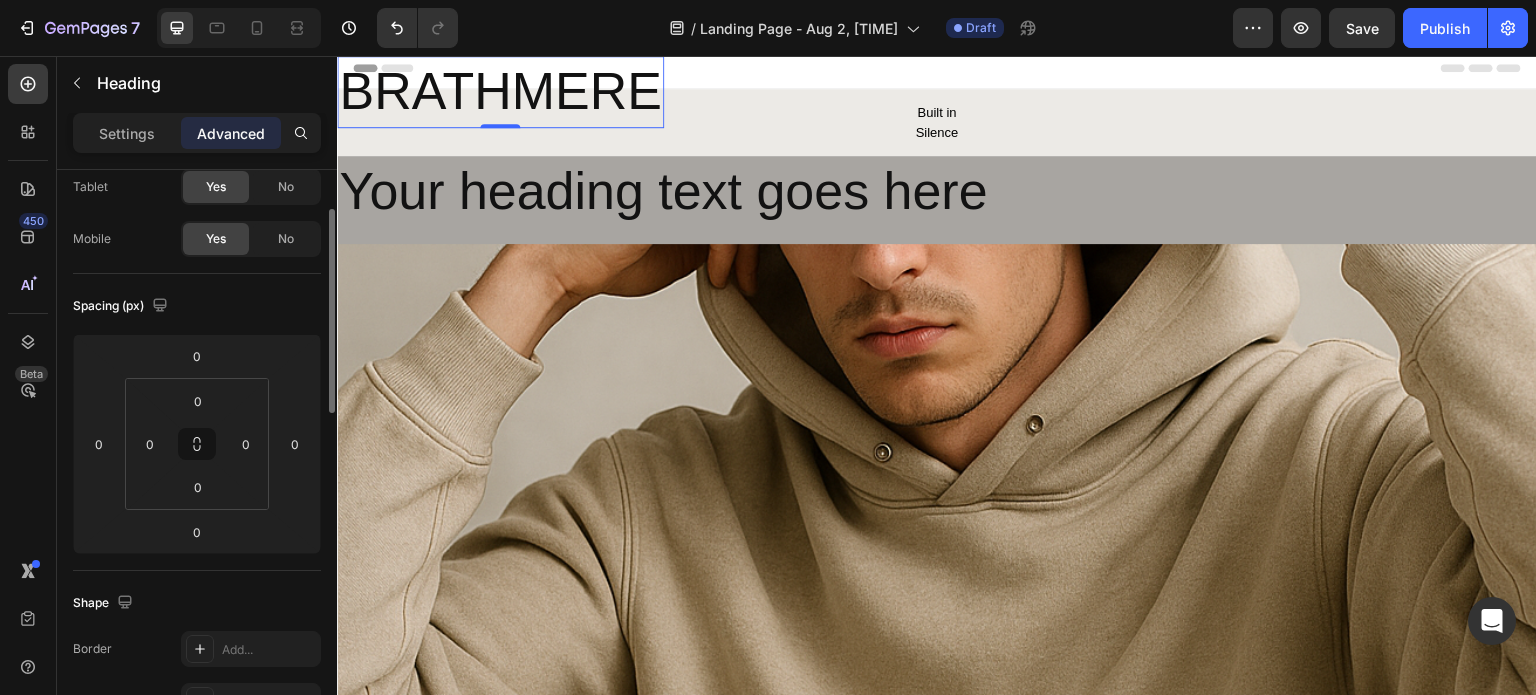scroll, scrollTop: 0, scrollLeft: 0, axis: both 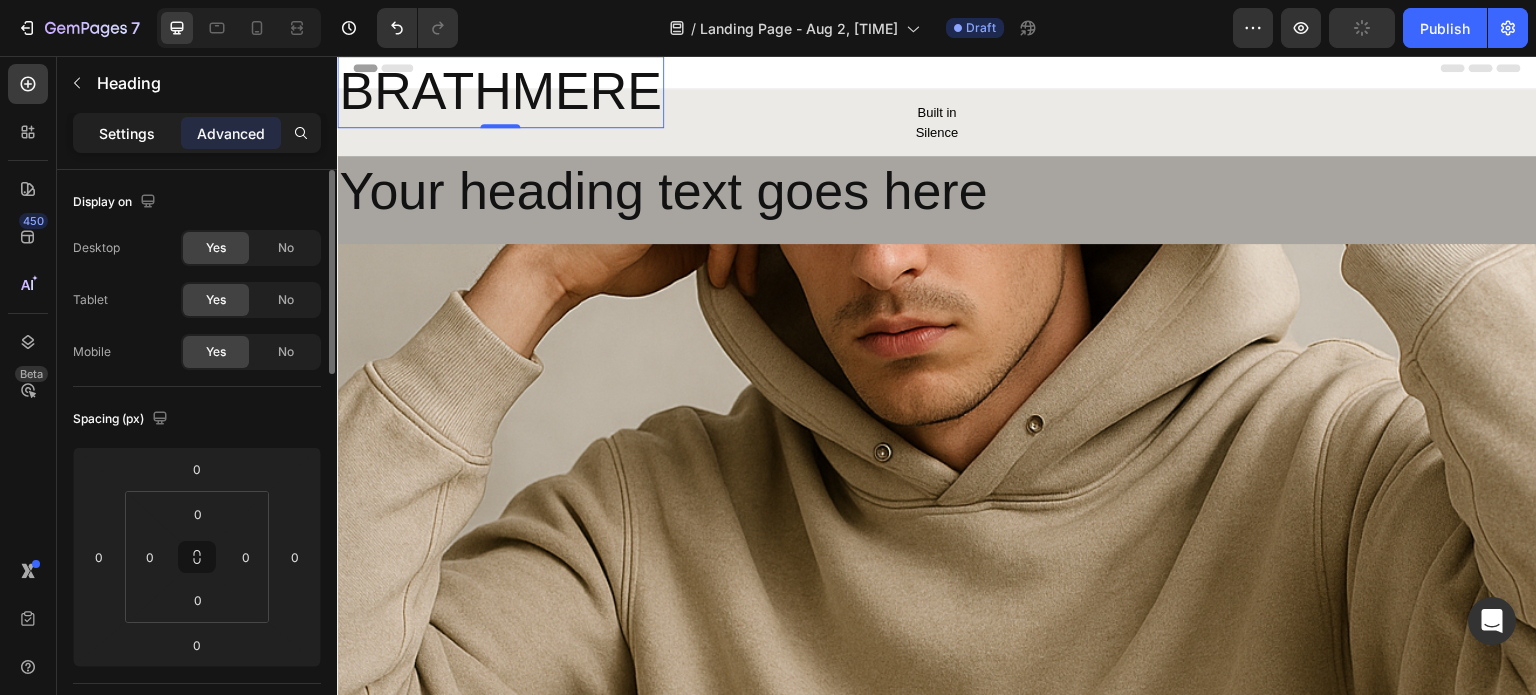 click on "Settings" at bounding box center [127, 133] 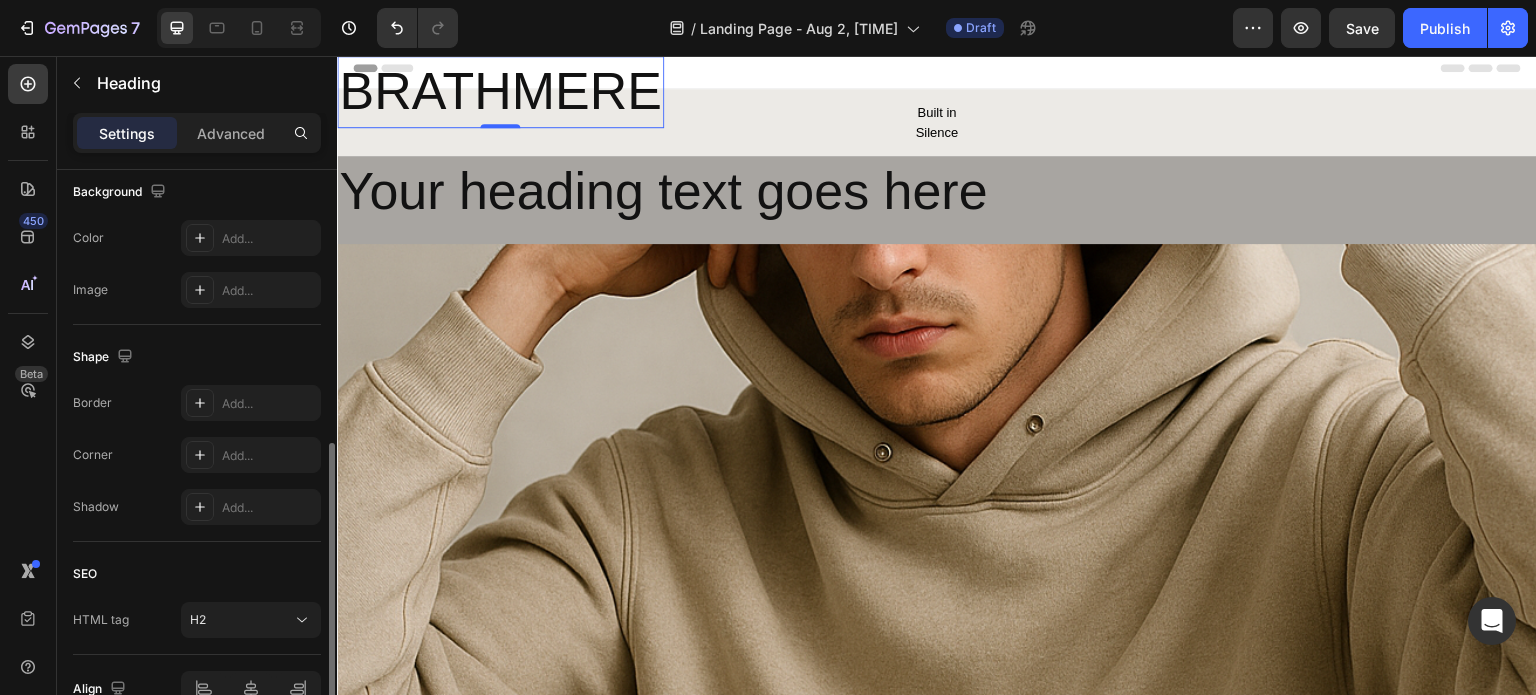 scroll, scrollTop: 713, scrollLeft: 0, axis: vertical 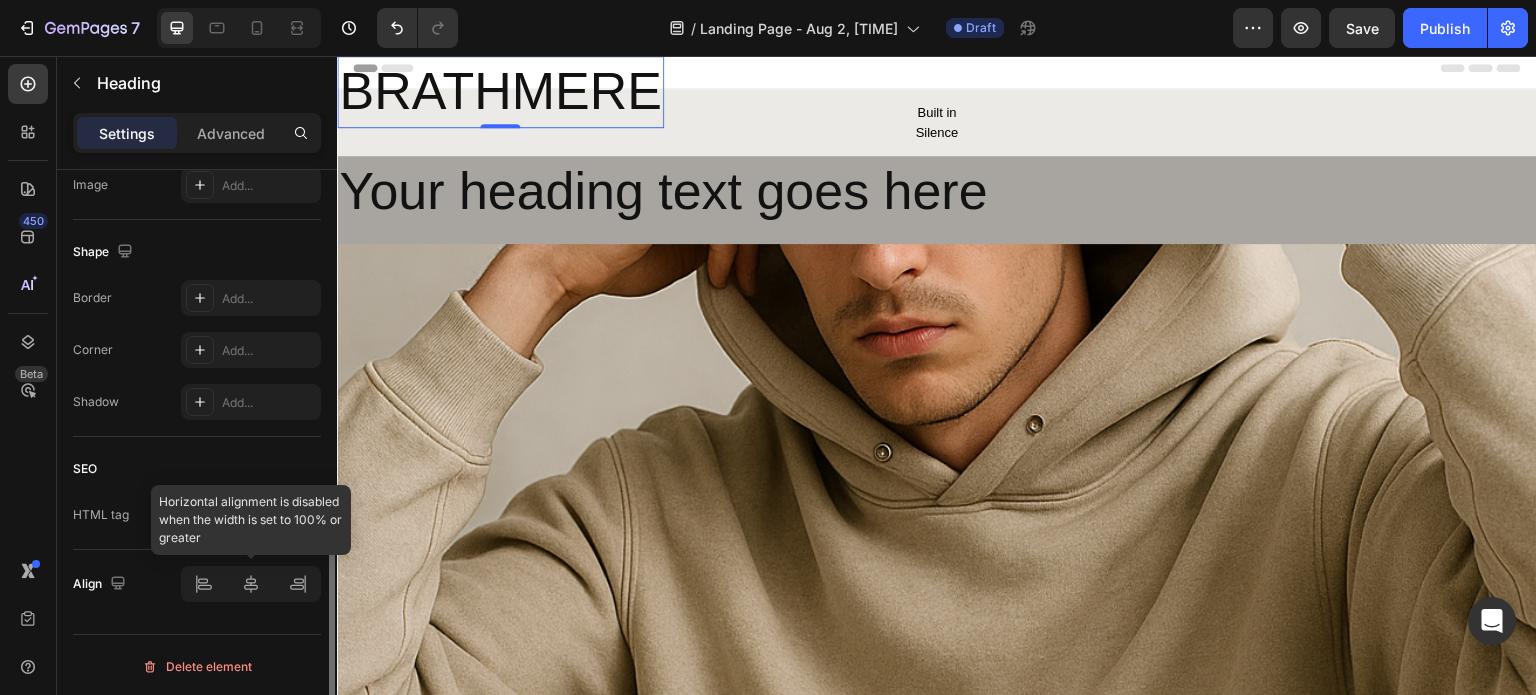 click 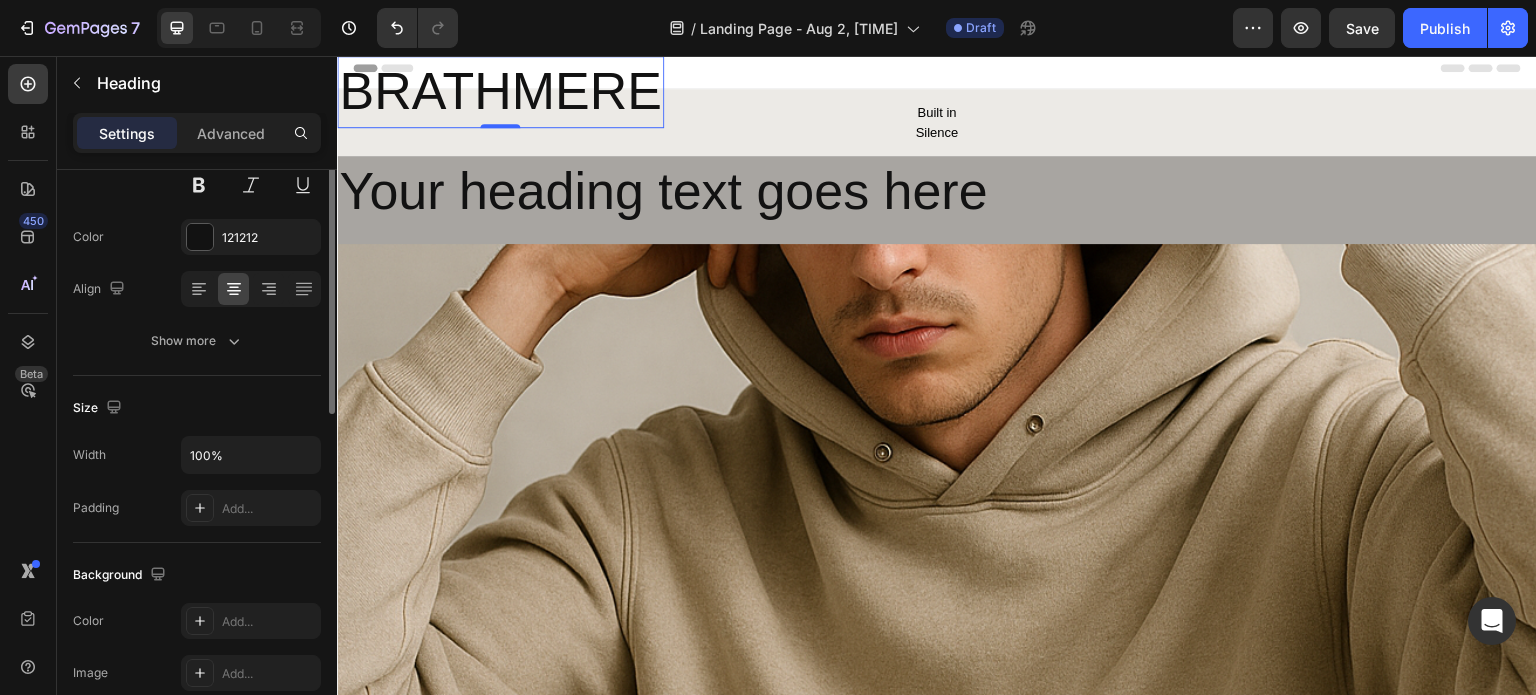 scroll, scrollTop: 0, scrollLeft: 0, axis: both 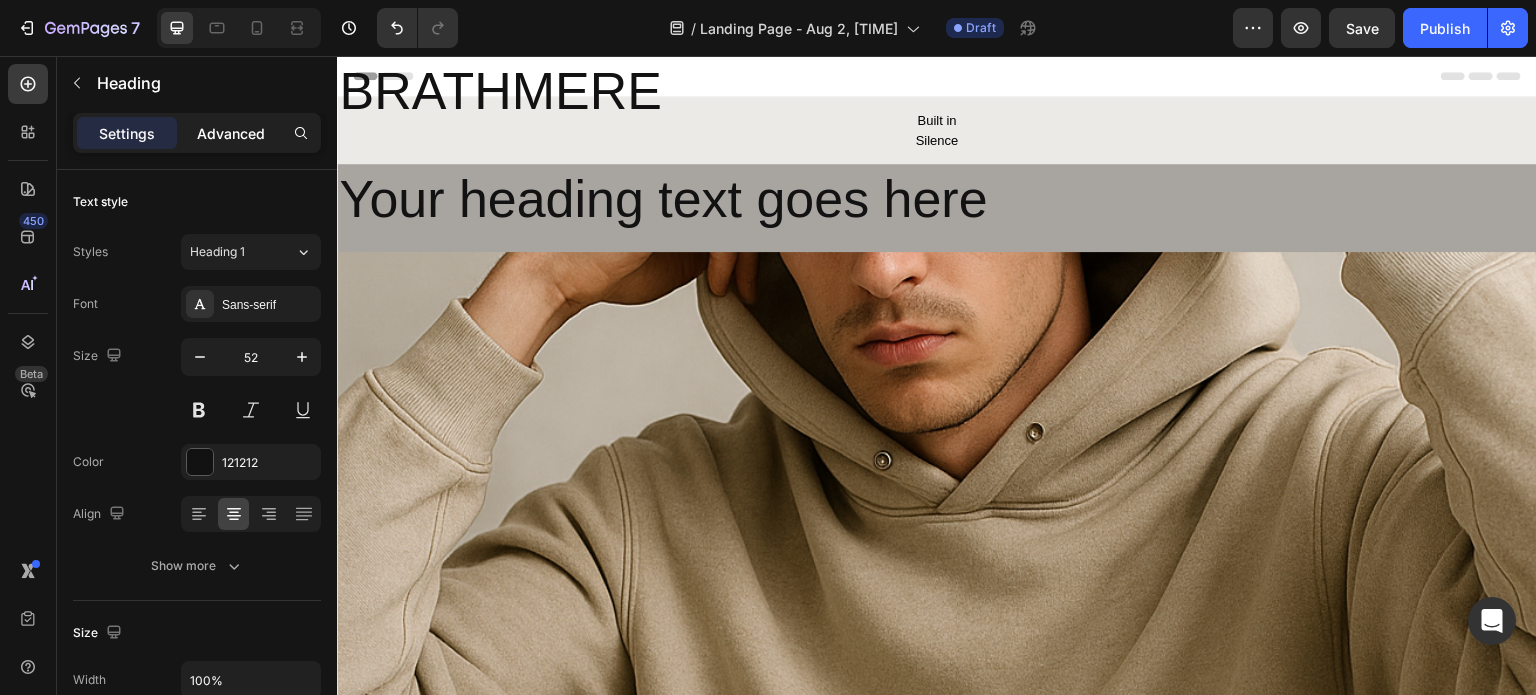 click on "Advanced" 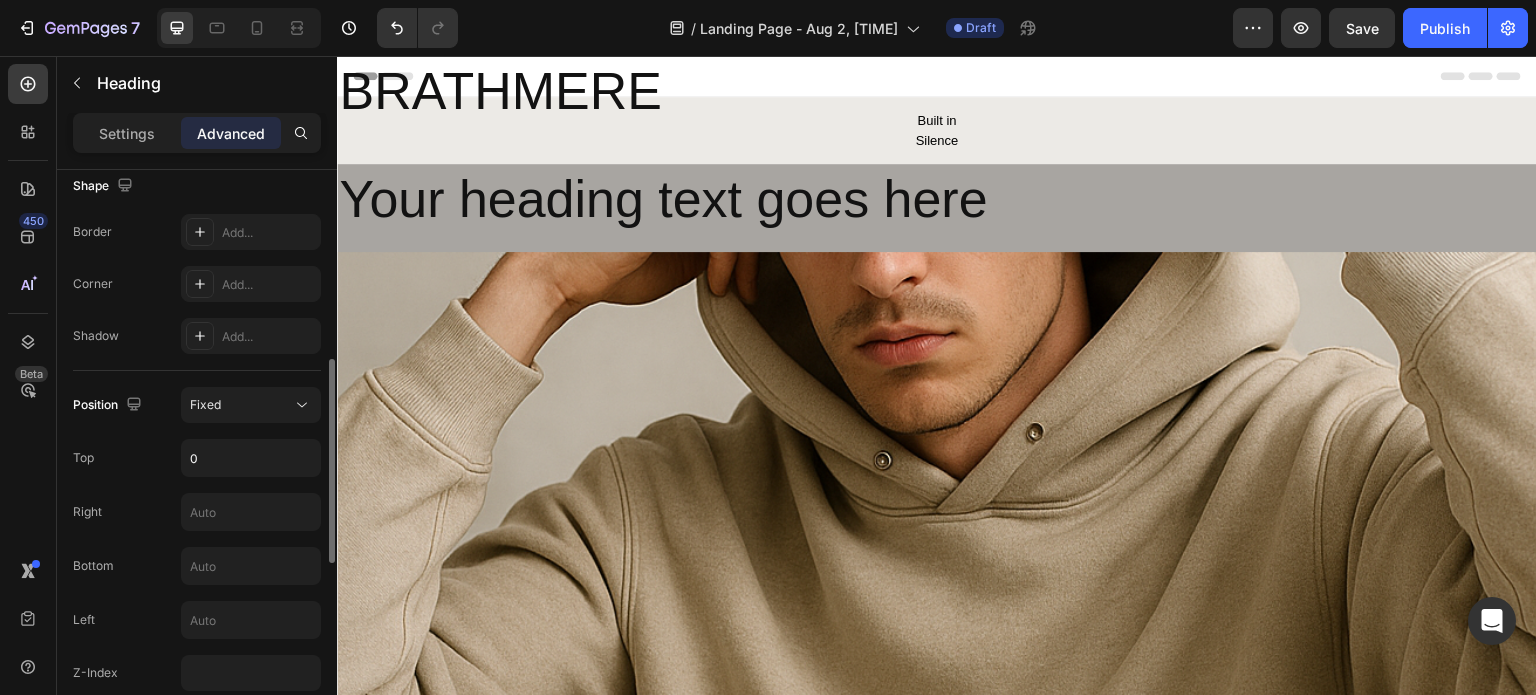 scroll, scrollTop: 532, scrollLeft: 0, axis: vertical 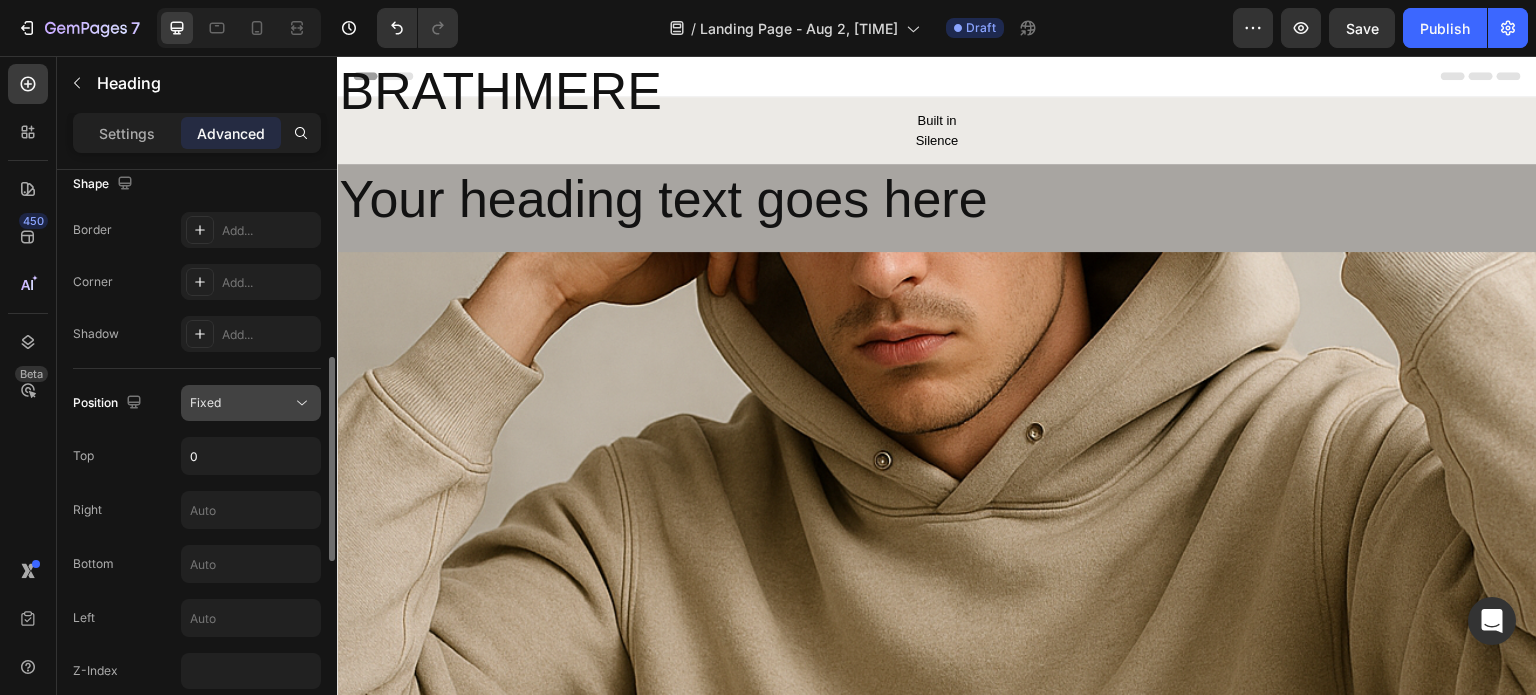 click on "Fixed" at bounding box center [241, 403] 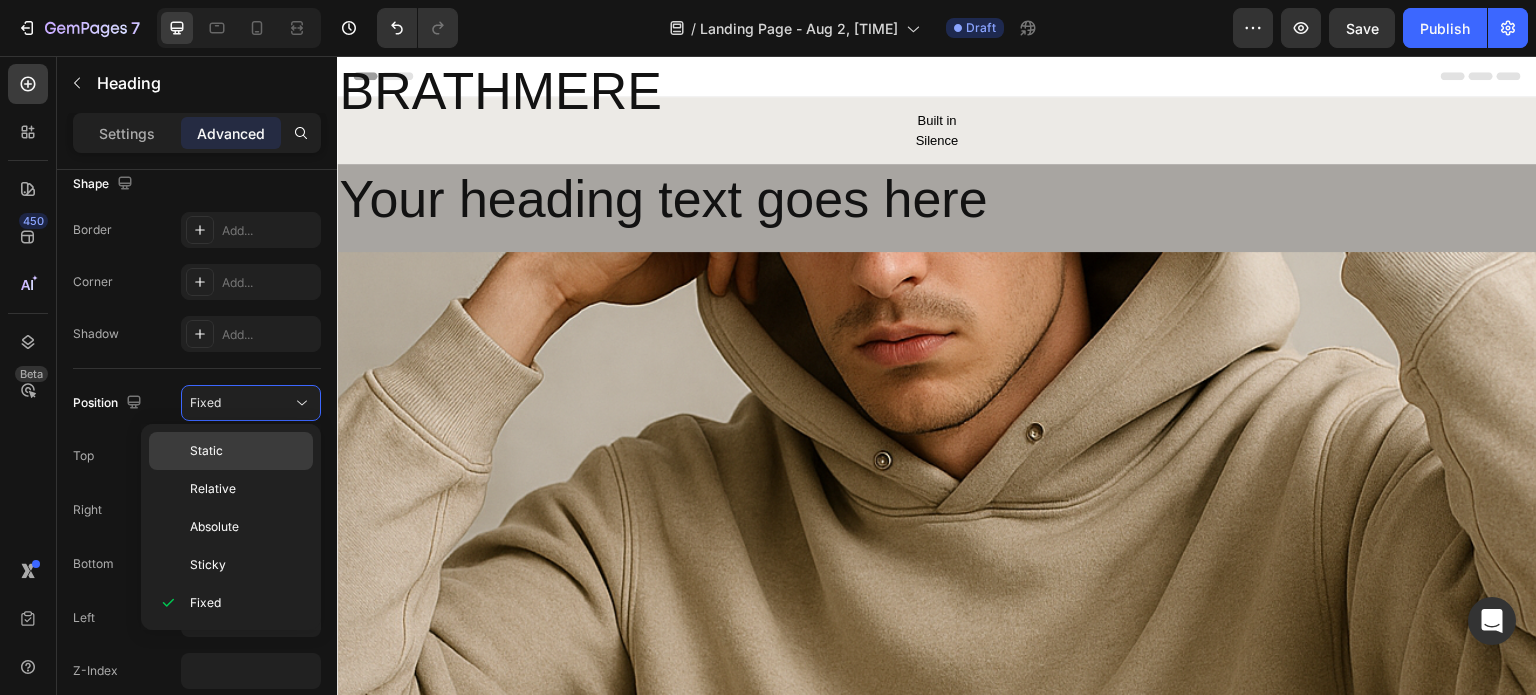 click on "Static" 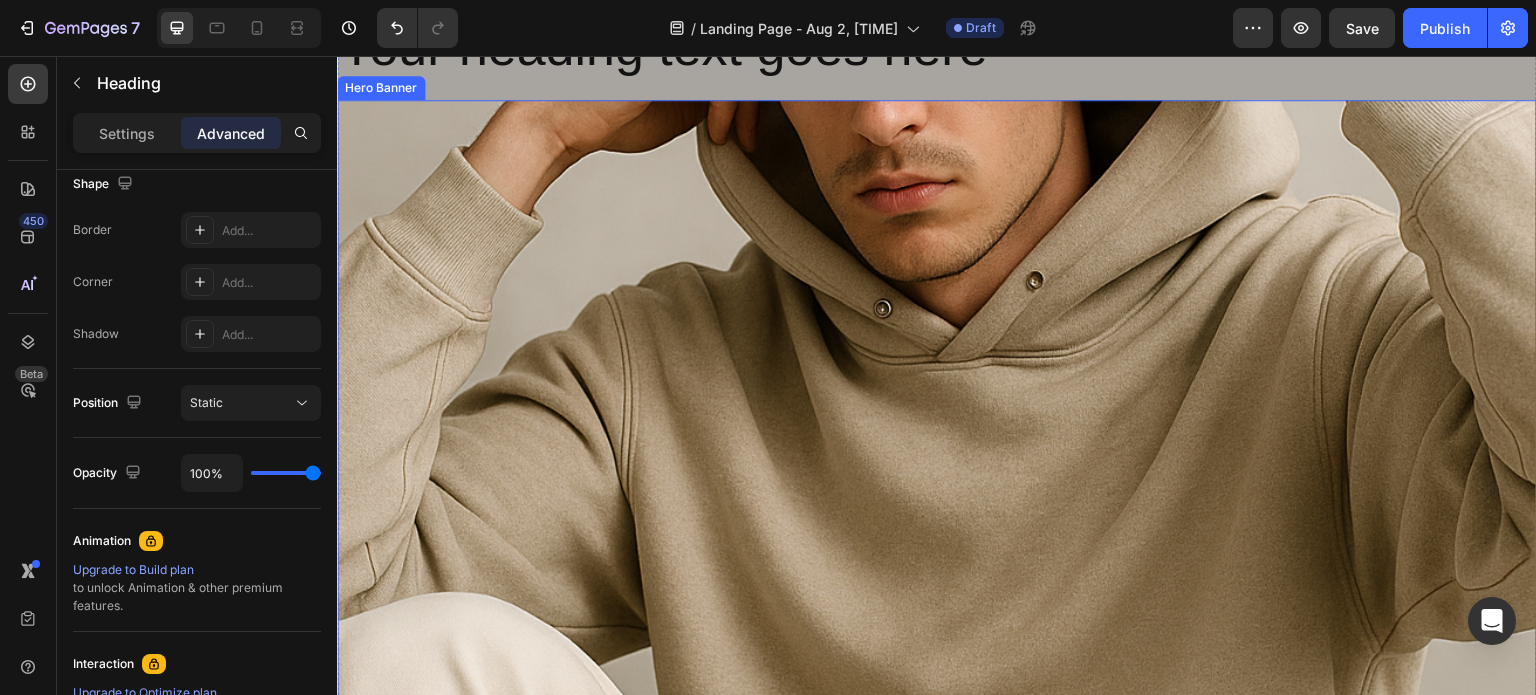 scroll, scrollTop: 0, scrollLeft: 0, axis: both 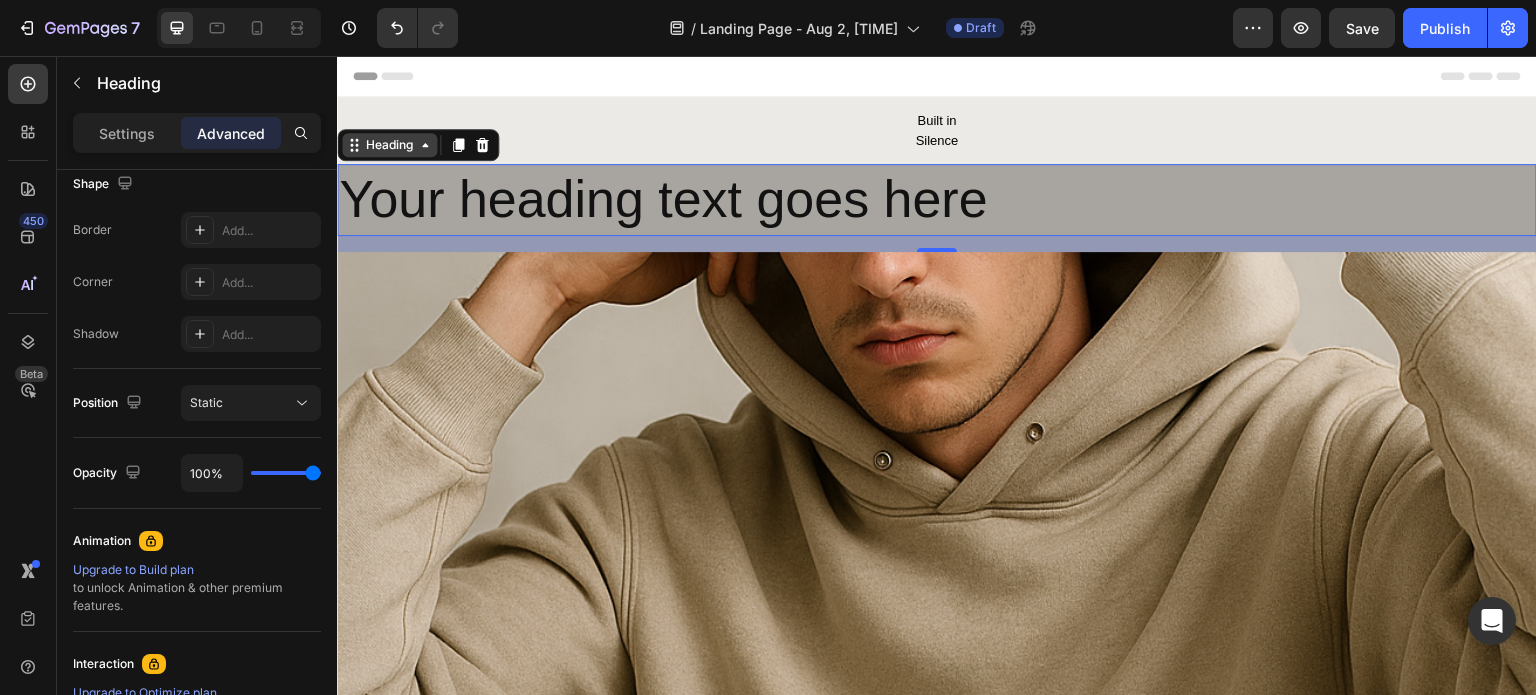 click 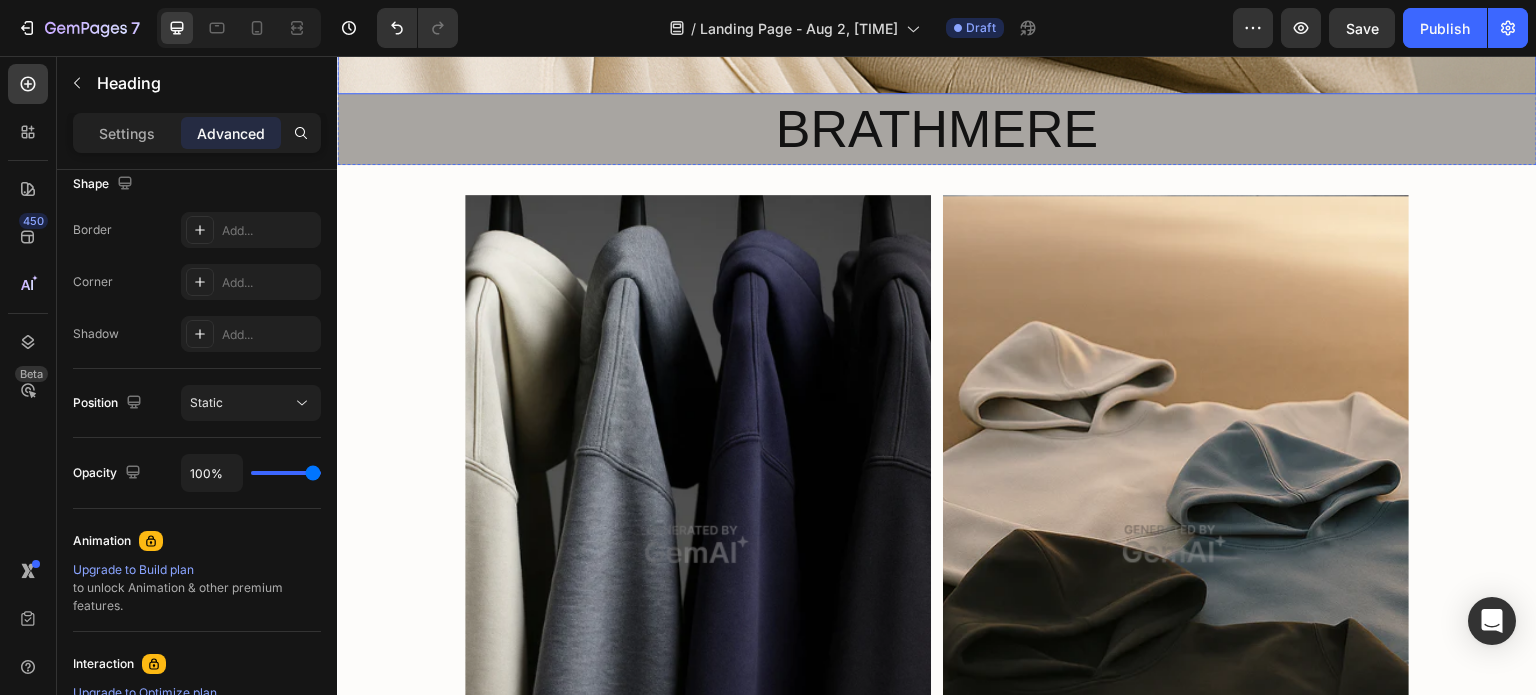 scroll, scrollTop: 935, scrollLeft: 0, axis: vertical 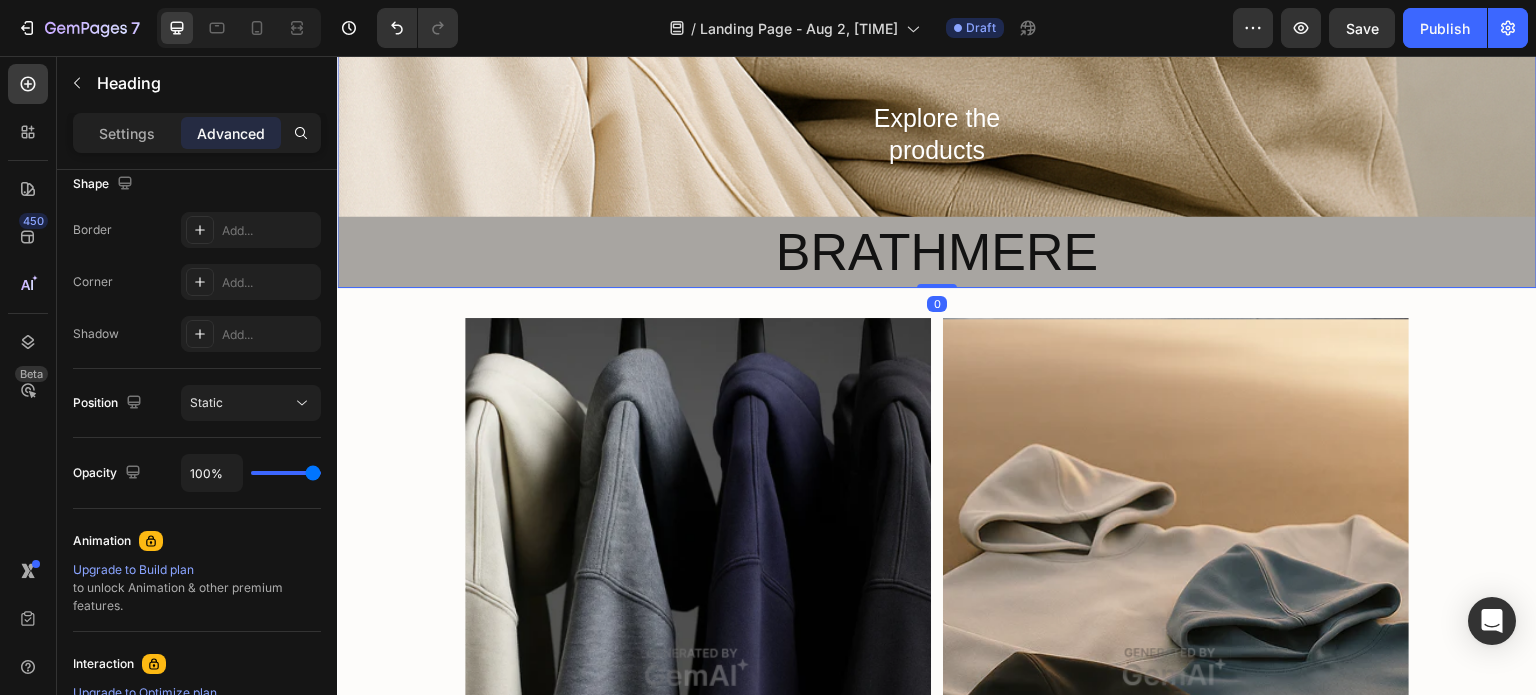 click on "BRATHMERE" at bounding box center (937, 253) 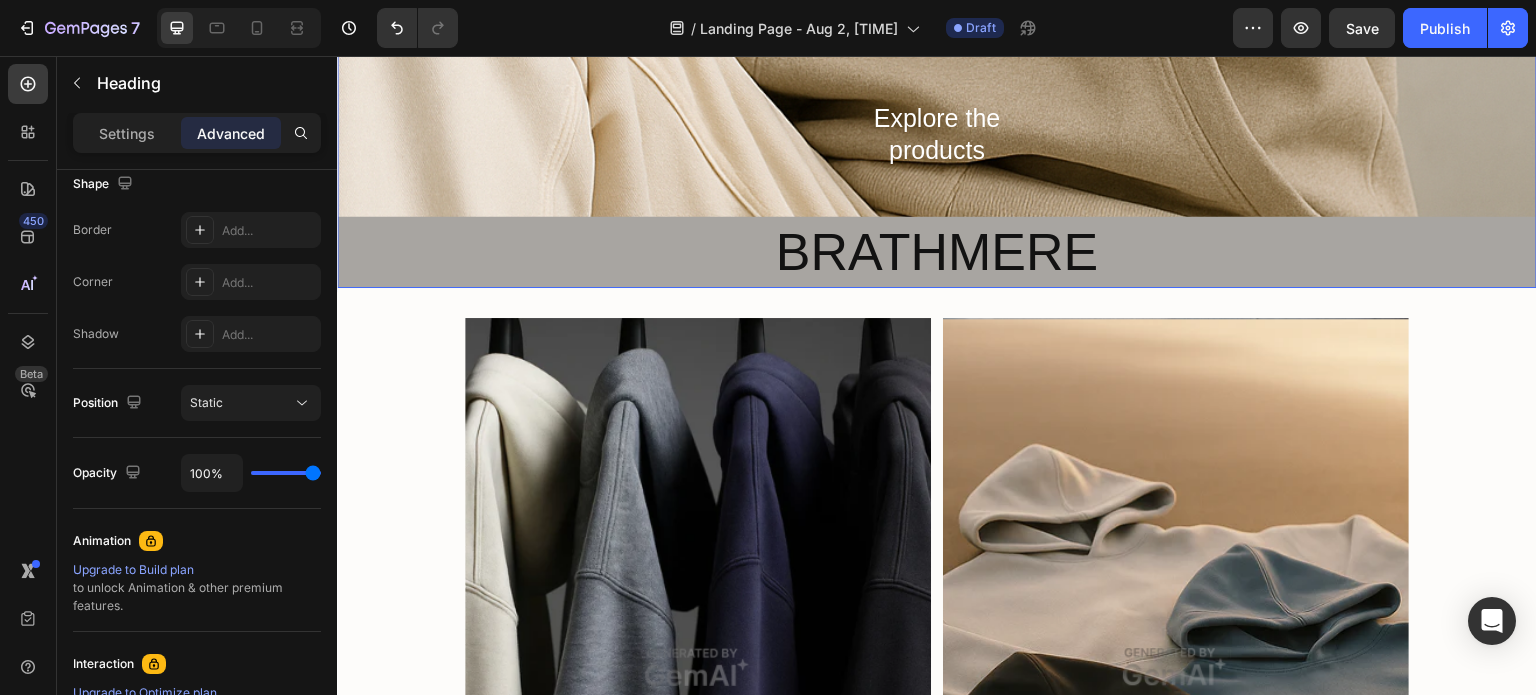 click on "BRATHMERE" at bounding box center [937, 253] 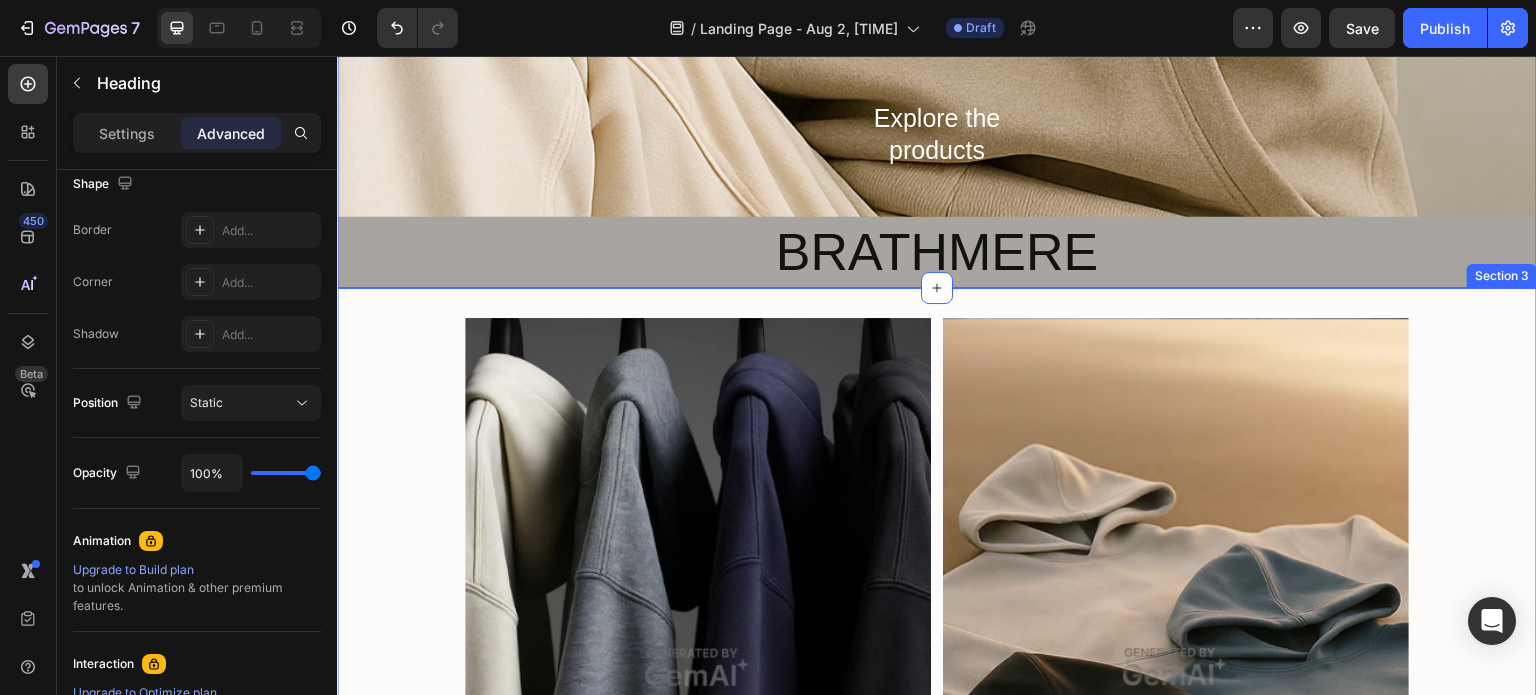 click on "Image Image Row Built in Silence Collection. Text Block The Unbound Collection. Text Block Row Row" at bounding box center [937, 684] 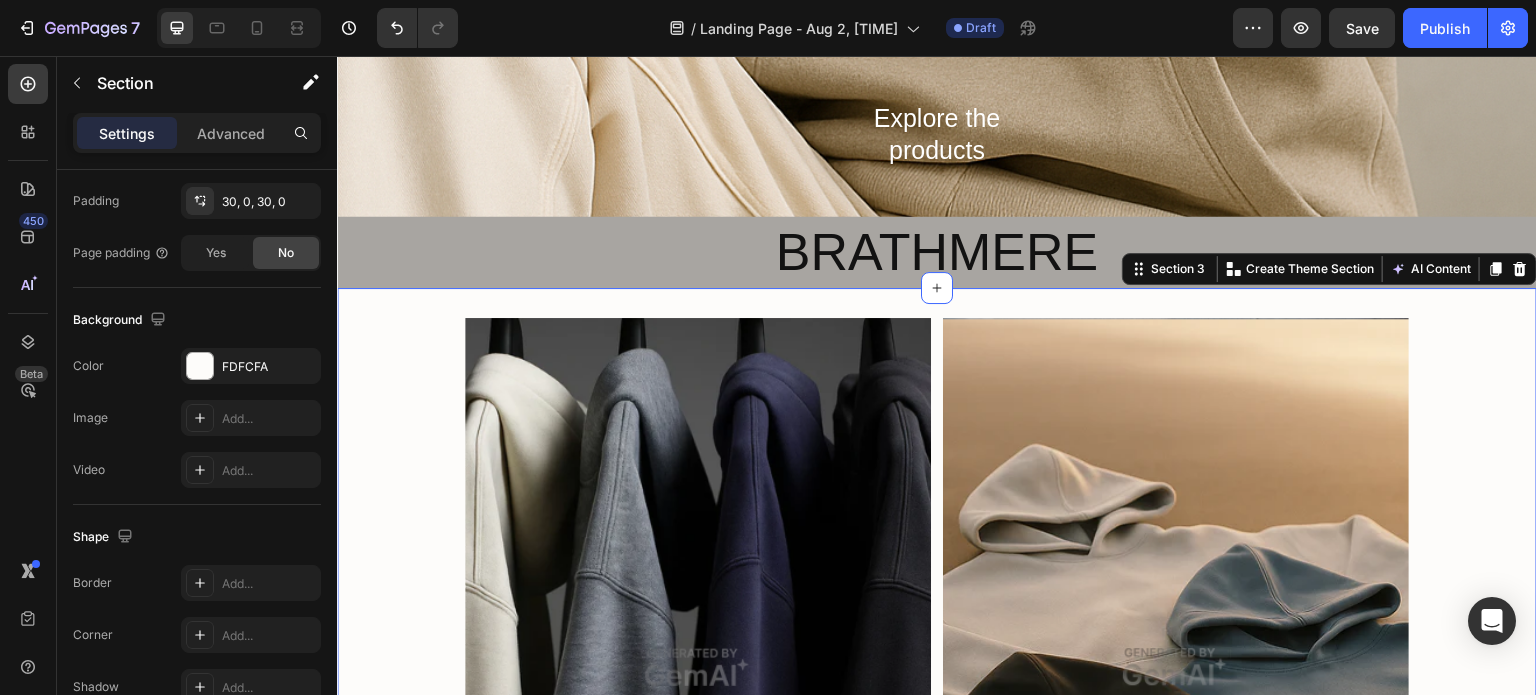 scroll, scrollTop: 0, scrollLeft: 0, axis: both 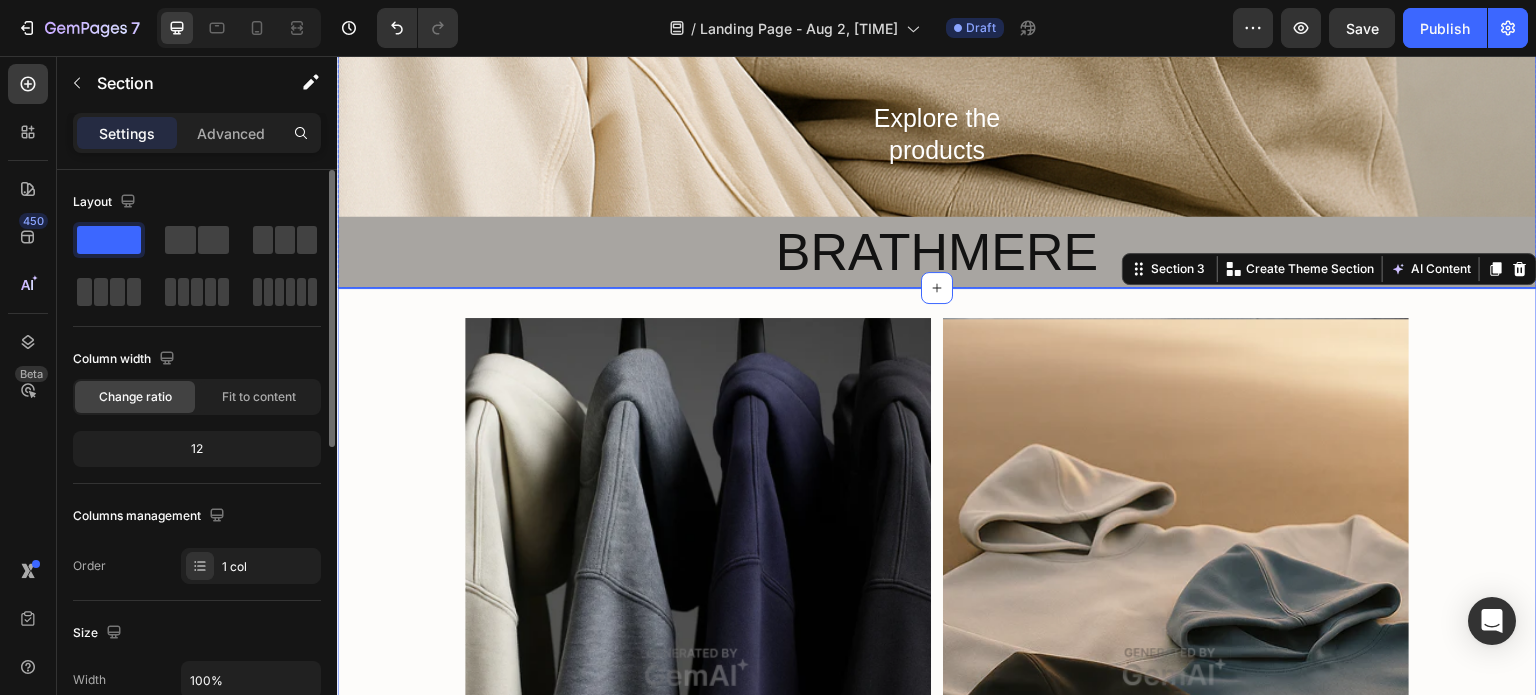 click on "BRATHMERE" at bounding box center (937, 253) 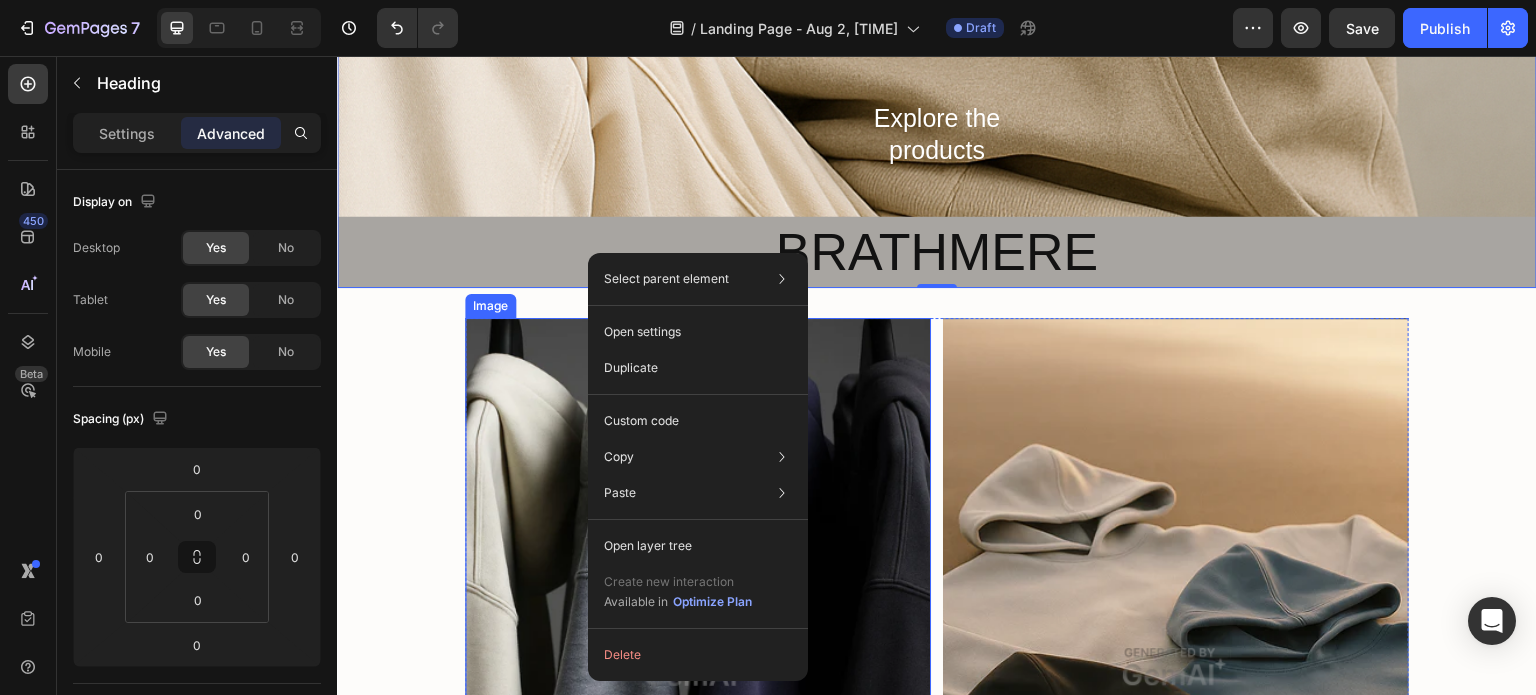 scroll, scrollTop: 0, scrollLeft: 0, axis: both 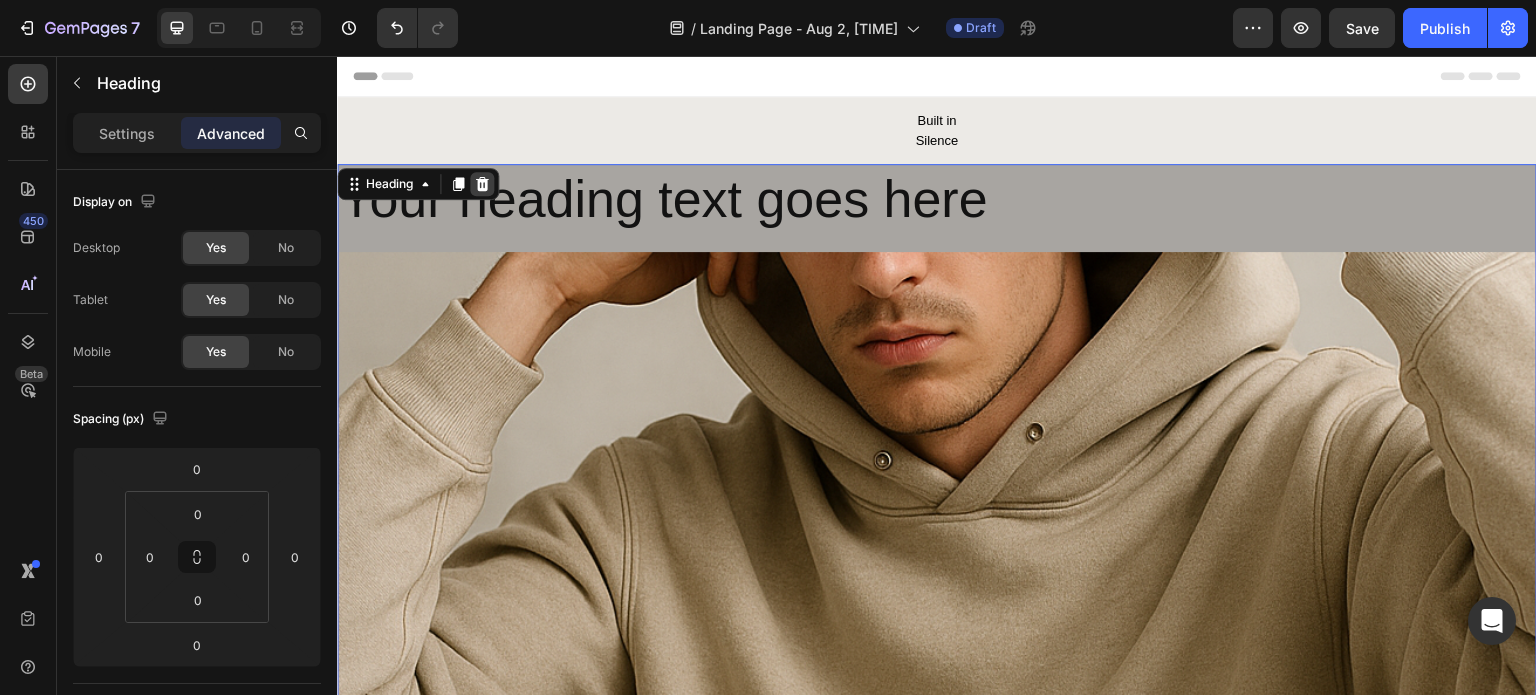 click 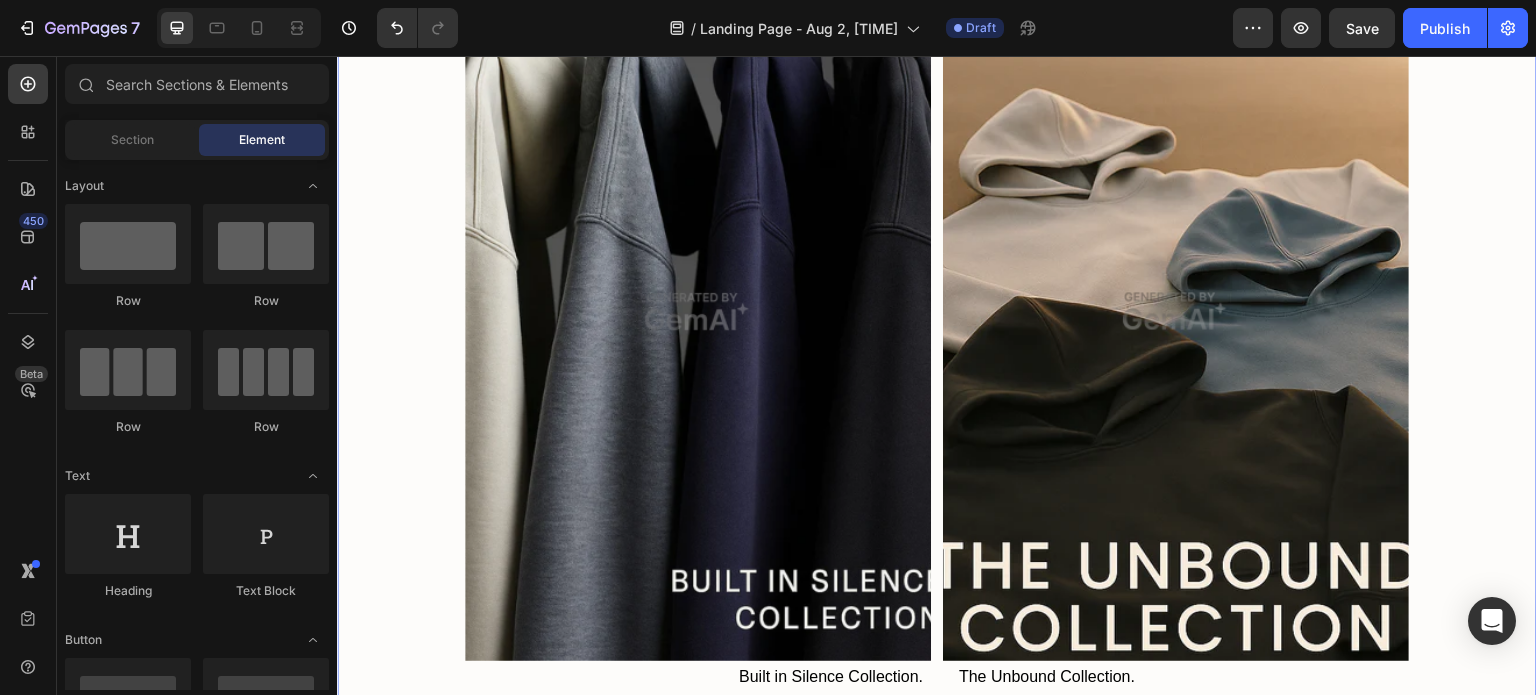 scroll, scrollTop: 0, scrollLeft: 0, axis: both 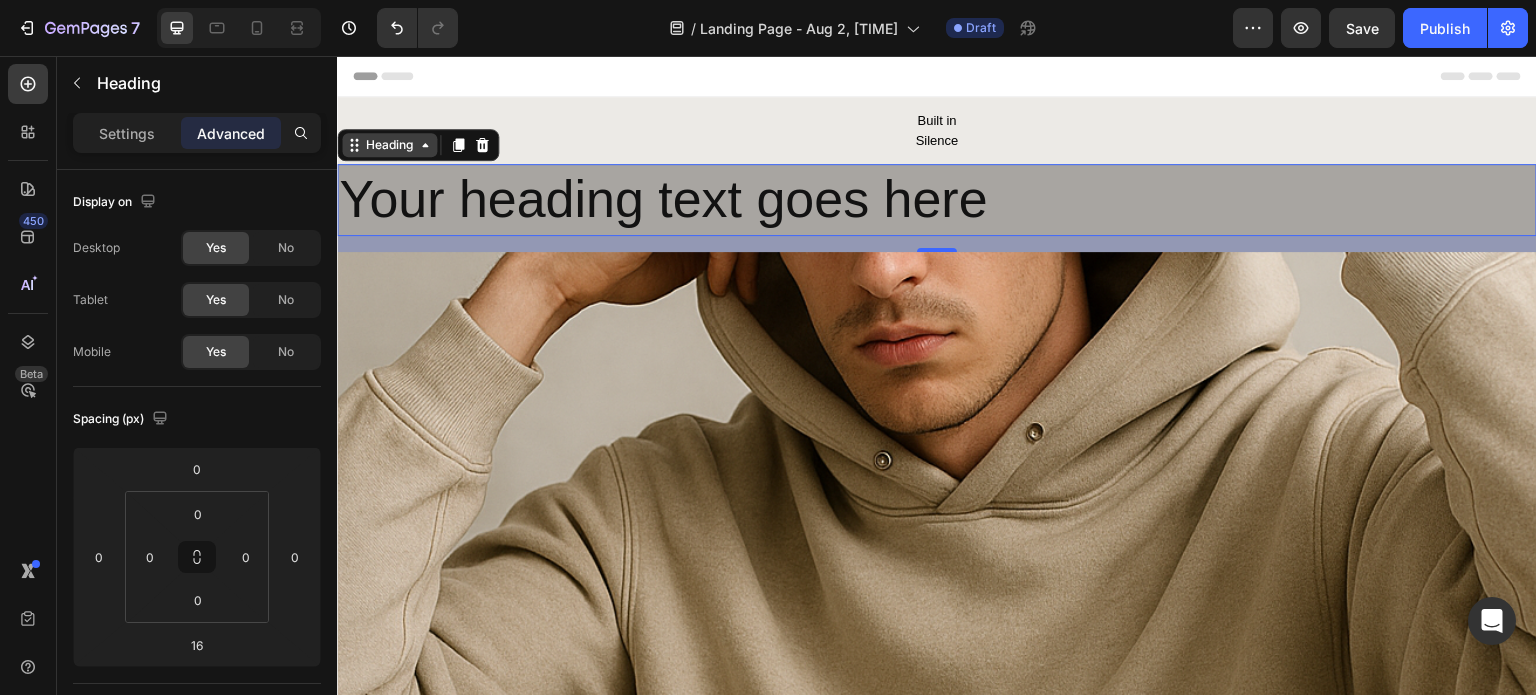 click on "Heading" at bounding box center [389, 145] 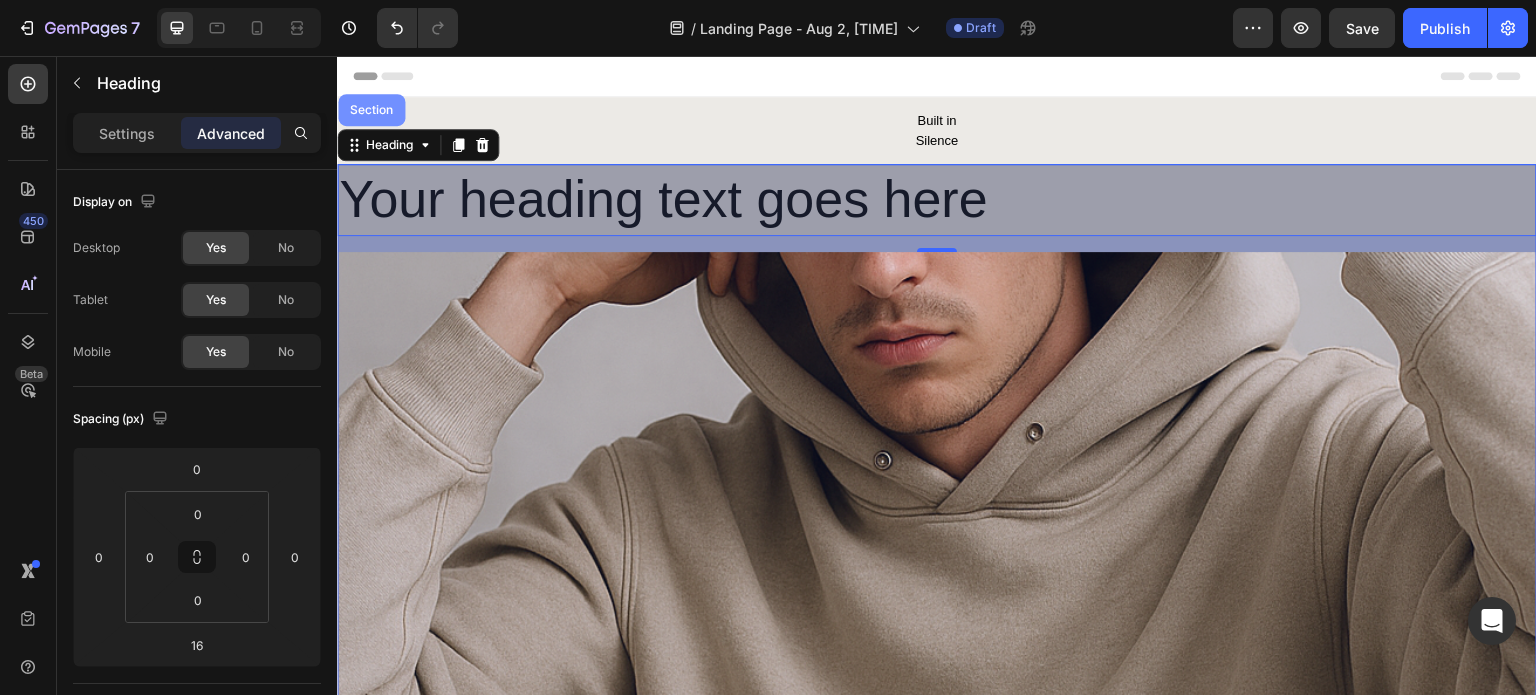 click on "Section" at bounding box center (371, 110) 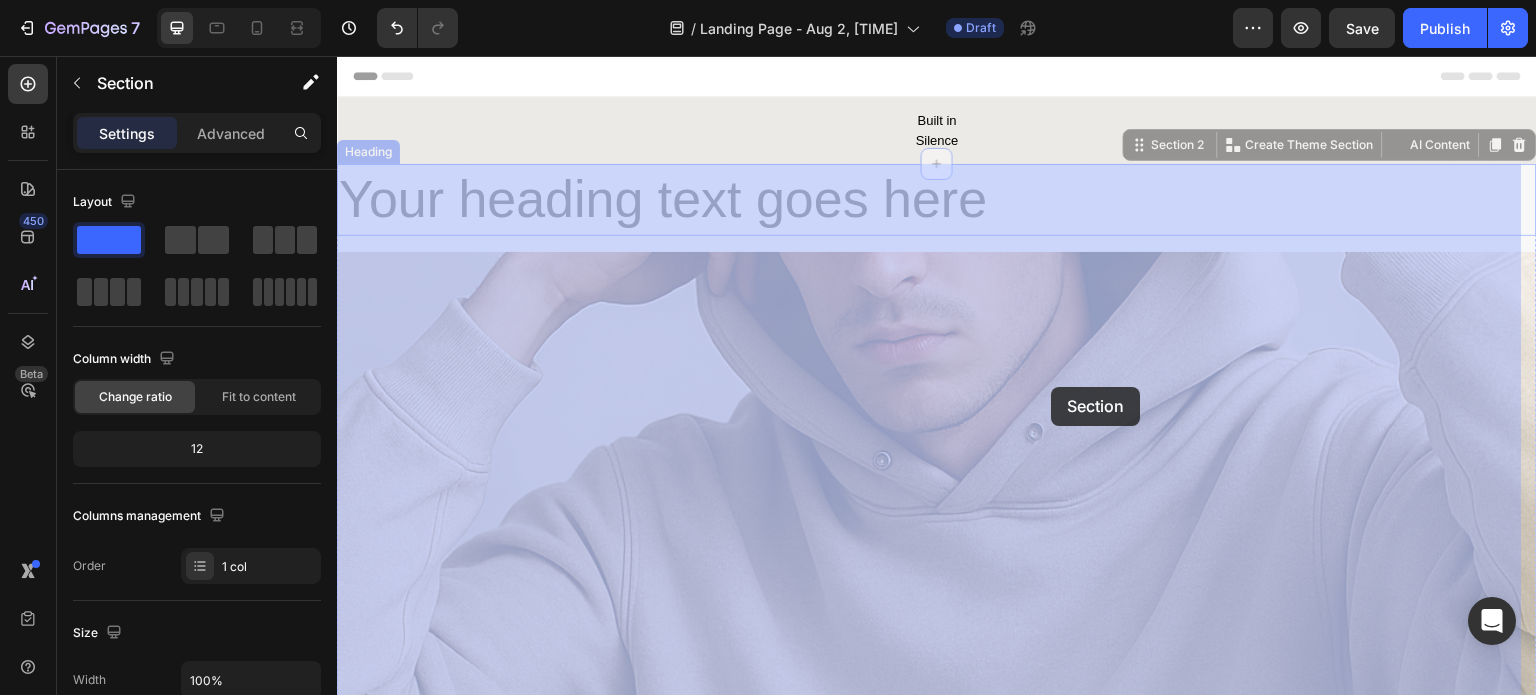 drag, startPoint x: 1119, startPoint y: 149, endPoint x: 1052, endPoint y: 387, distance: 247.25089 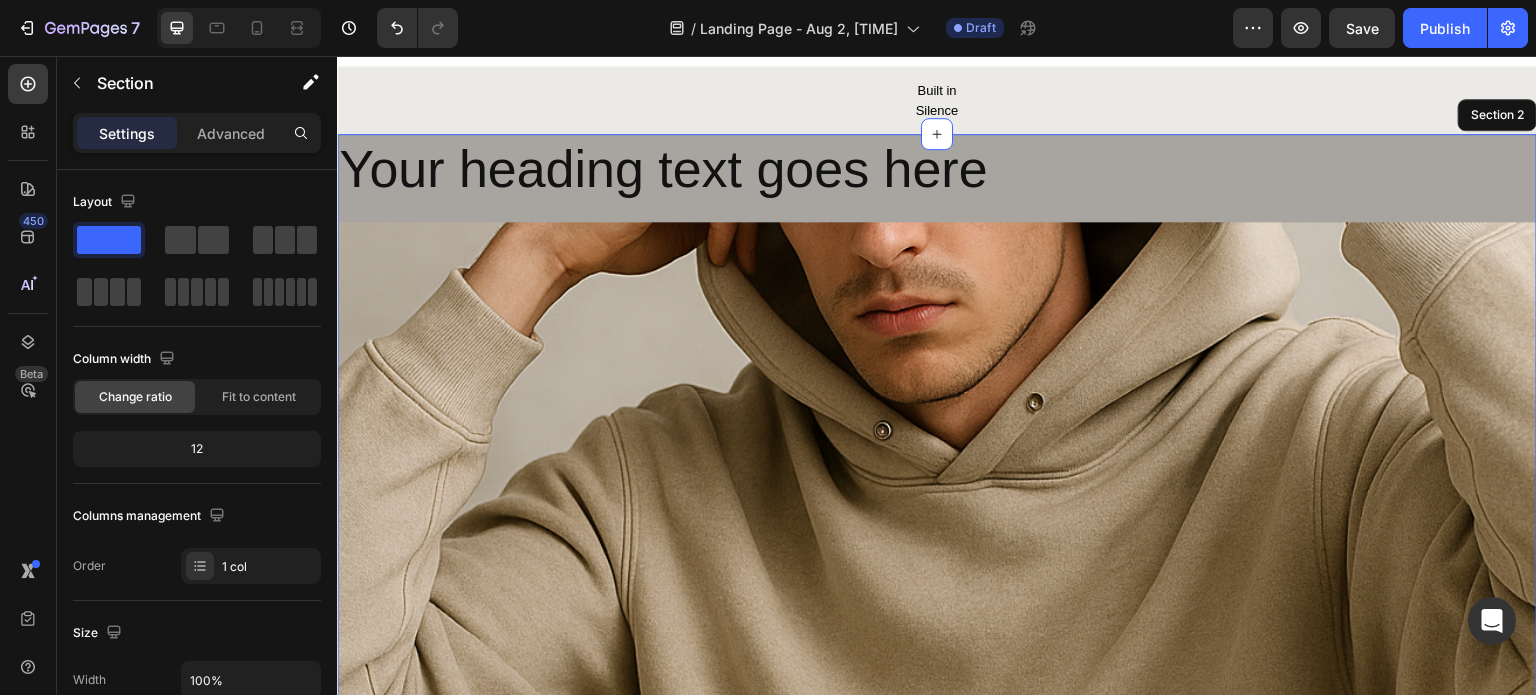 scroll, scrollTop: 0, scrollLeft: 0, axis: both 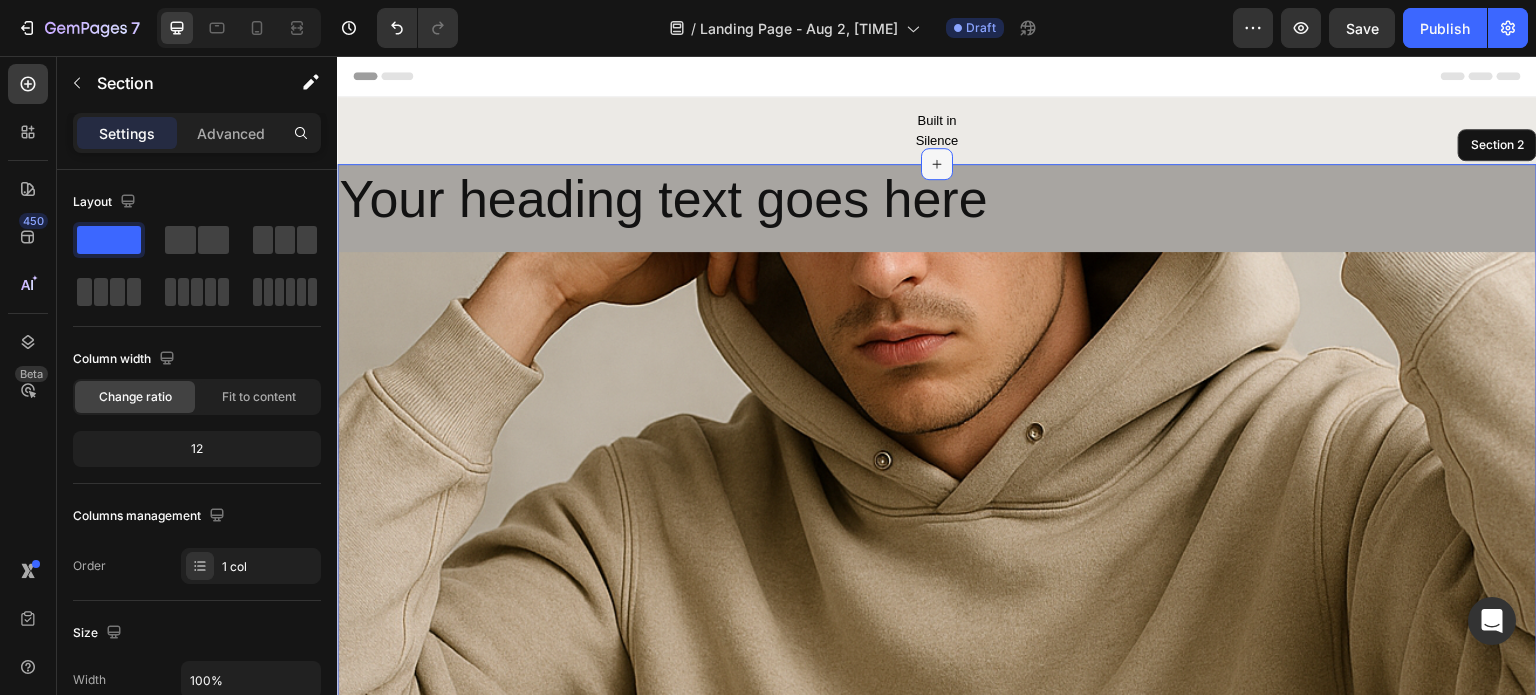 click 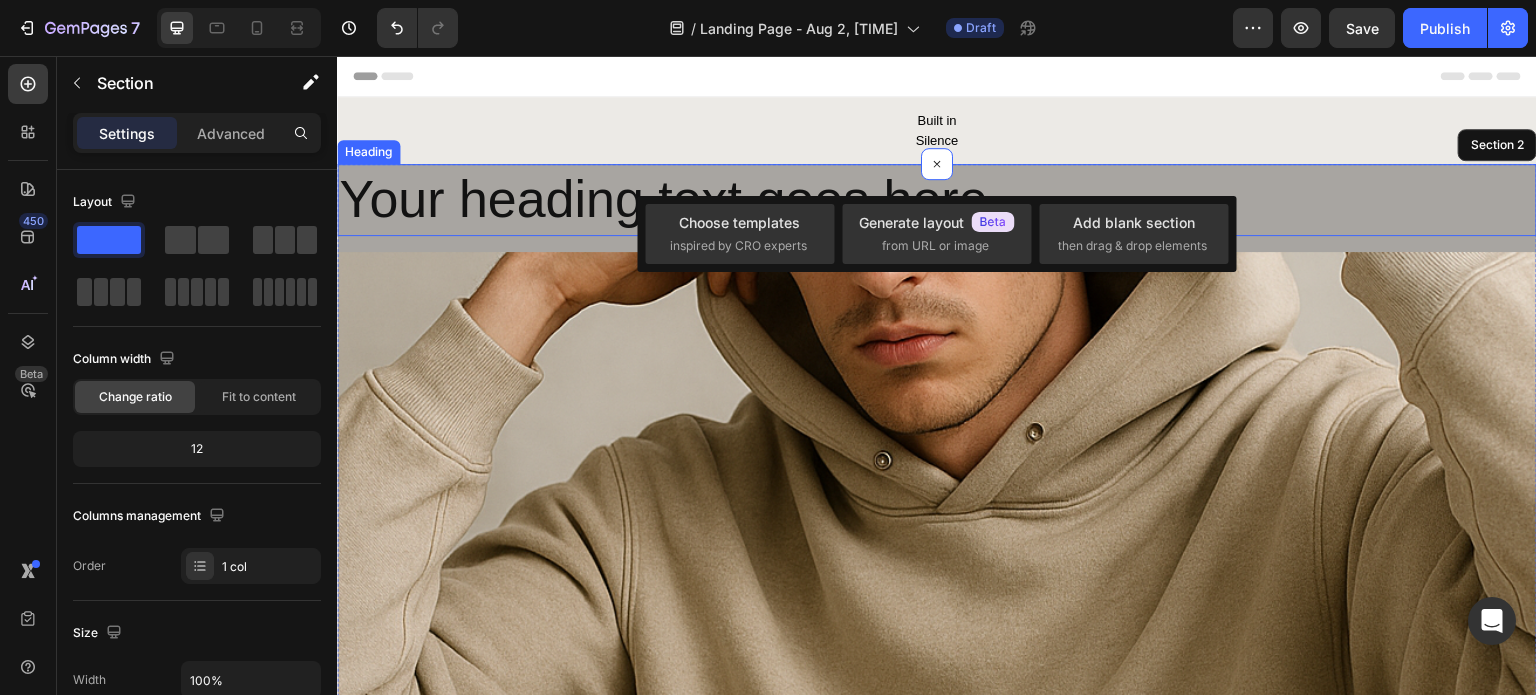 click on "Your heading text goes here" at bounding box center (937, 200) 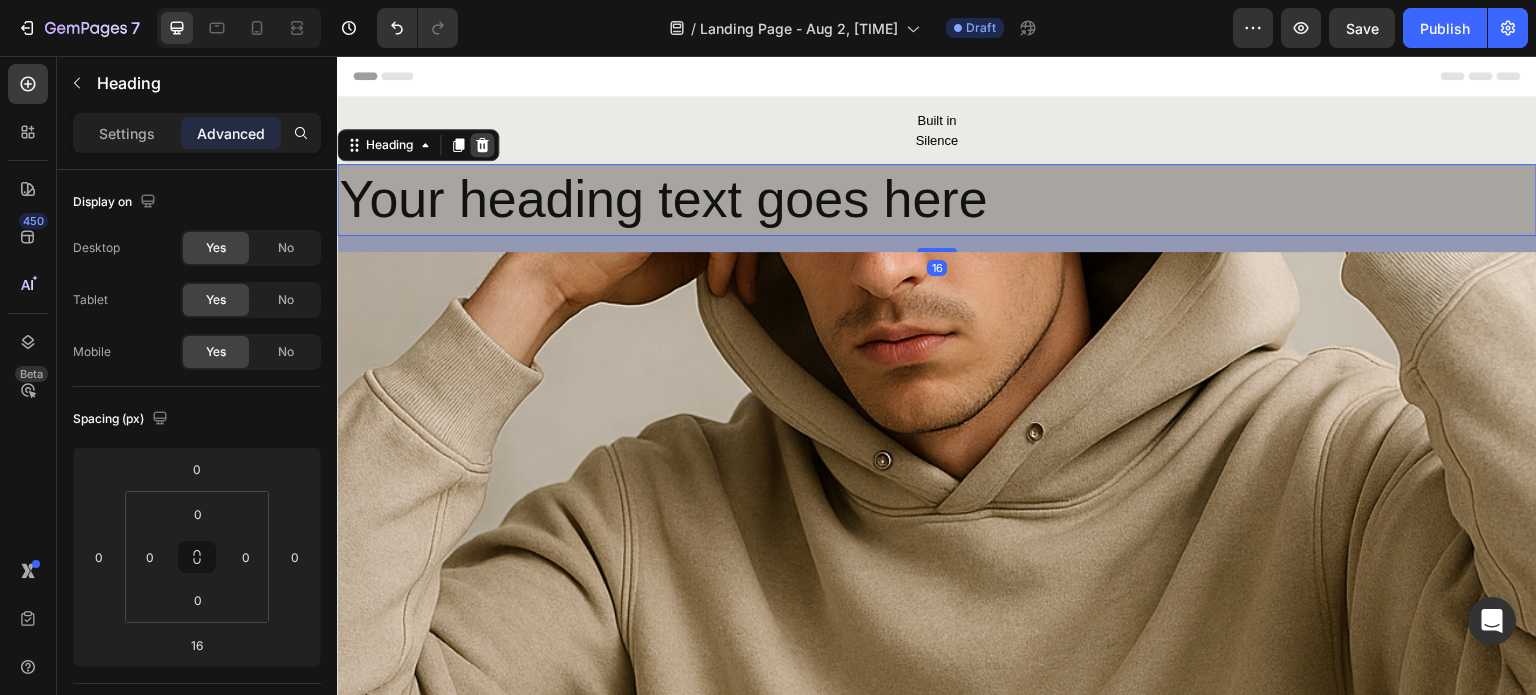 click at bounding box center (482, 145) 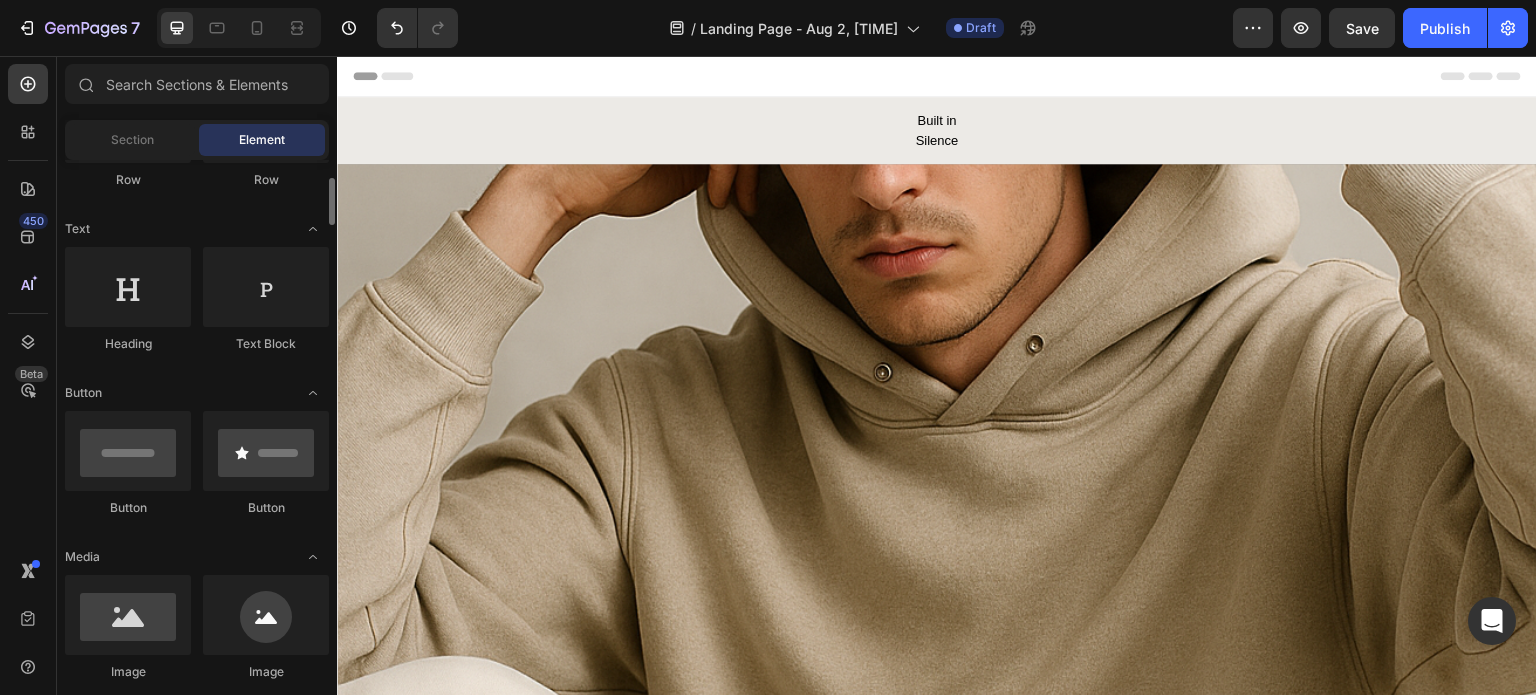 scroll, scrollTop: 244, scrollLeft: 0, axis: vertical 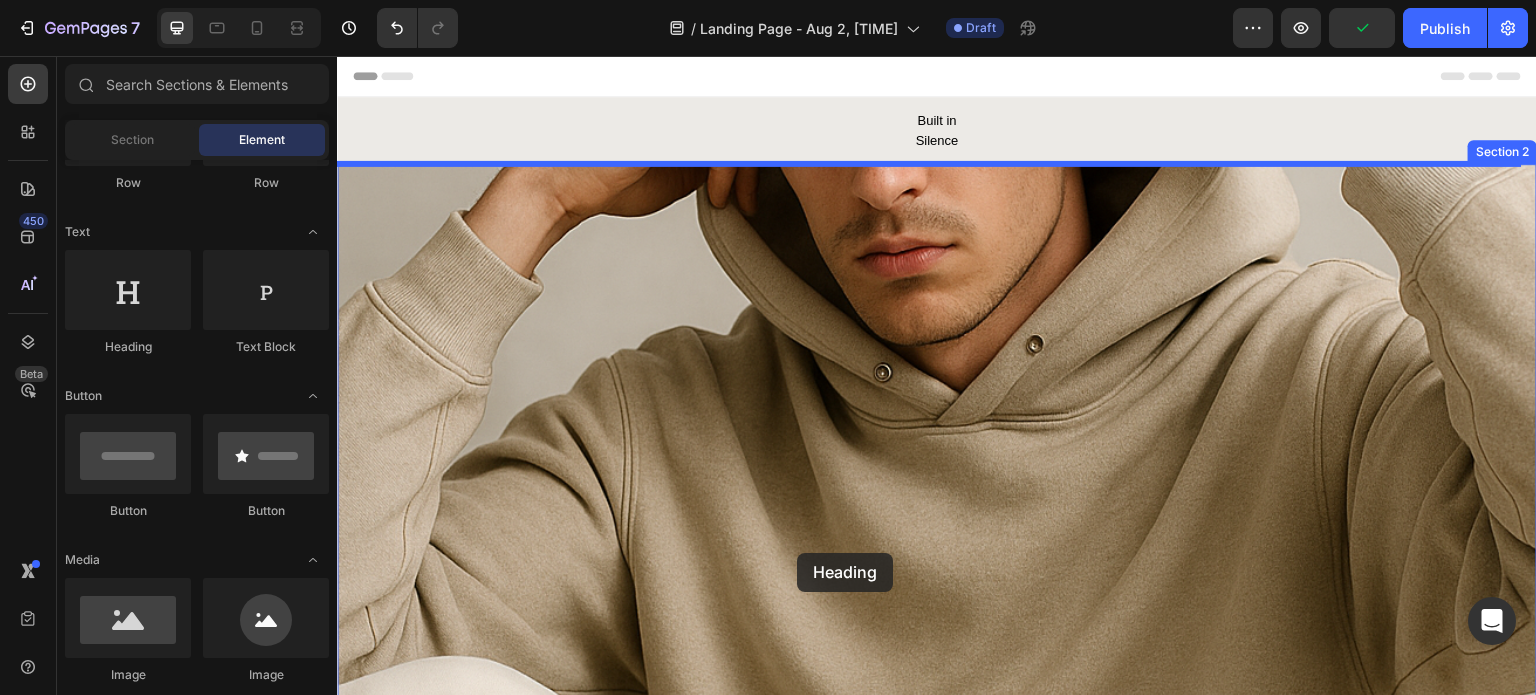 drag, startPoint x: 472, startPoint y: 351, endPoint x: 797, endPoint y: 553, distance: 382.66043 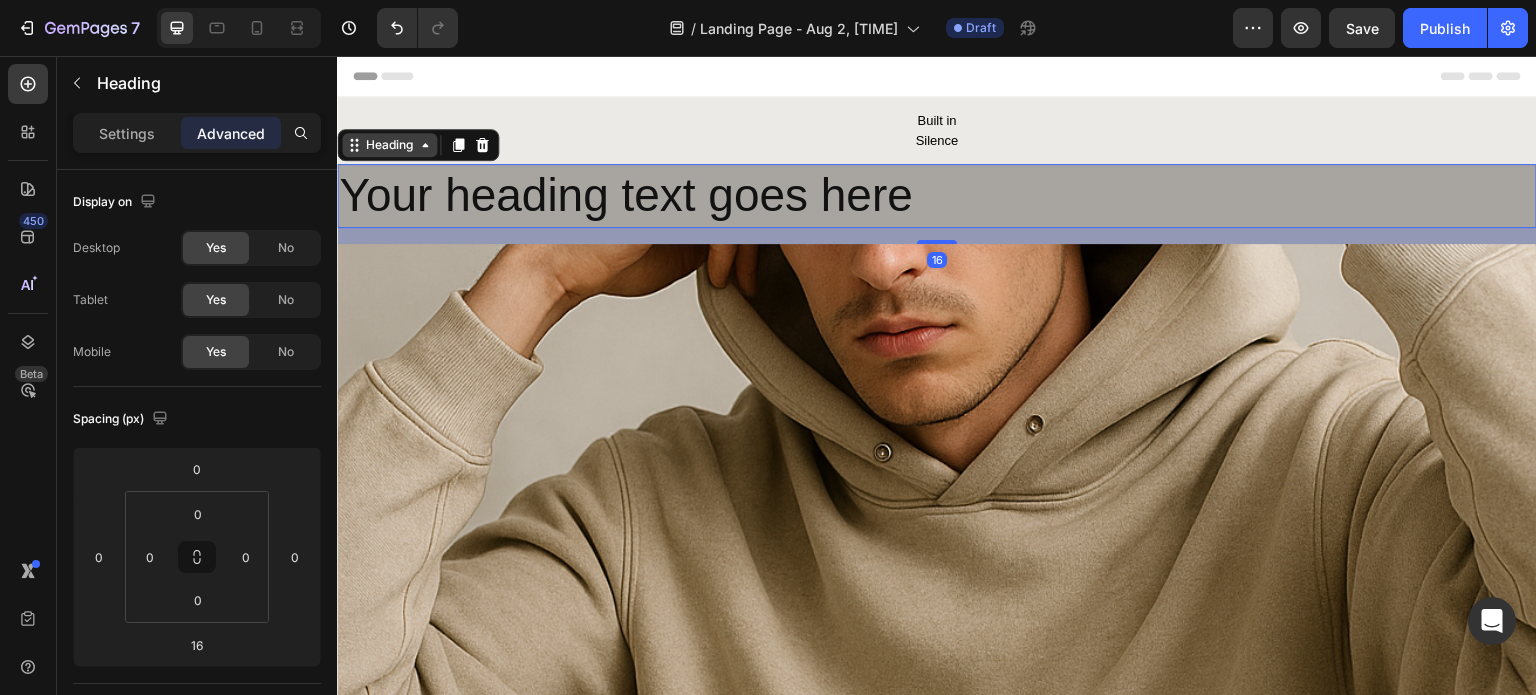 click on "Heading" at bounding box center [389, 145] 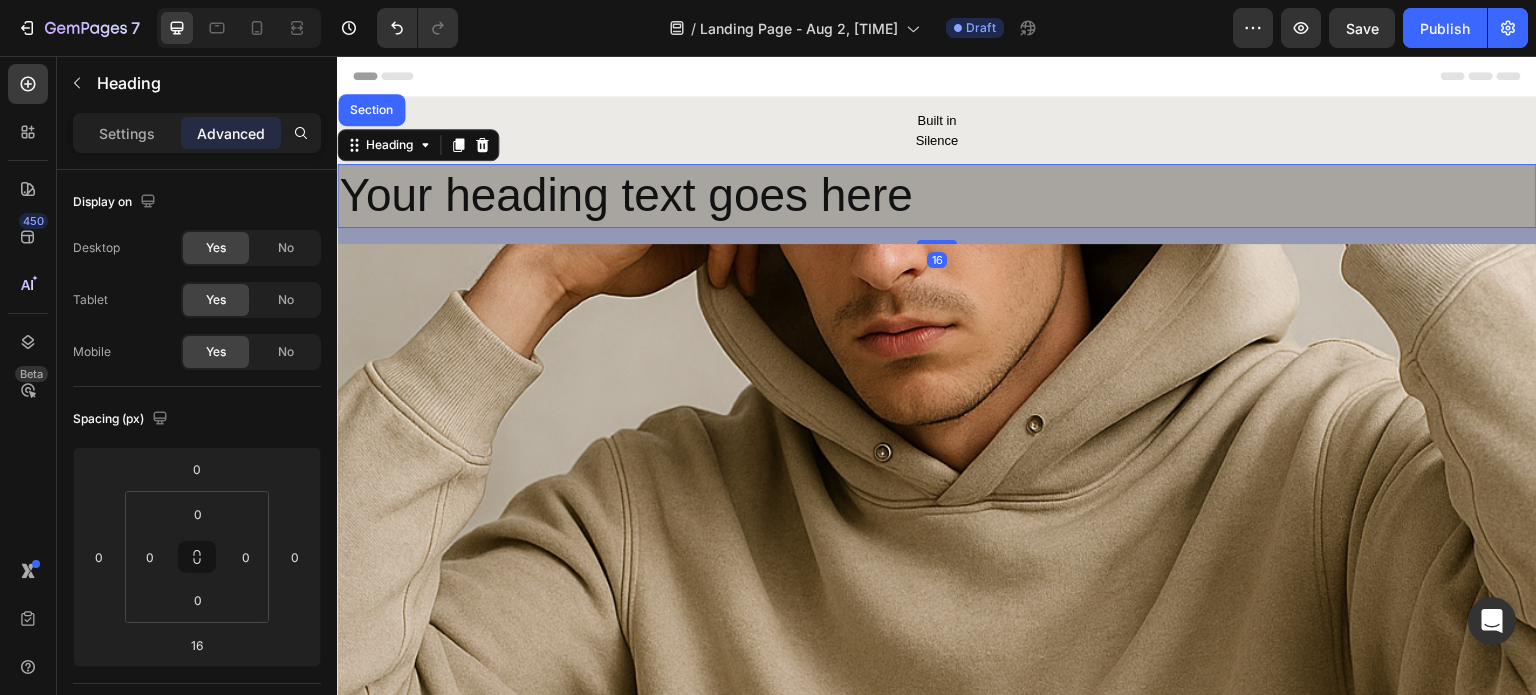 click on "Heading Section" at bounding box center (418, 145) 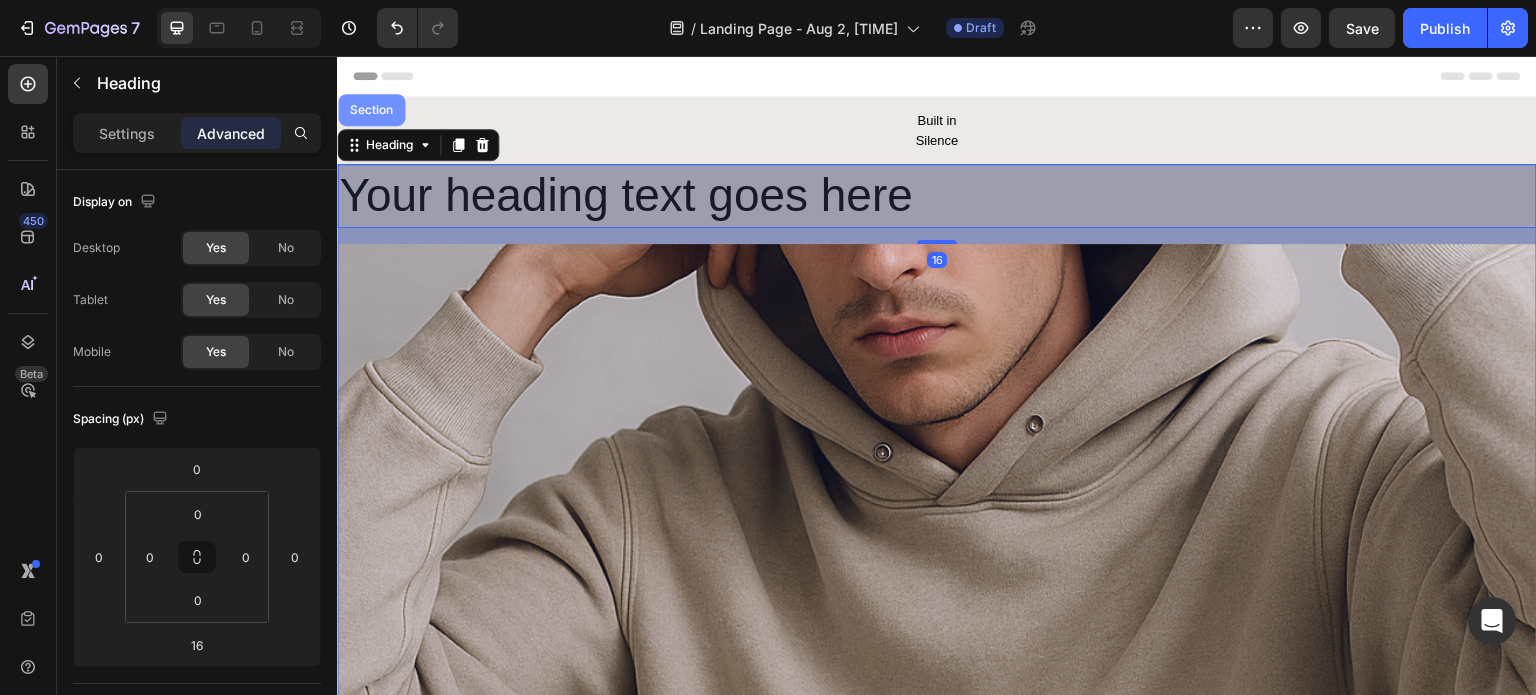 click on "Section" at bounding box center [371, 110] 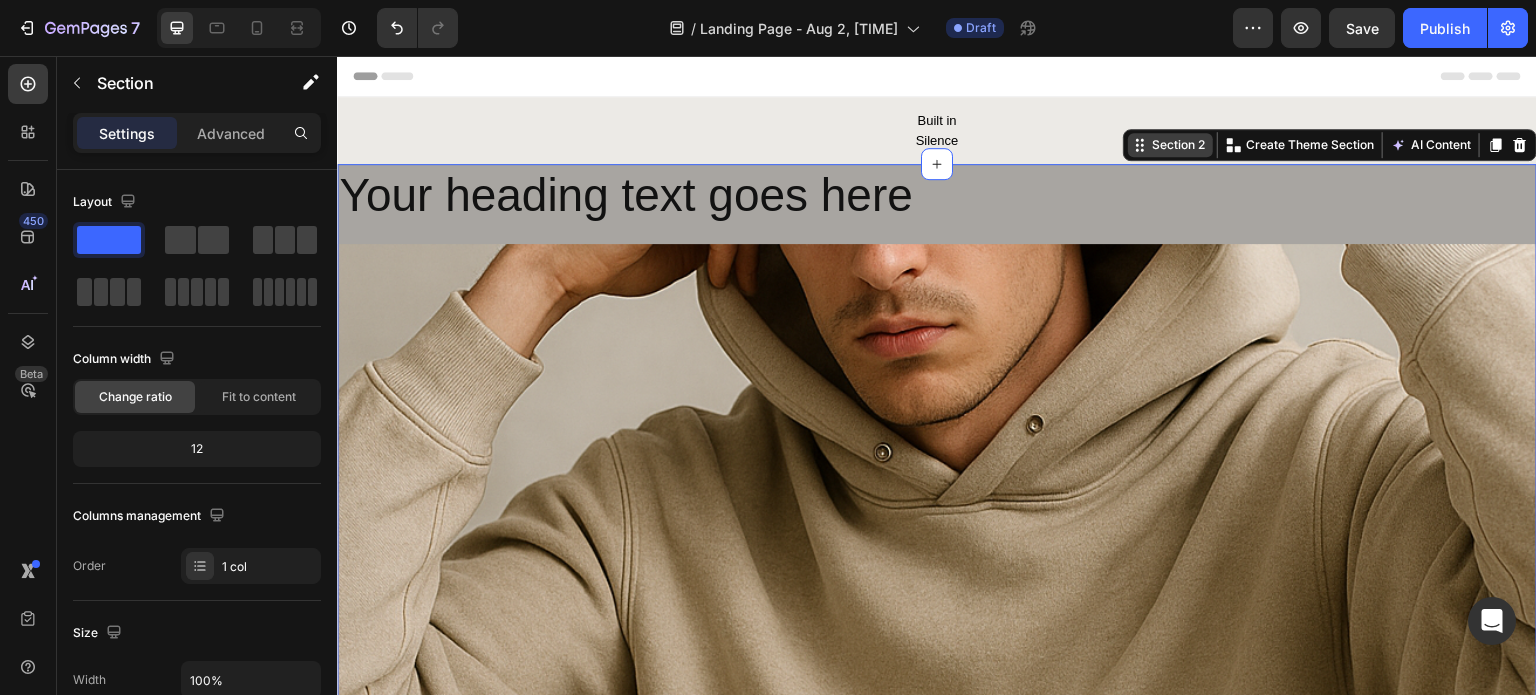 click on "Section 2" at bounding box center (1178, 145) 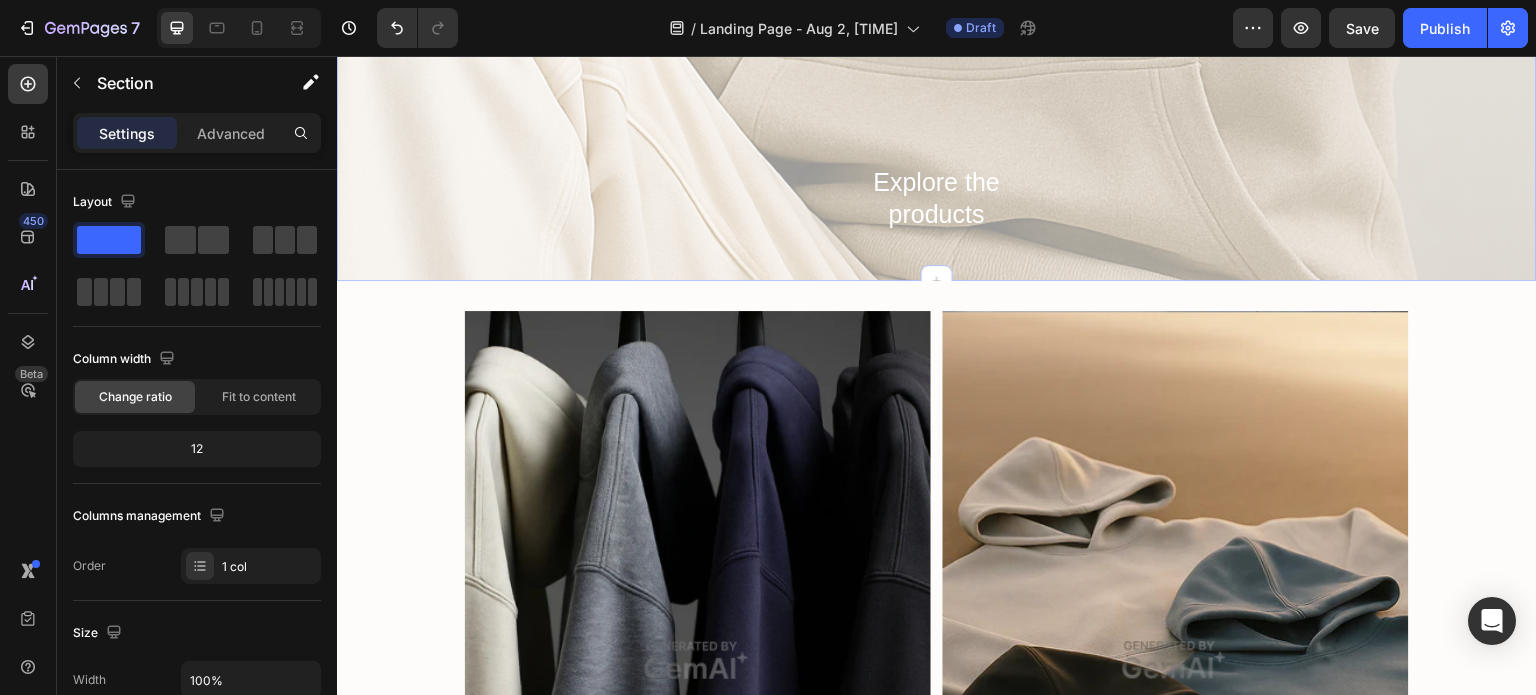 scroll, scrollTop: 977, scrollLeft: 0, axis: vertical 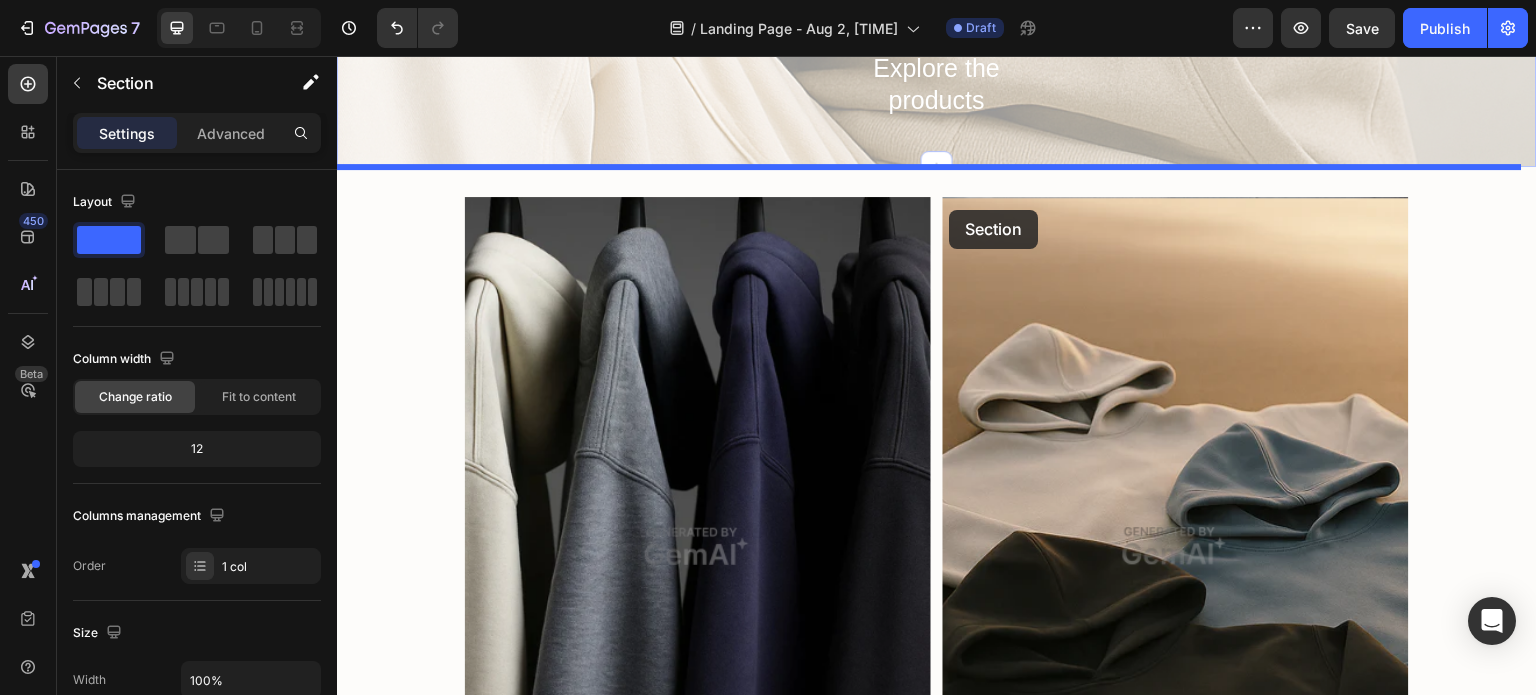 drag, startPoint x: 1141, startPoint y: 148, endPoint x: 950, endPoint y: 206, distance: 199.61212 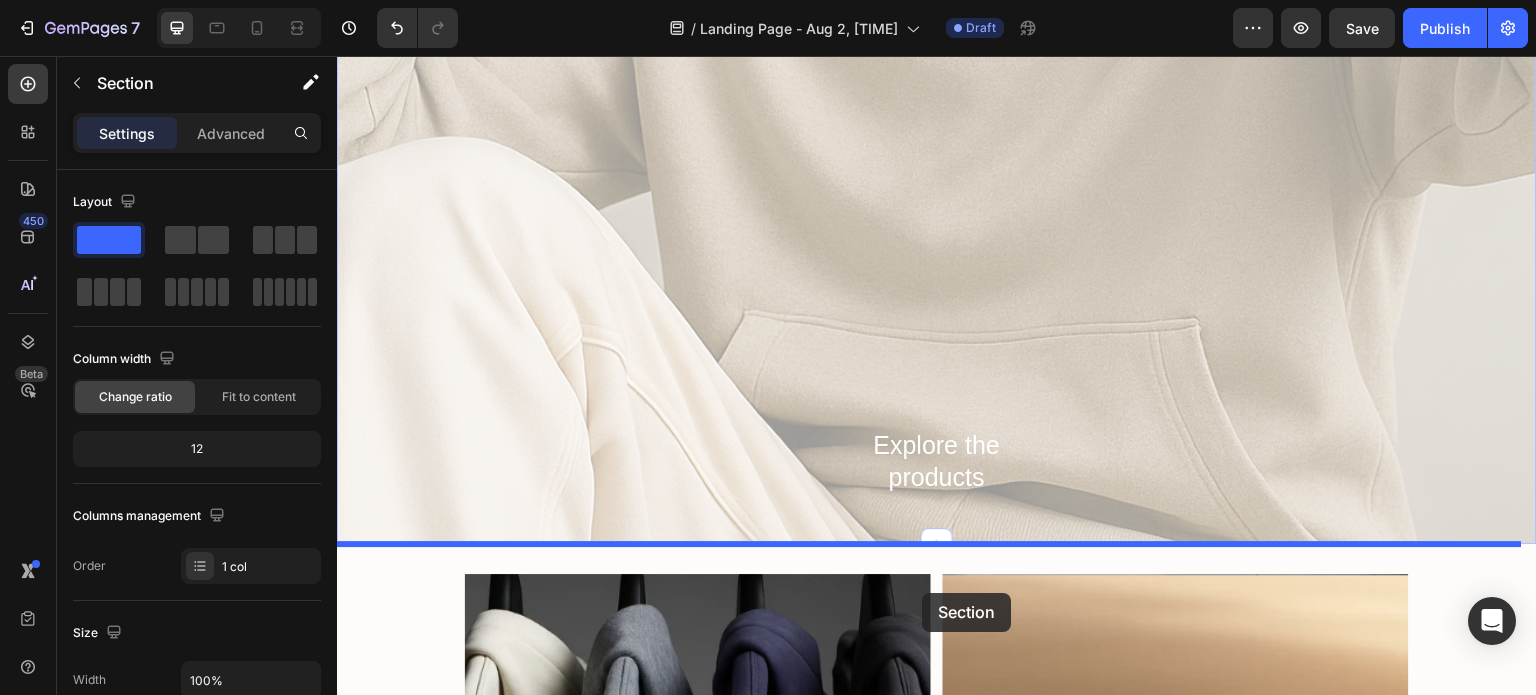 scroll, scrollTop: 636, scrollLeft: 0, axis: vertical 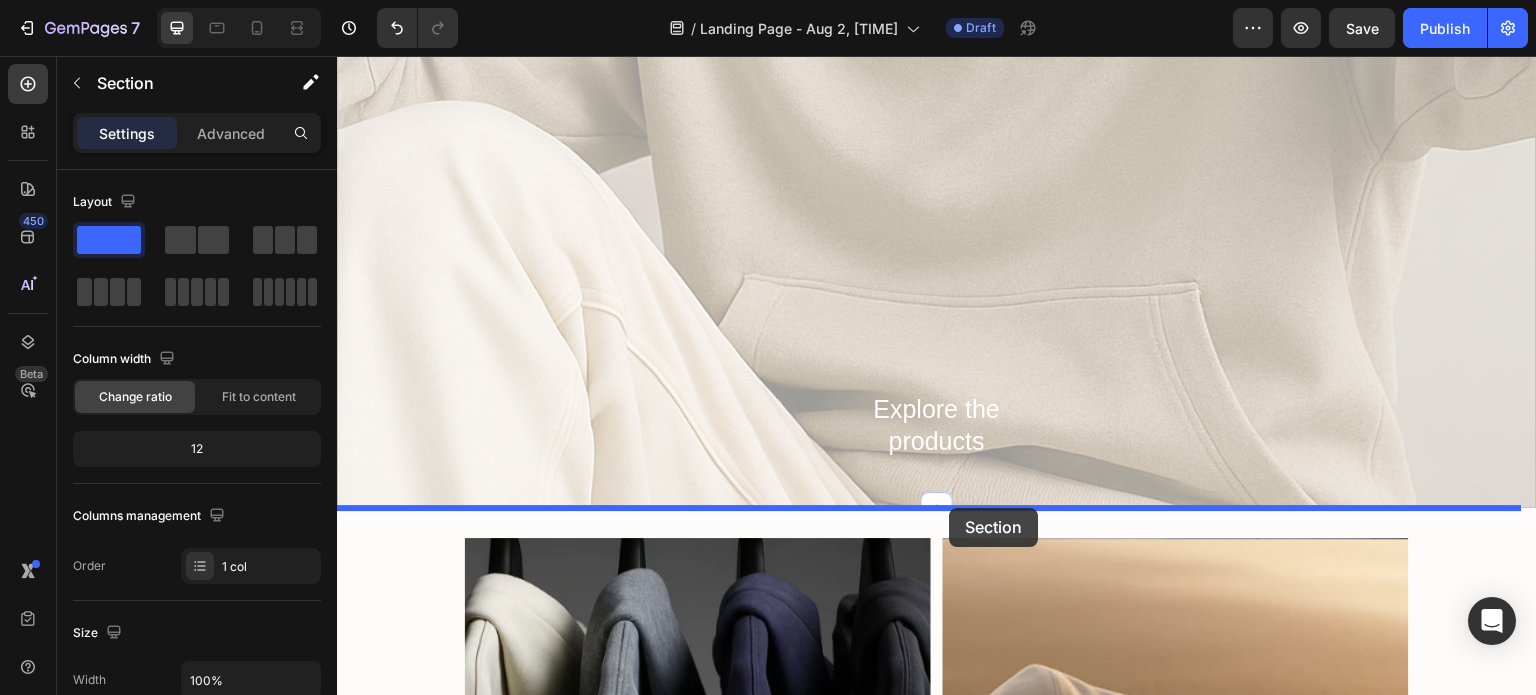 drag, startPoint x: 1160, startPoint y: 184, endPoint x: 950, endPoint y: 506, distance: 384.42685 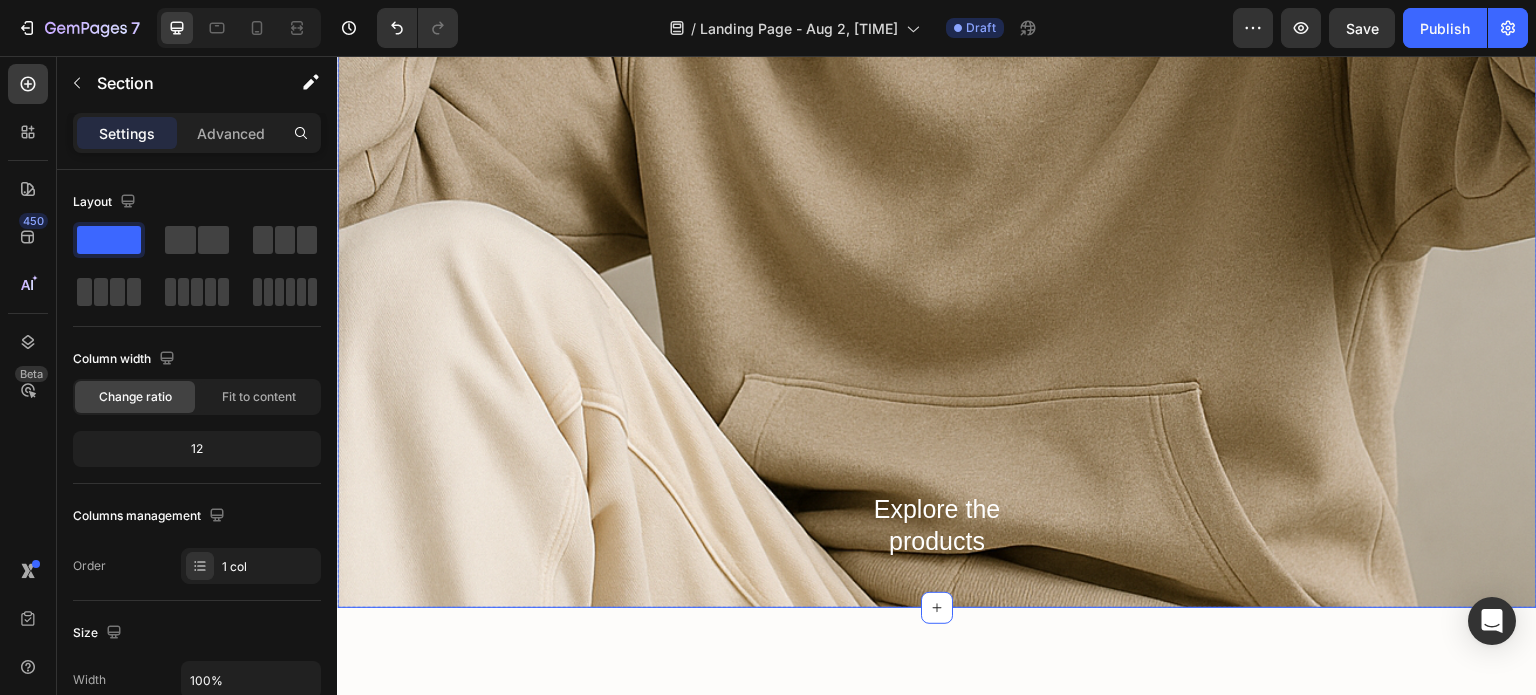 scroll, scrollTop: 48, scrollLeft: 0, axis: vertical 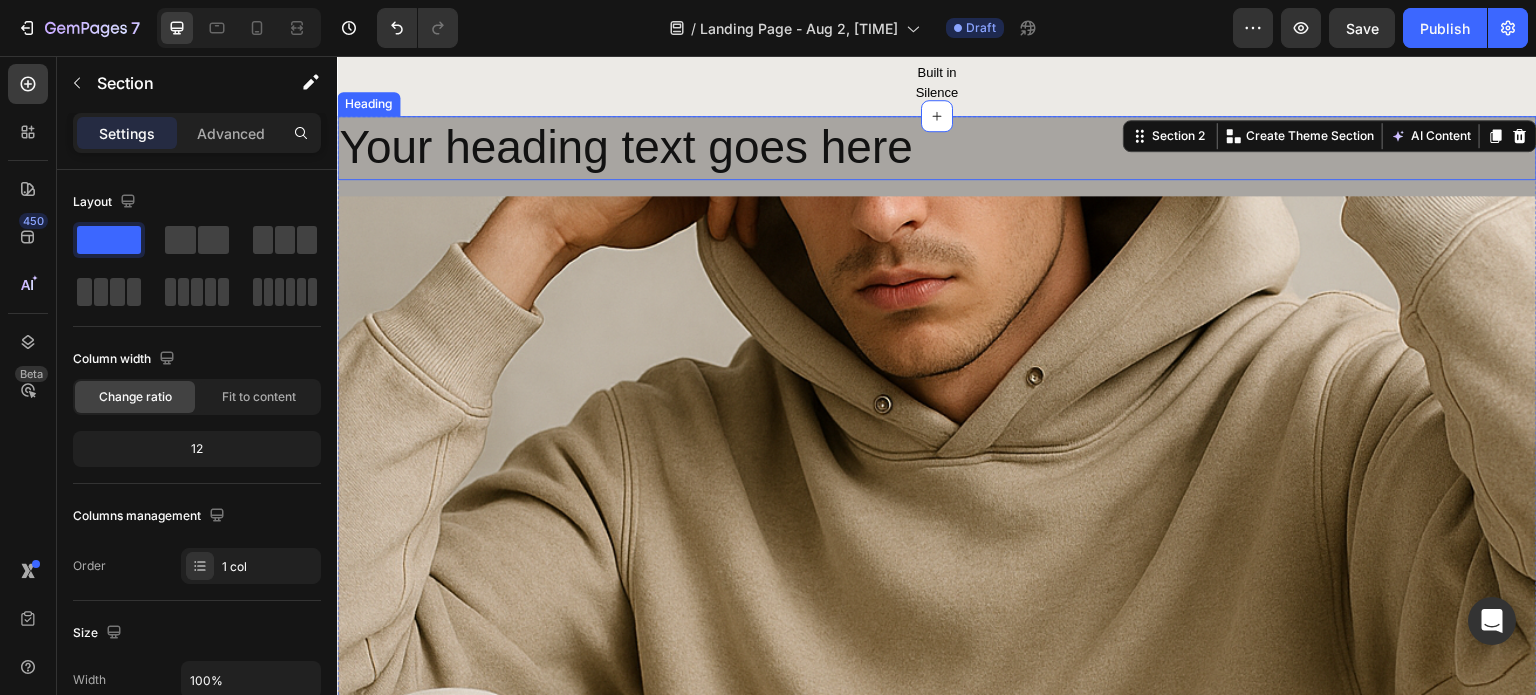 click on "Your heading text goes here" at bounding box center (937, 148) 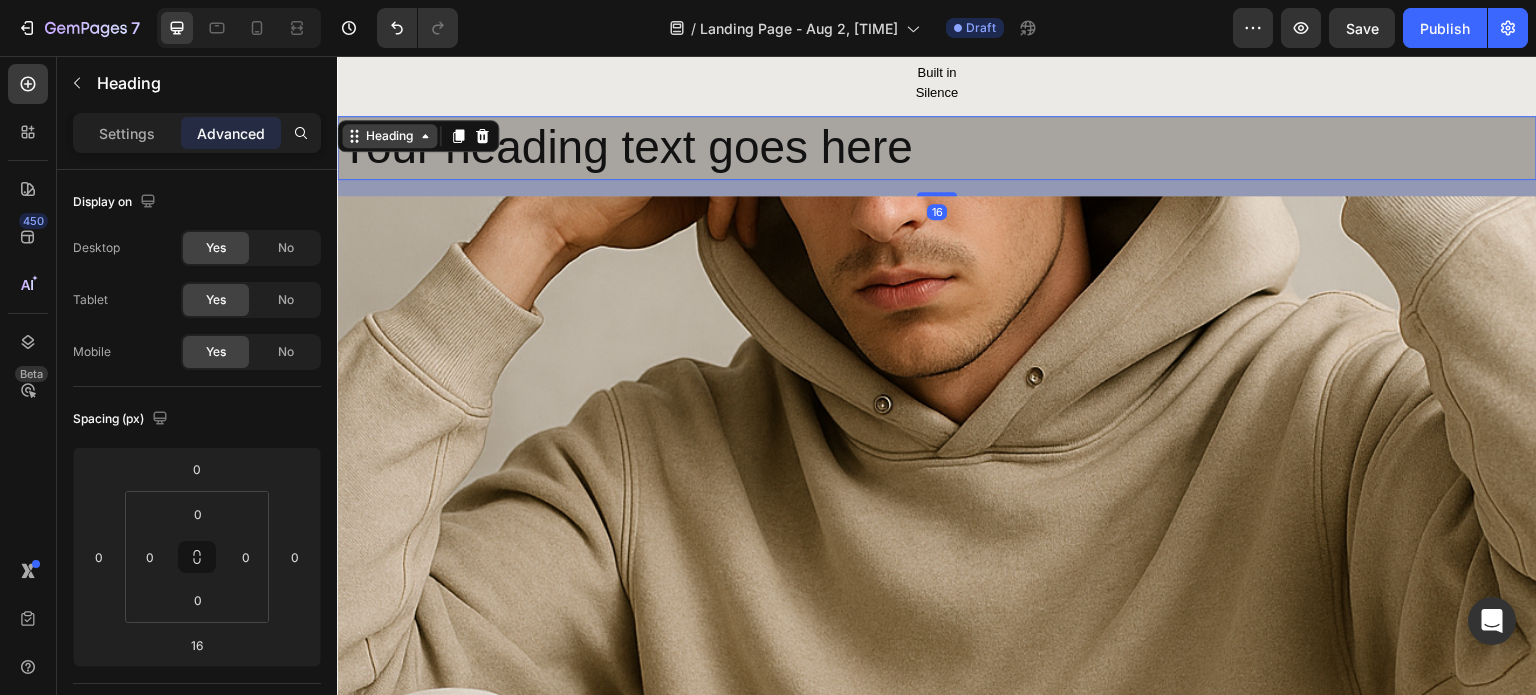 click 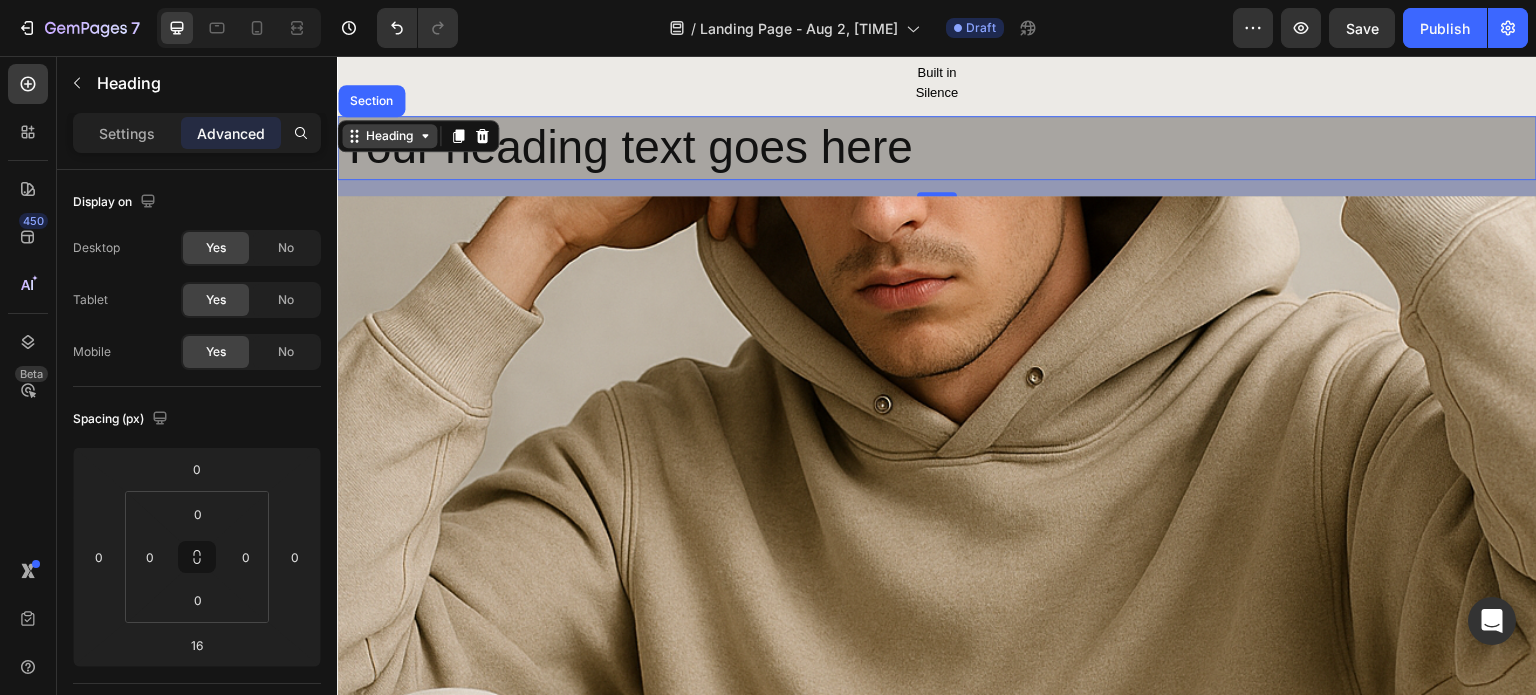 click on "Heading" at bounding box center (389, 136) 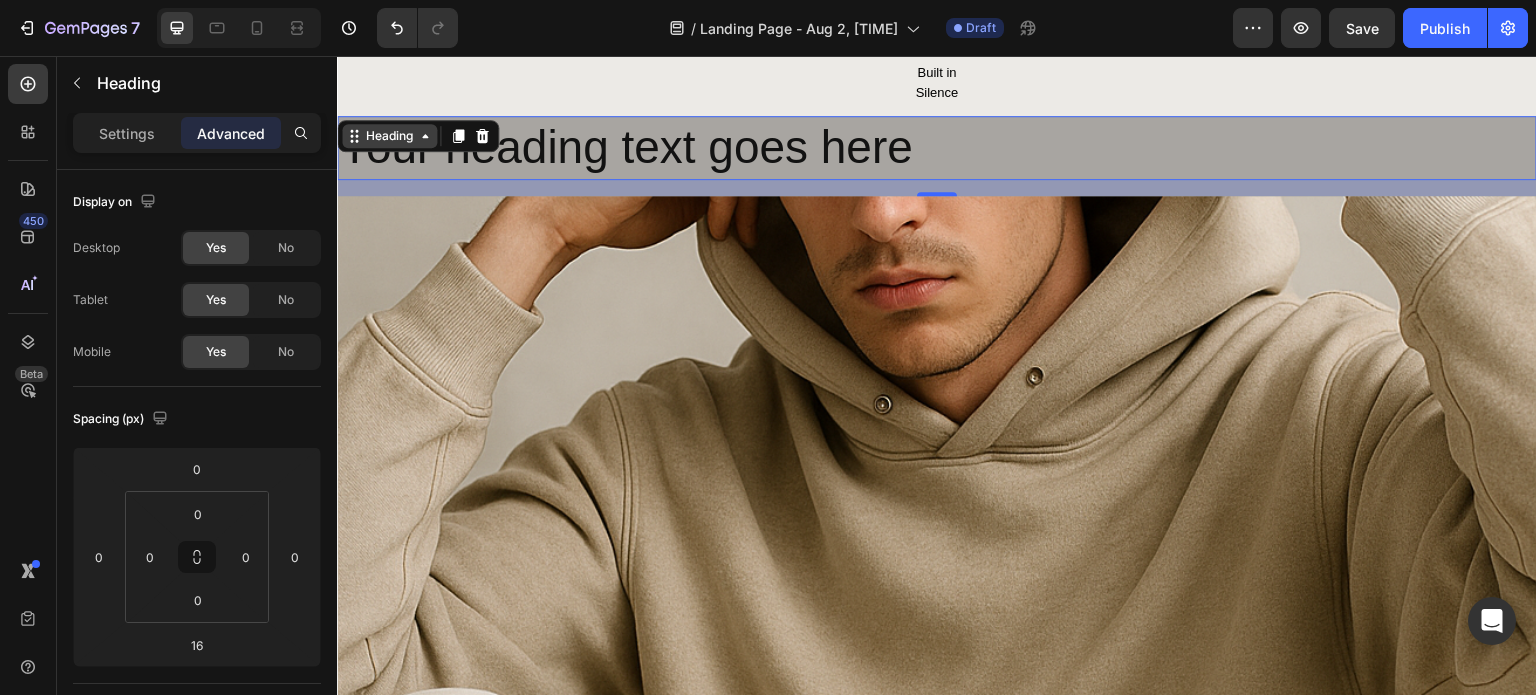 click on "Heading" at bounding box center [389, 136] 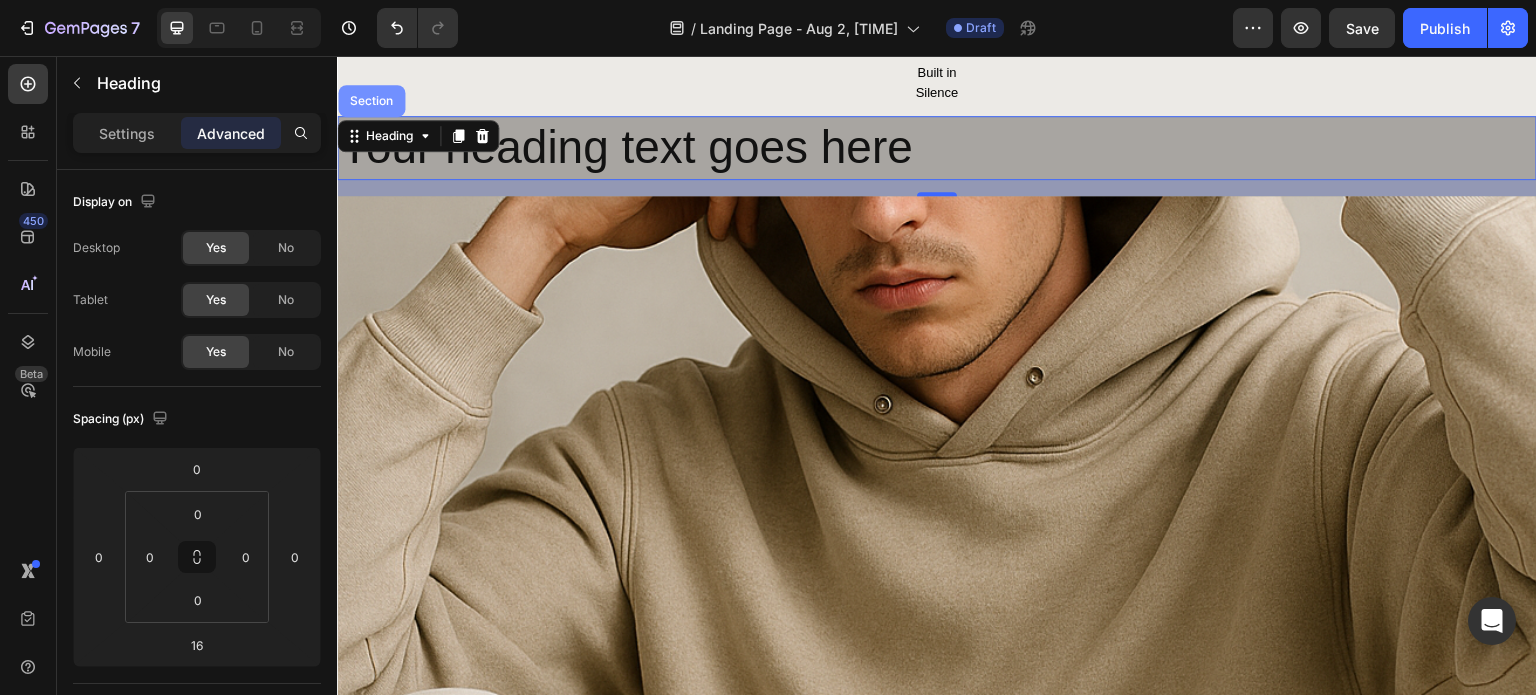 click on "Section" at bounding box center [371, 101] 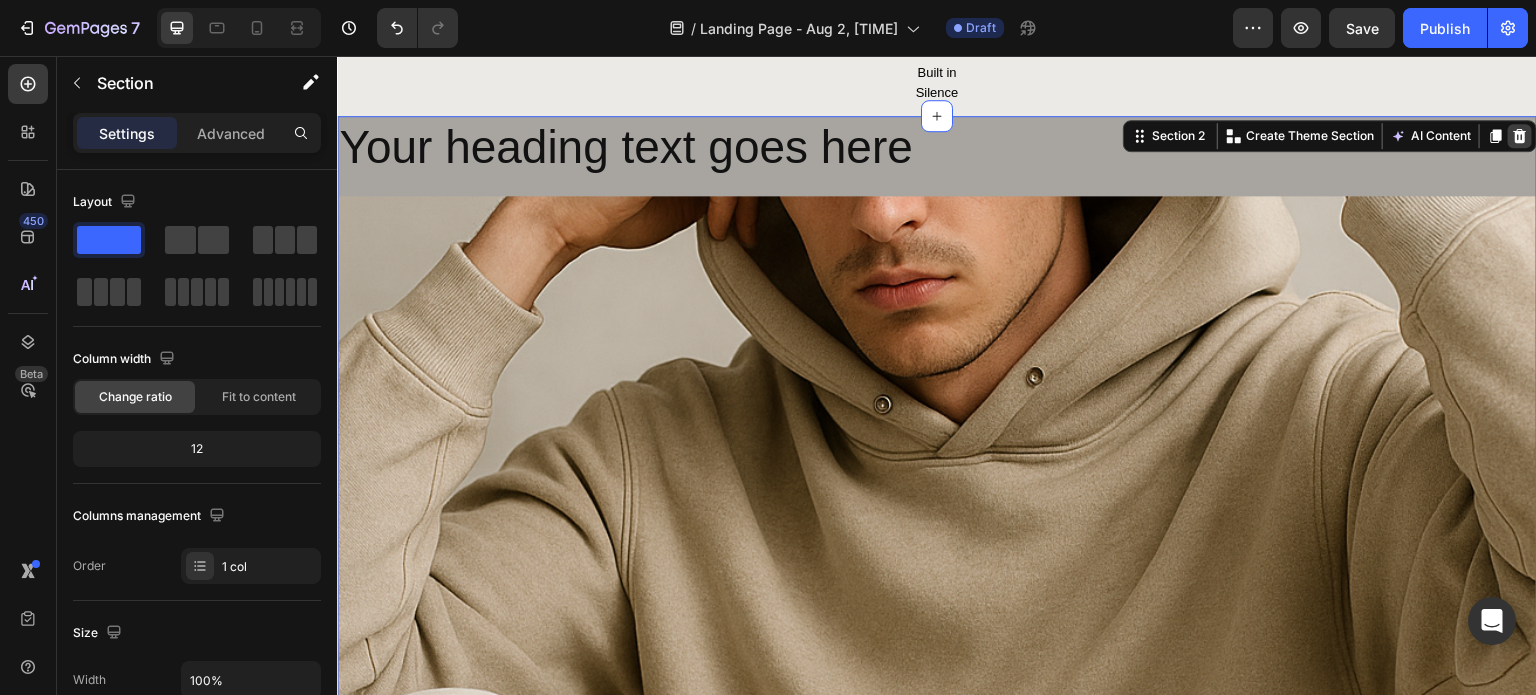 click 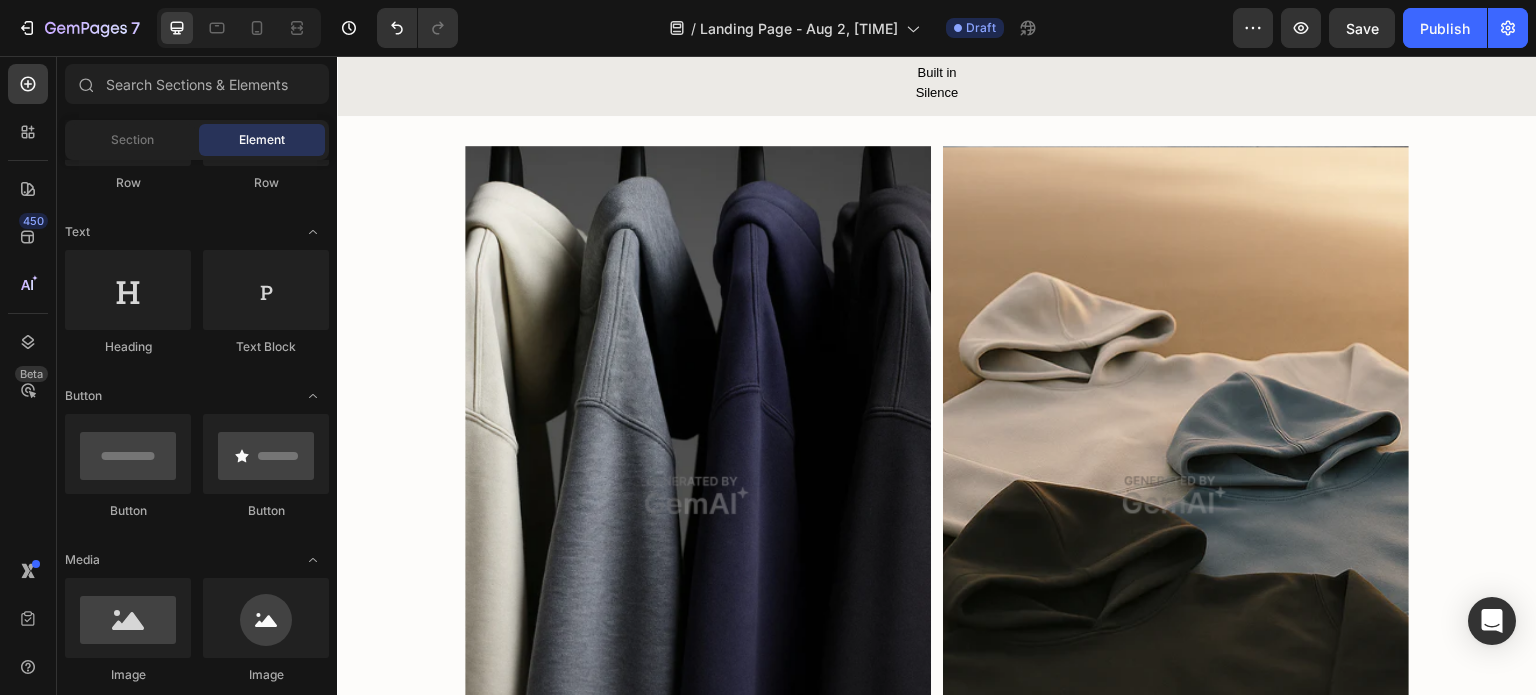 scroll, scrollTop: 0, scrollLeft: 0, axis: both 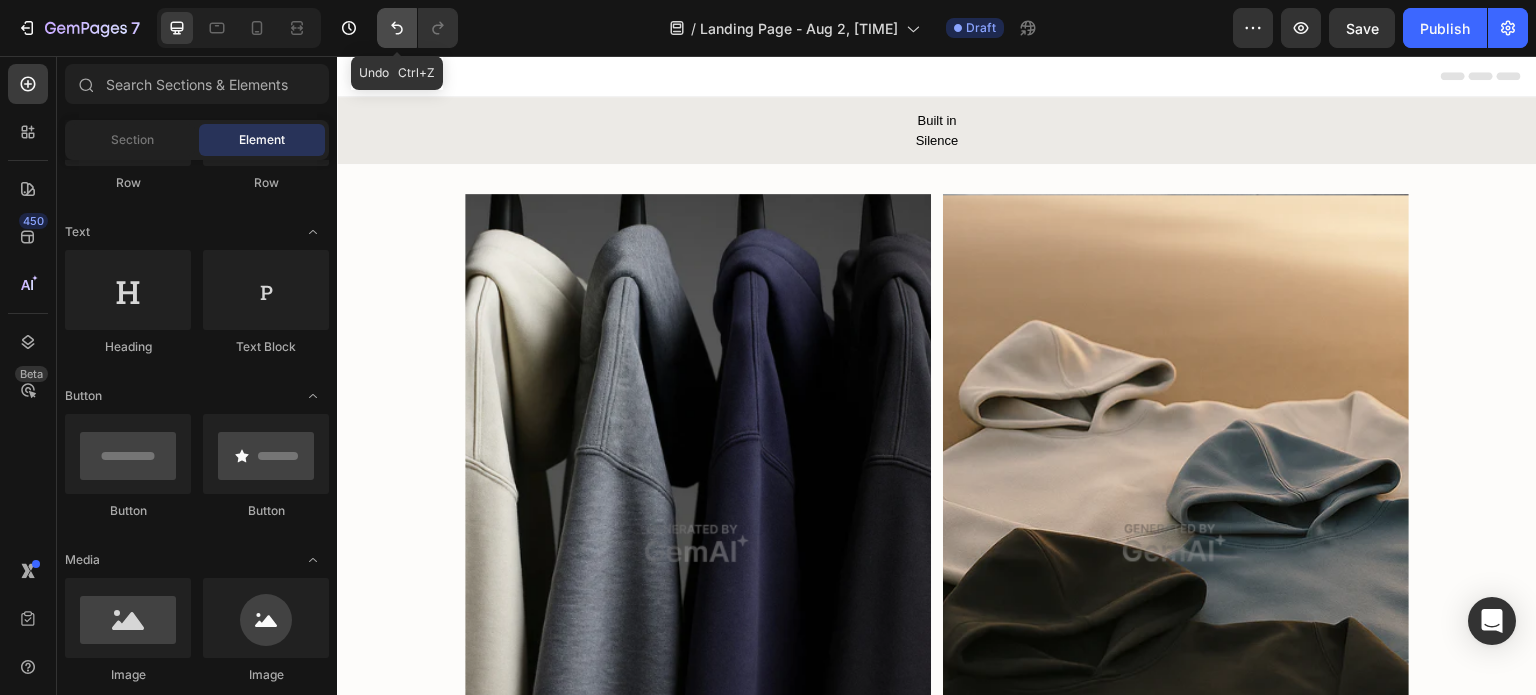 click 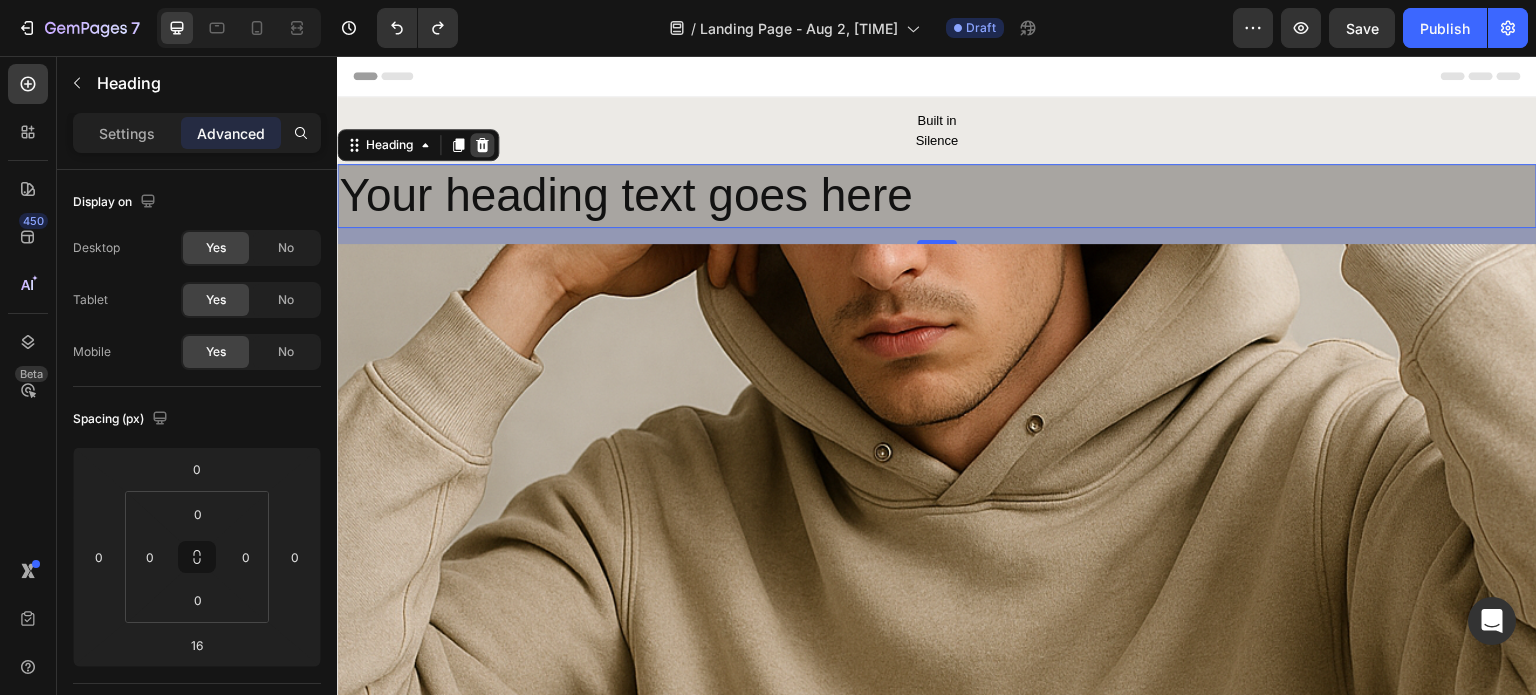click 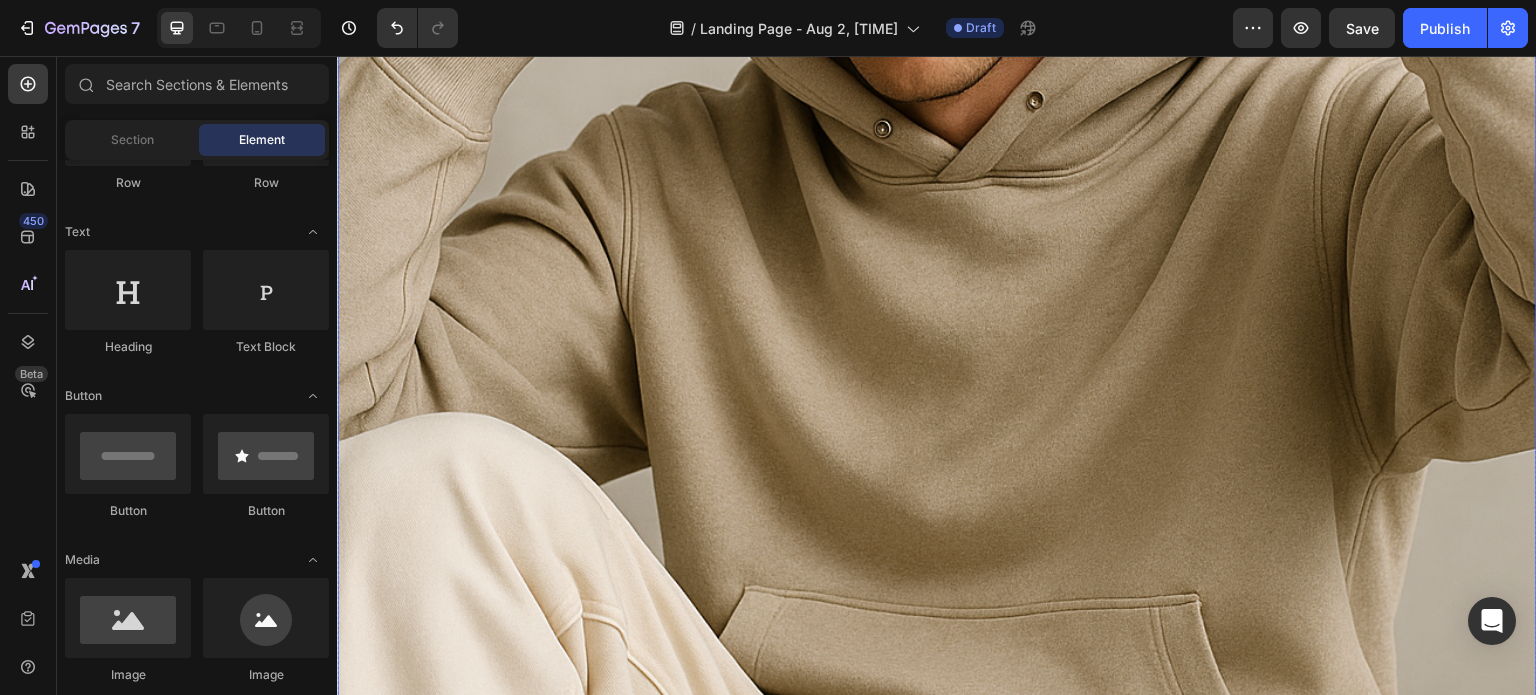 scroll, scrollTop: 244, scrollLeft: 0, axis: vertical 